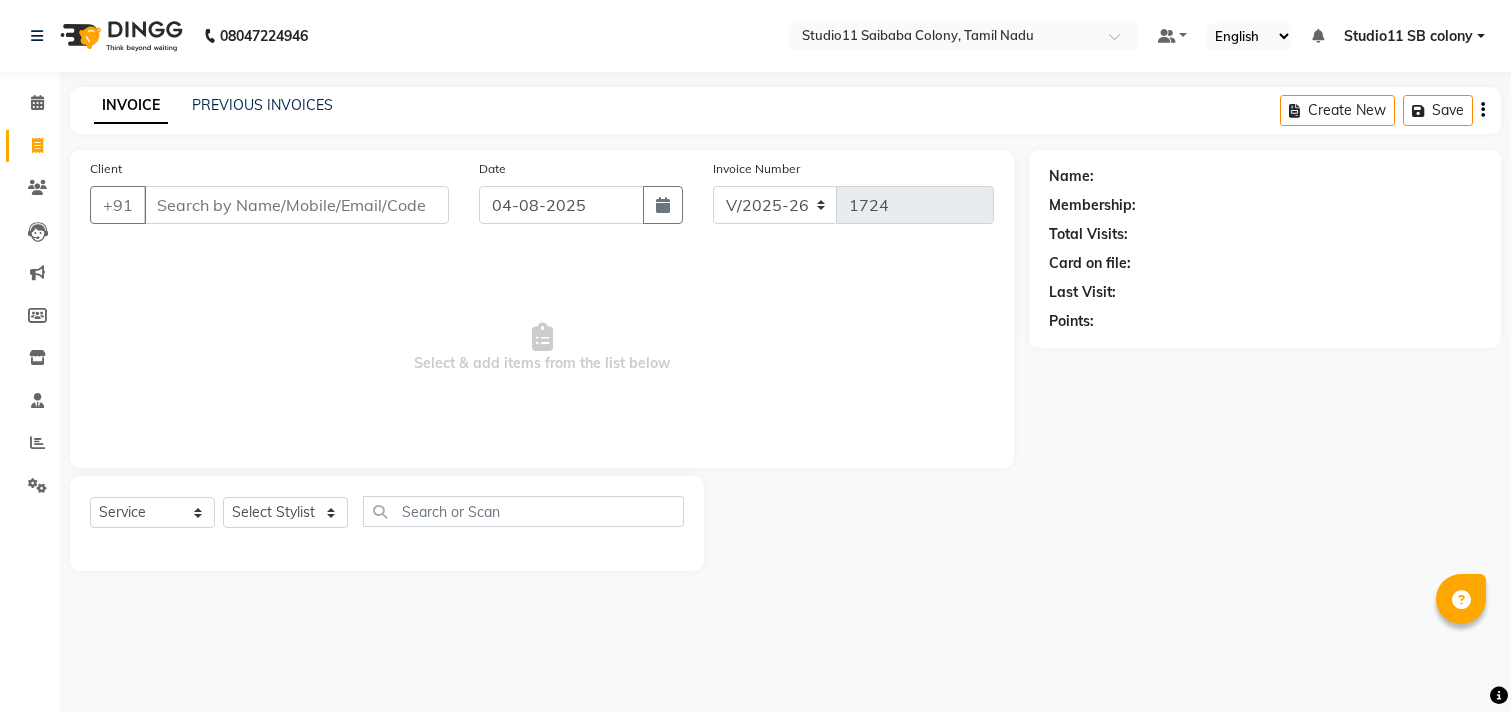 select on "7717" 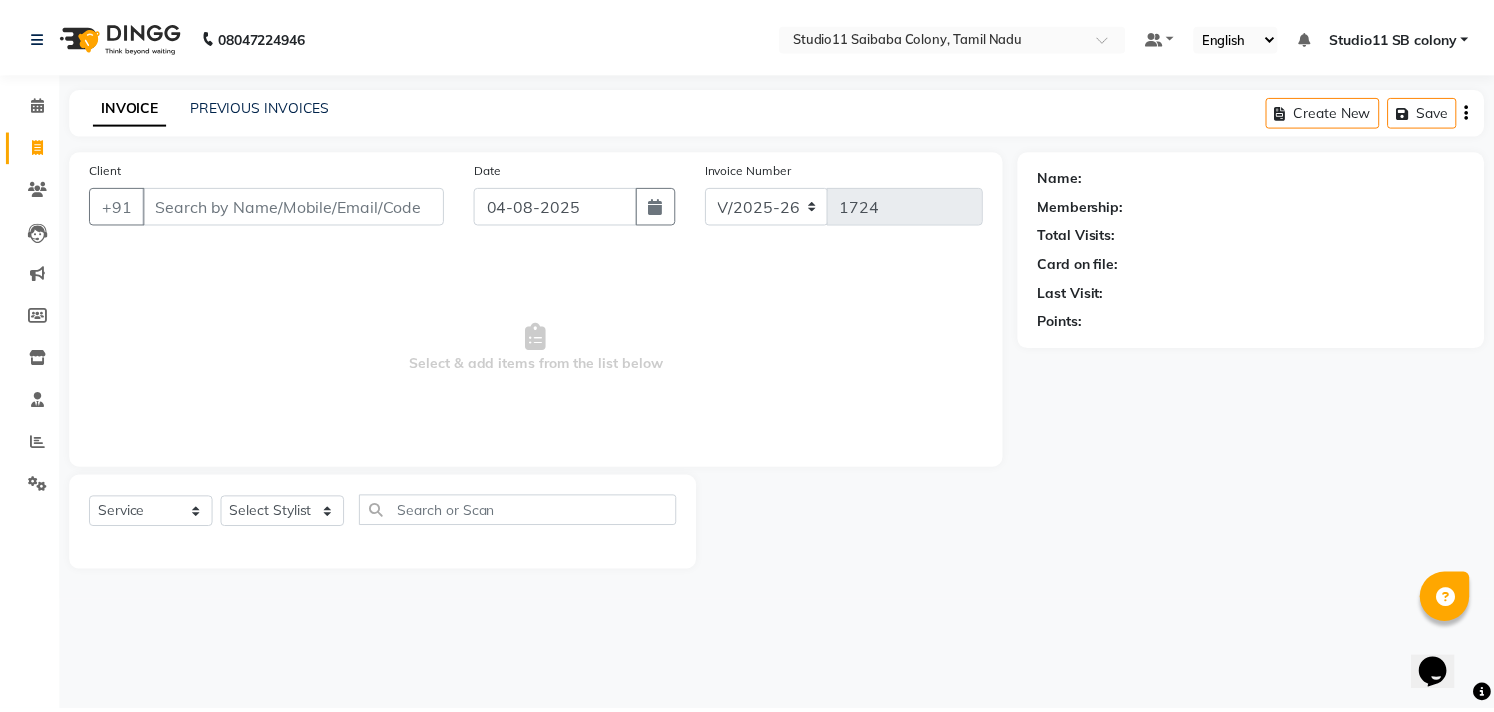 scroll, scrollTop: 0, scrollLeft: 0, axis: both 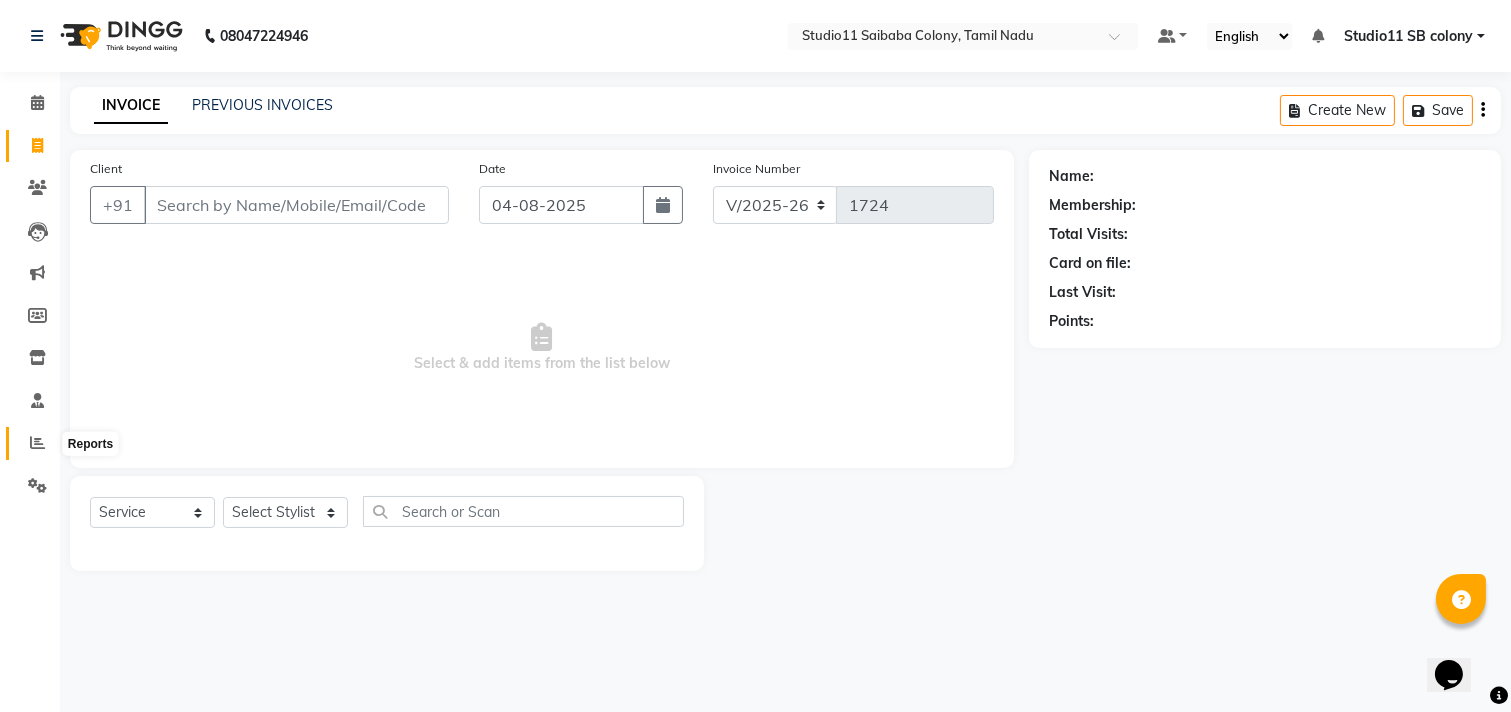 click 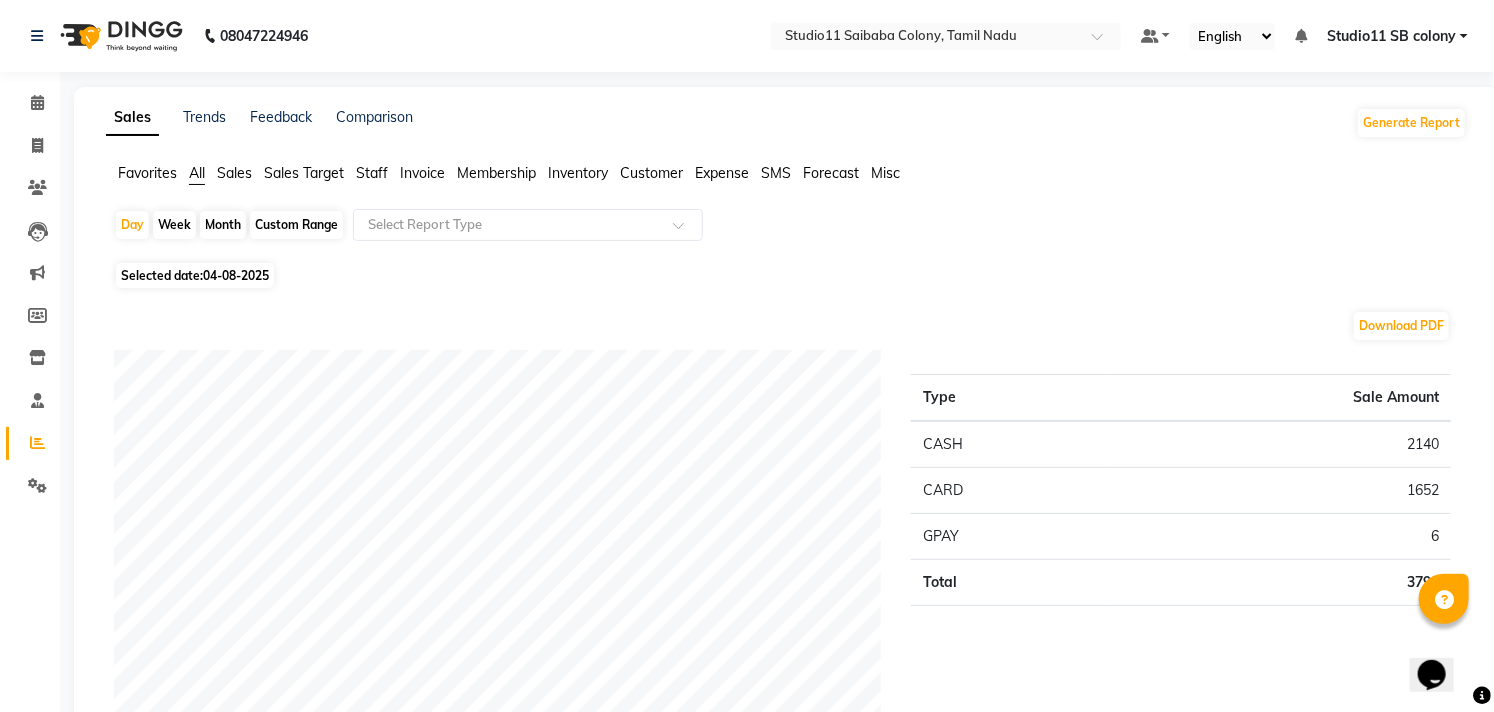 click on "Staff" 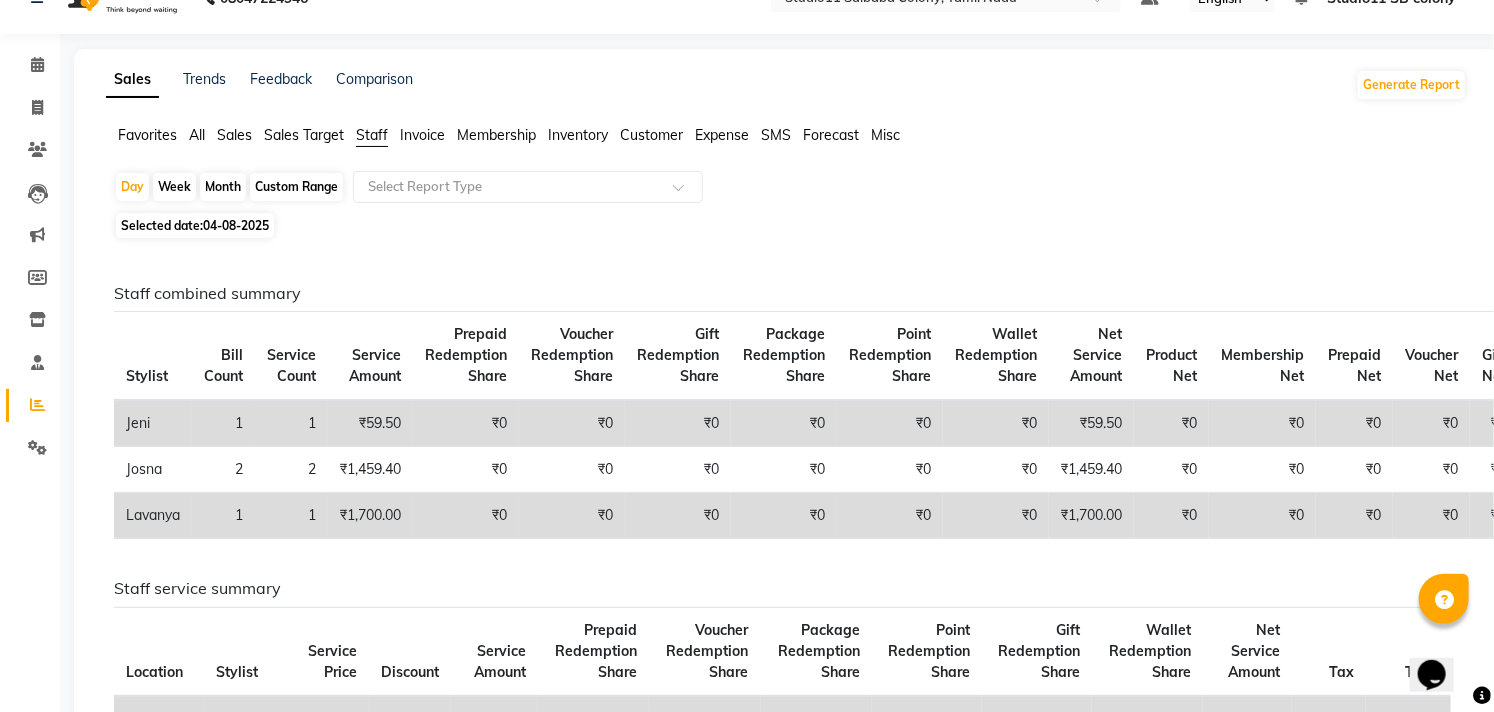 scroll, scrollTop: 0, scrollLeft: 0, axis: both 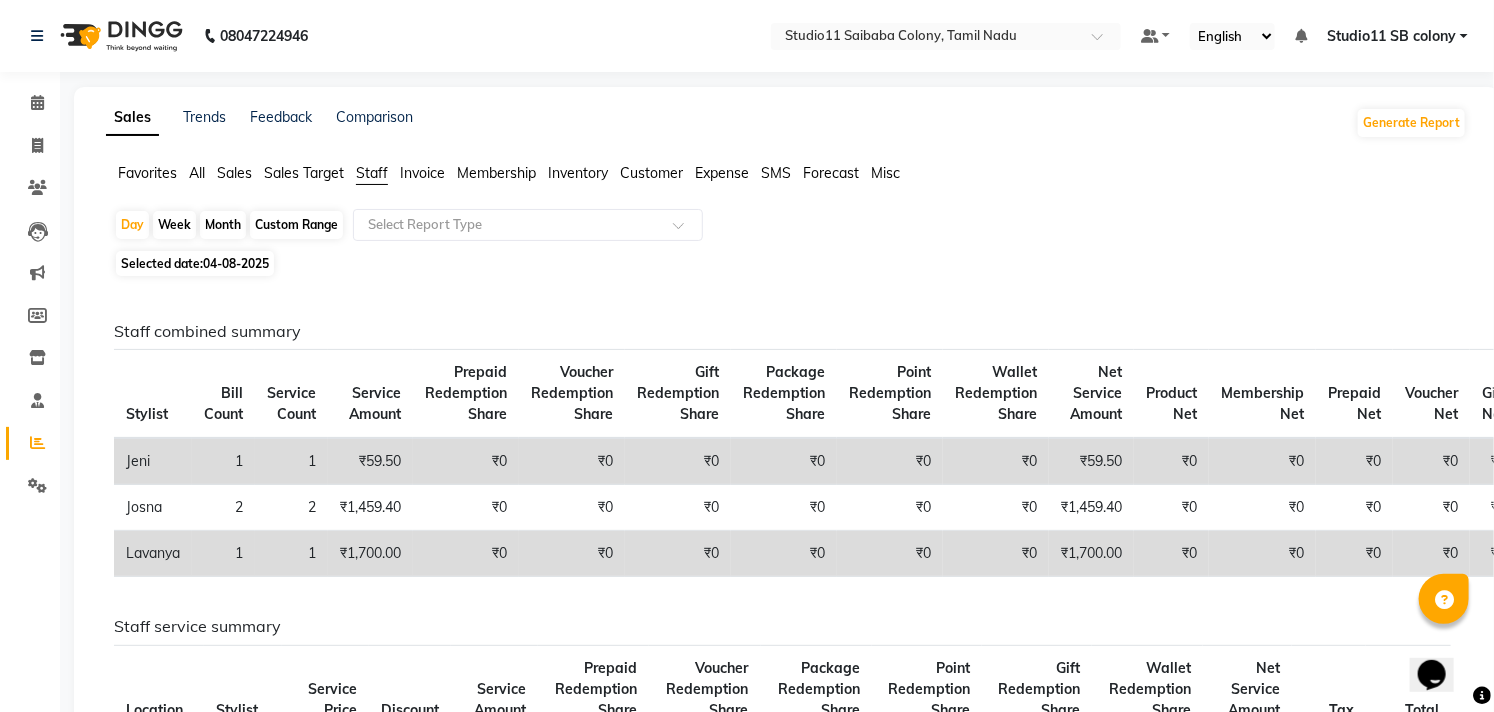 click on "Month" 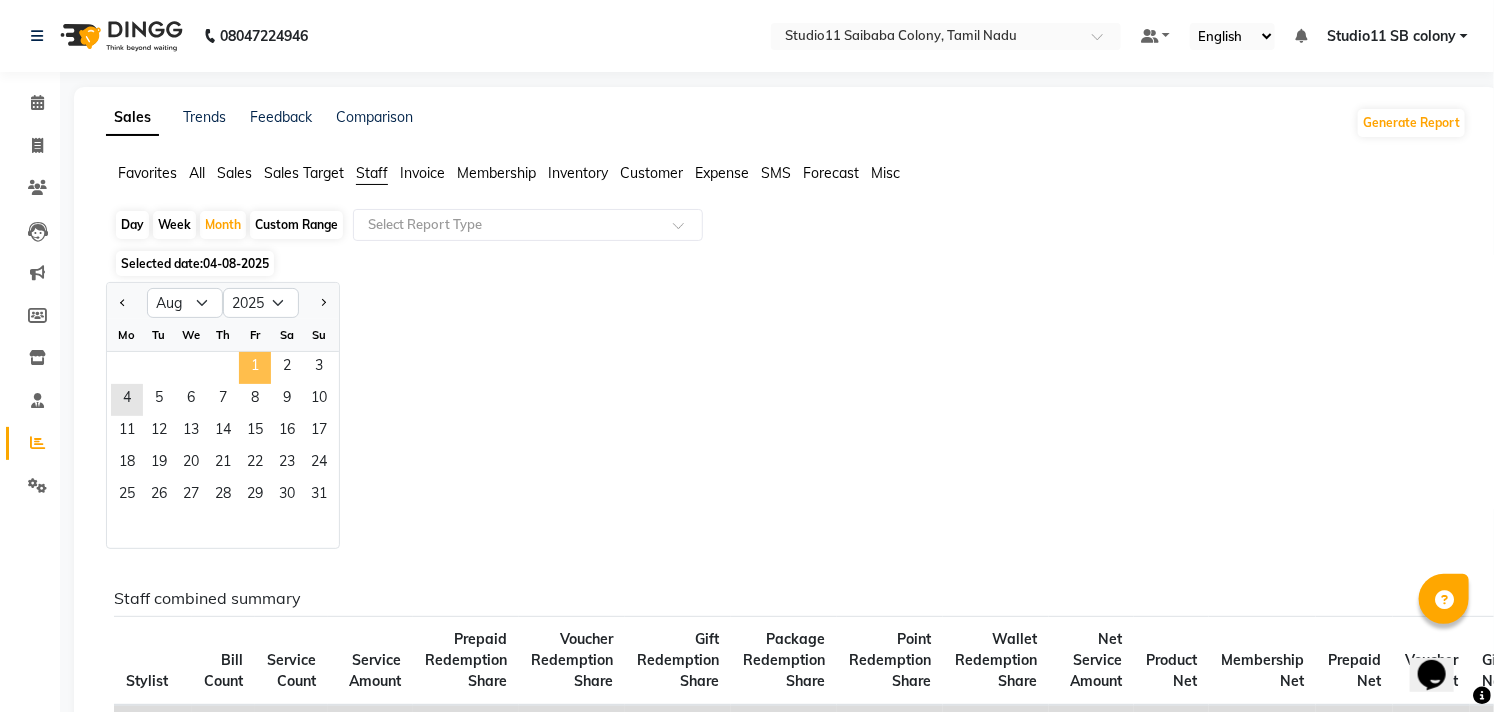 click on "1" 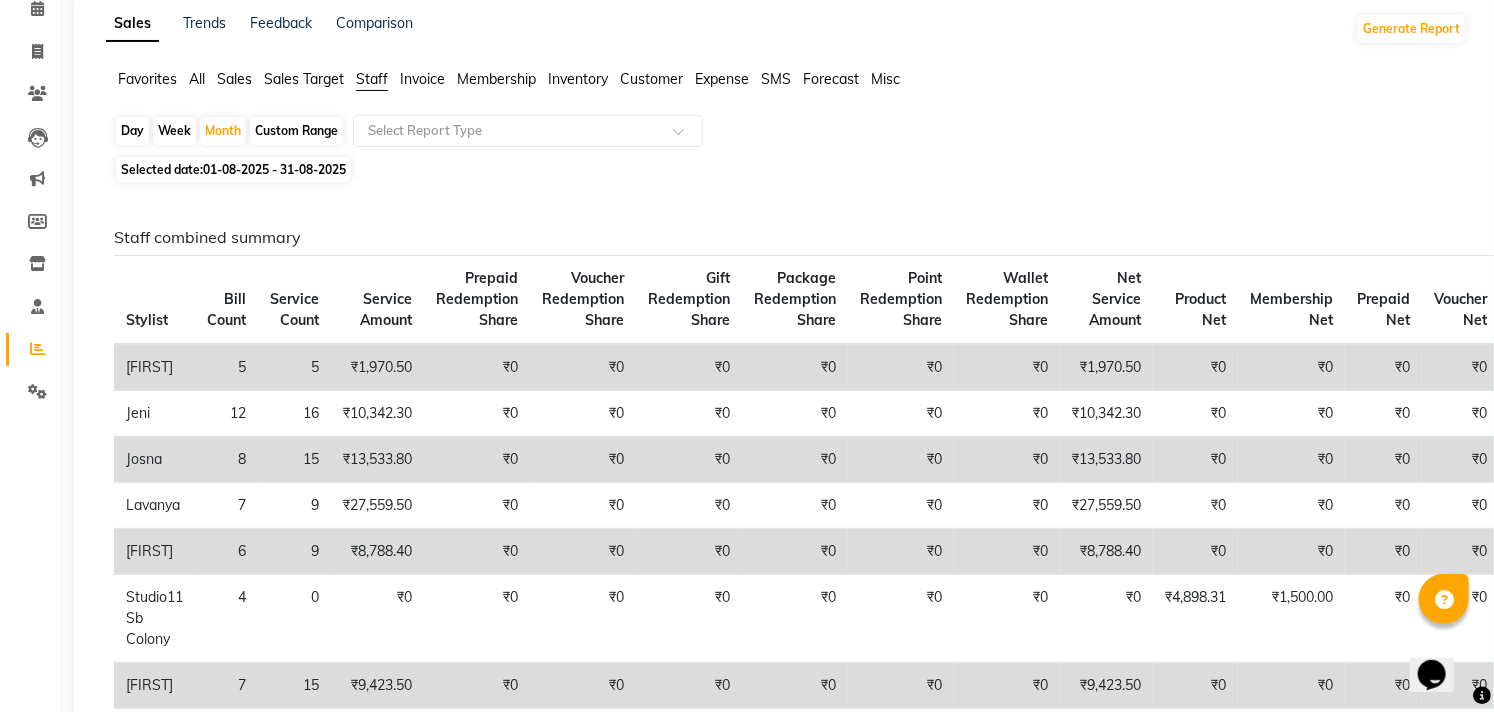 scroll, scrollTop: 0, scrollLeft: 0, axis: both 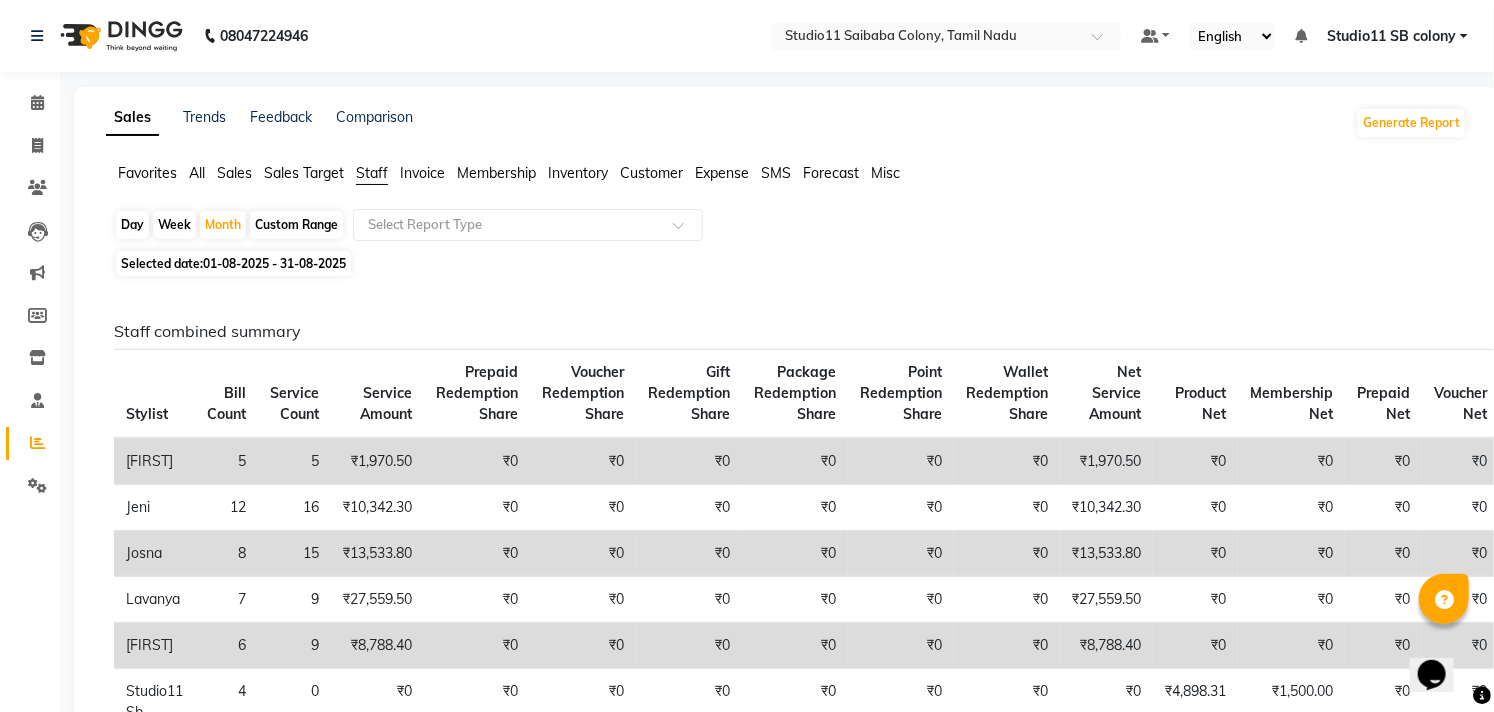 click on "01-08-2025 - 31-08-2025" 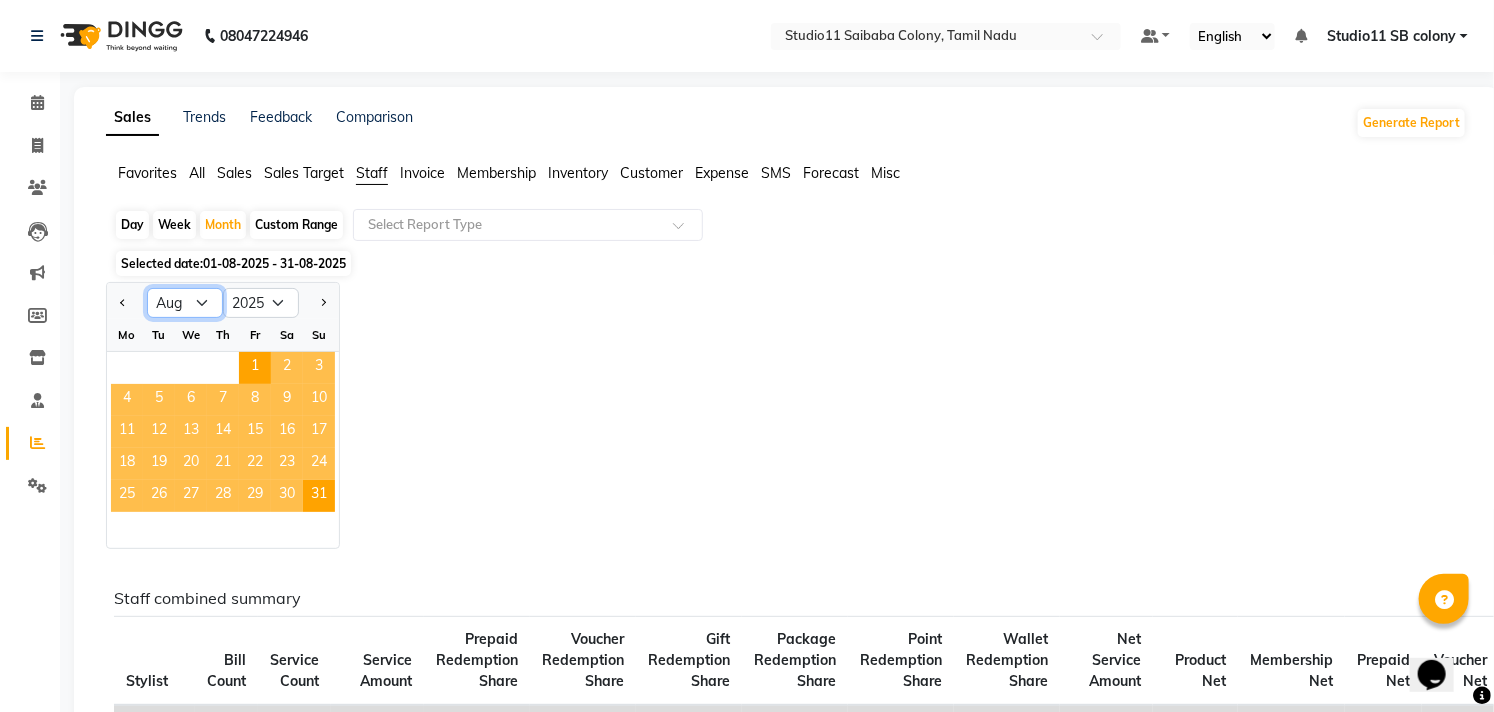 click on "Jan Feb Mar Apr May Jun Jul Aug Sep Oct Nov Dec" 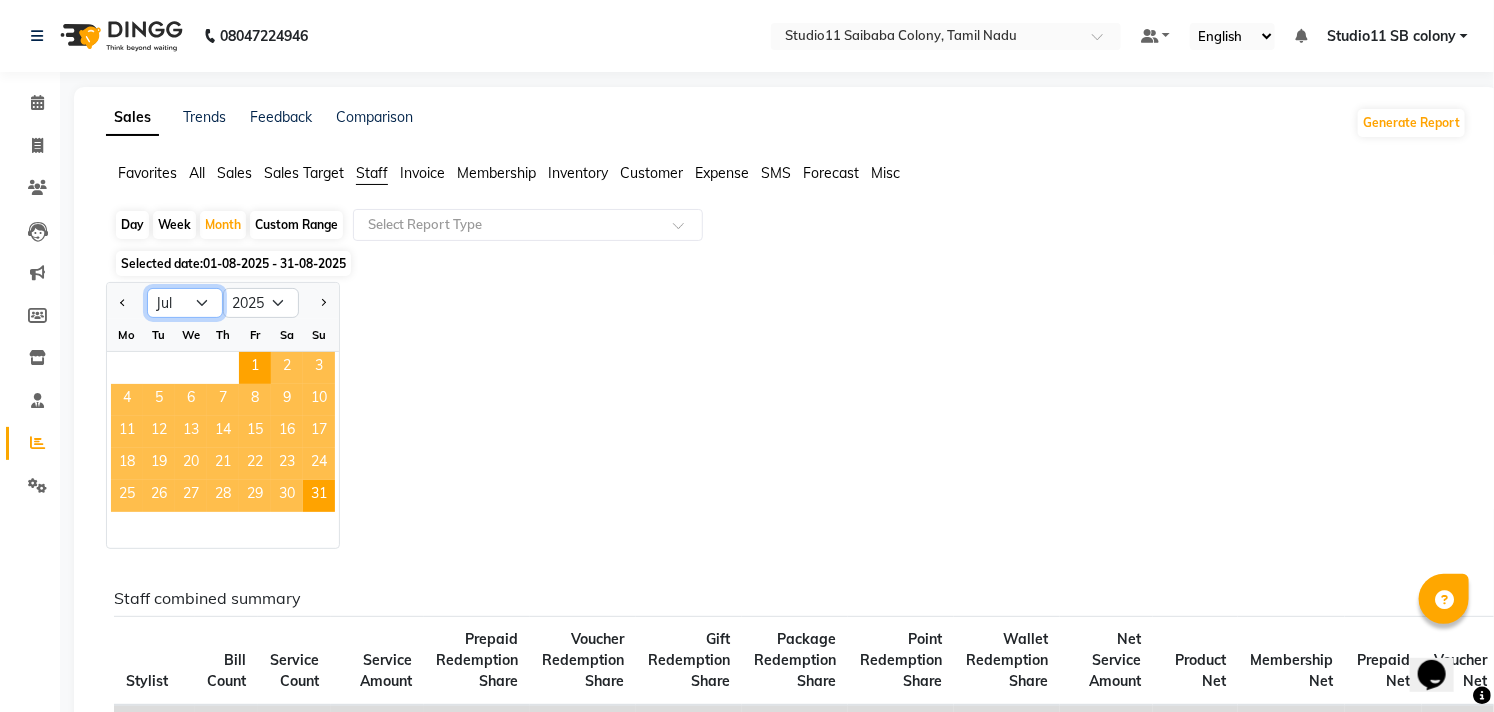 click on "Jan Feb Mar Apr May Jun Jul Aug Sep Oct Nov Dec" 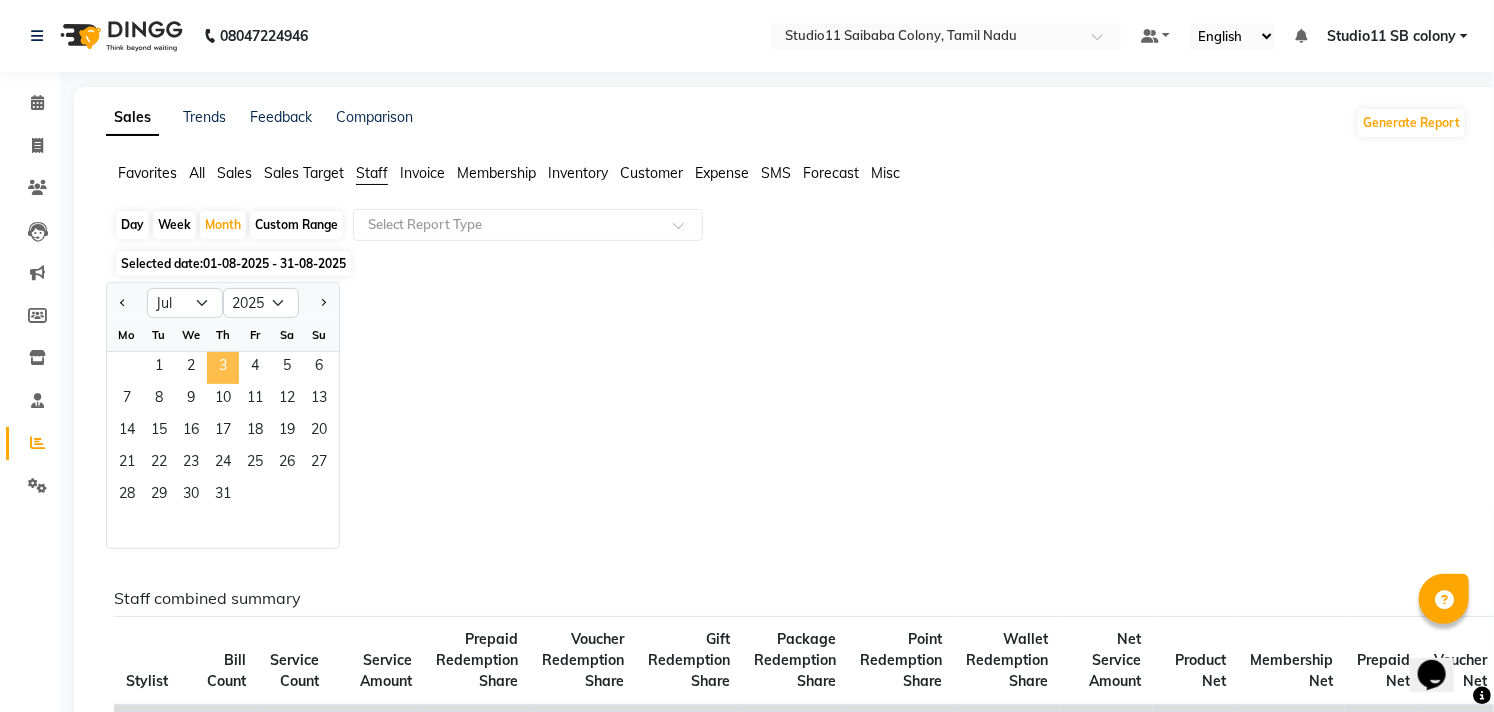 click on "3" 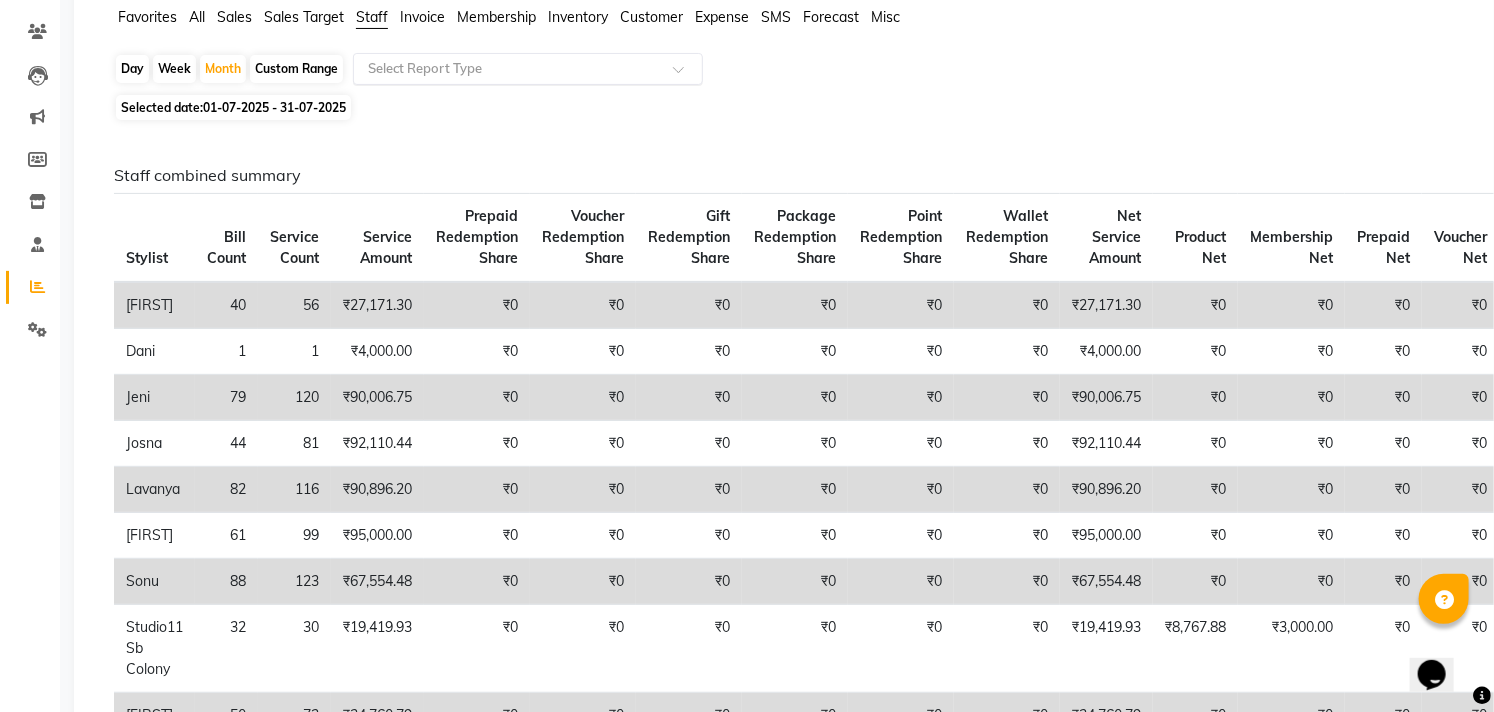 scroll, scrollTop: 0, scrollLeft: 0, axis: both 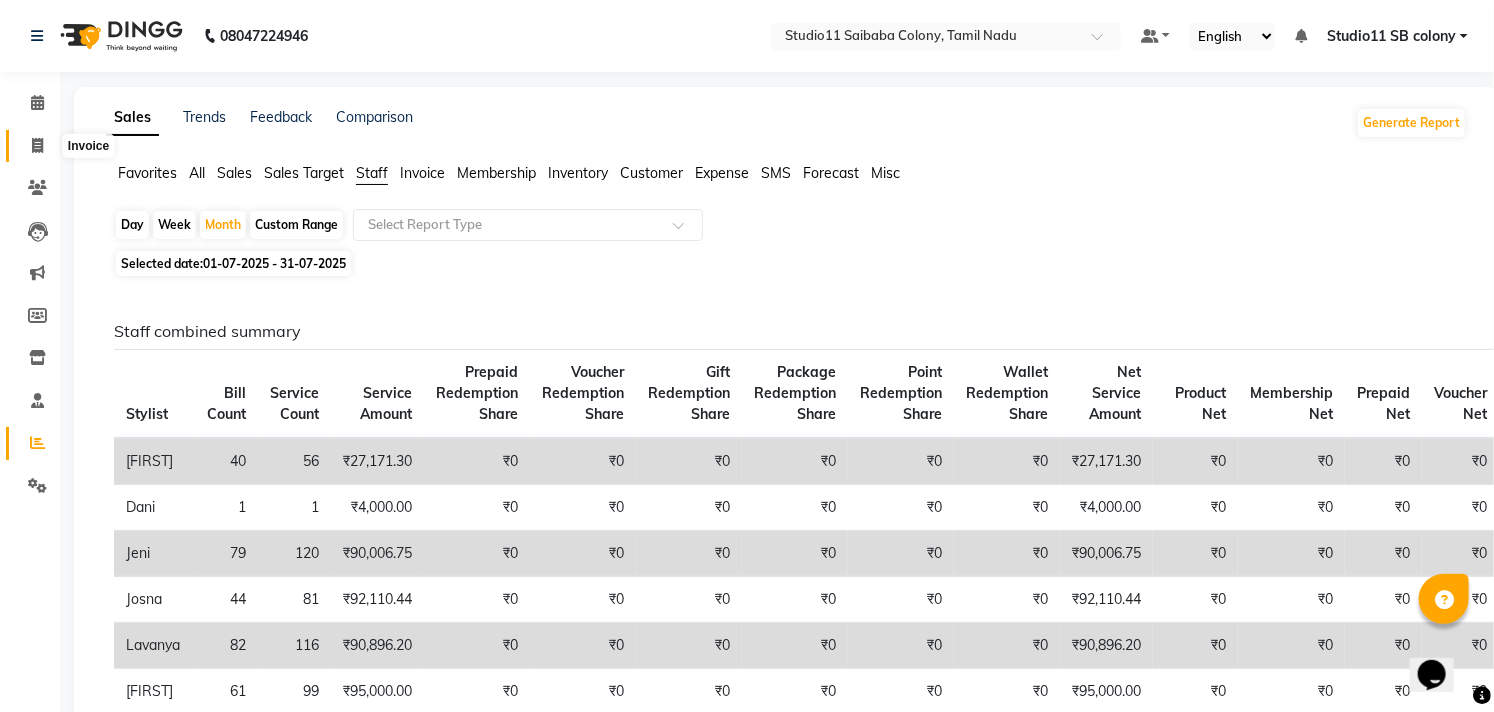 click 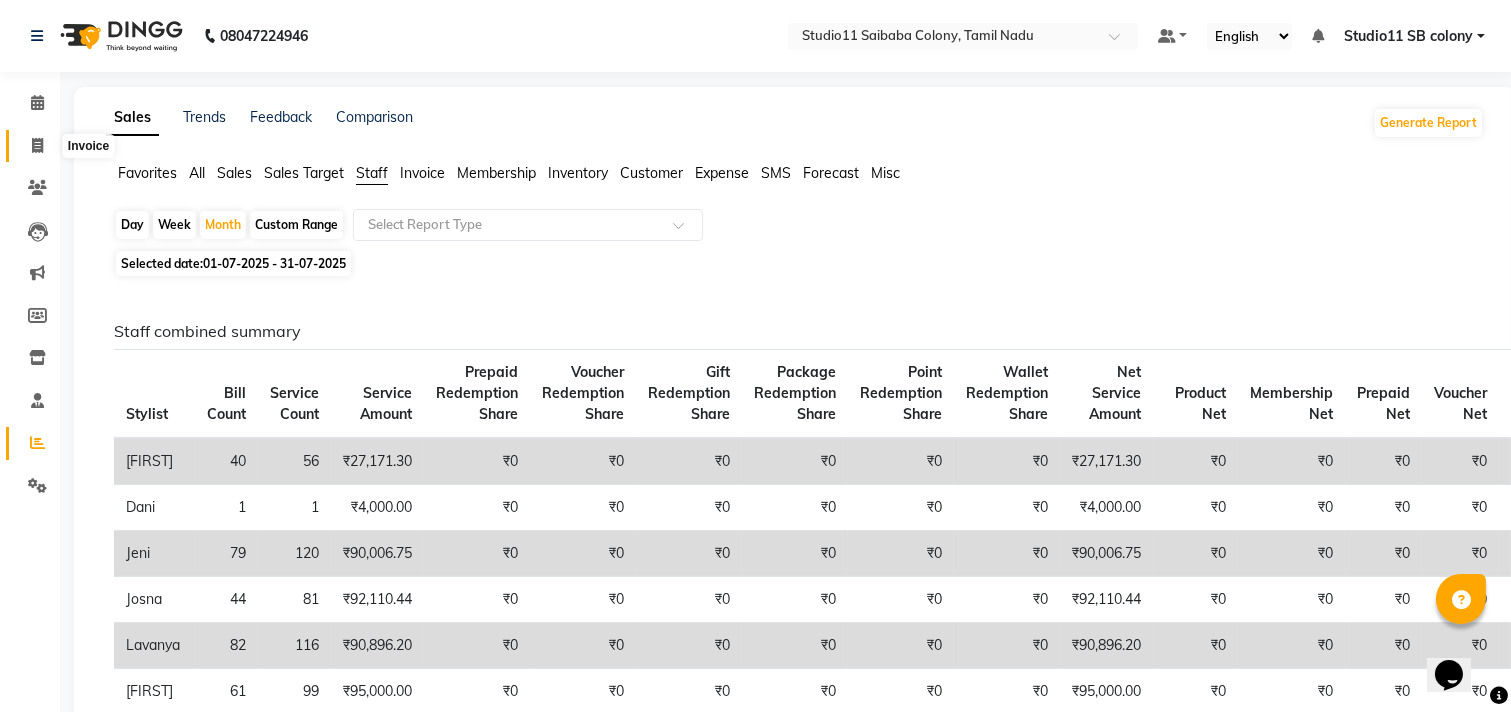 select on "7717" 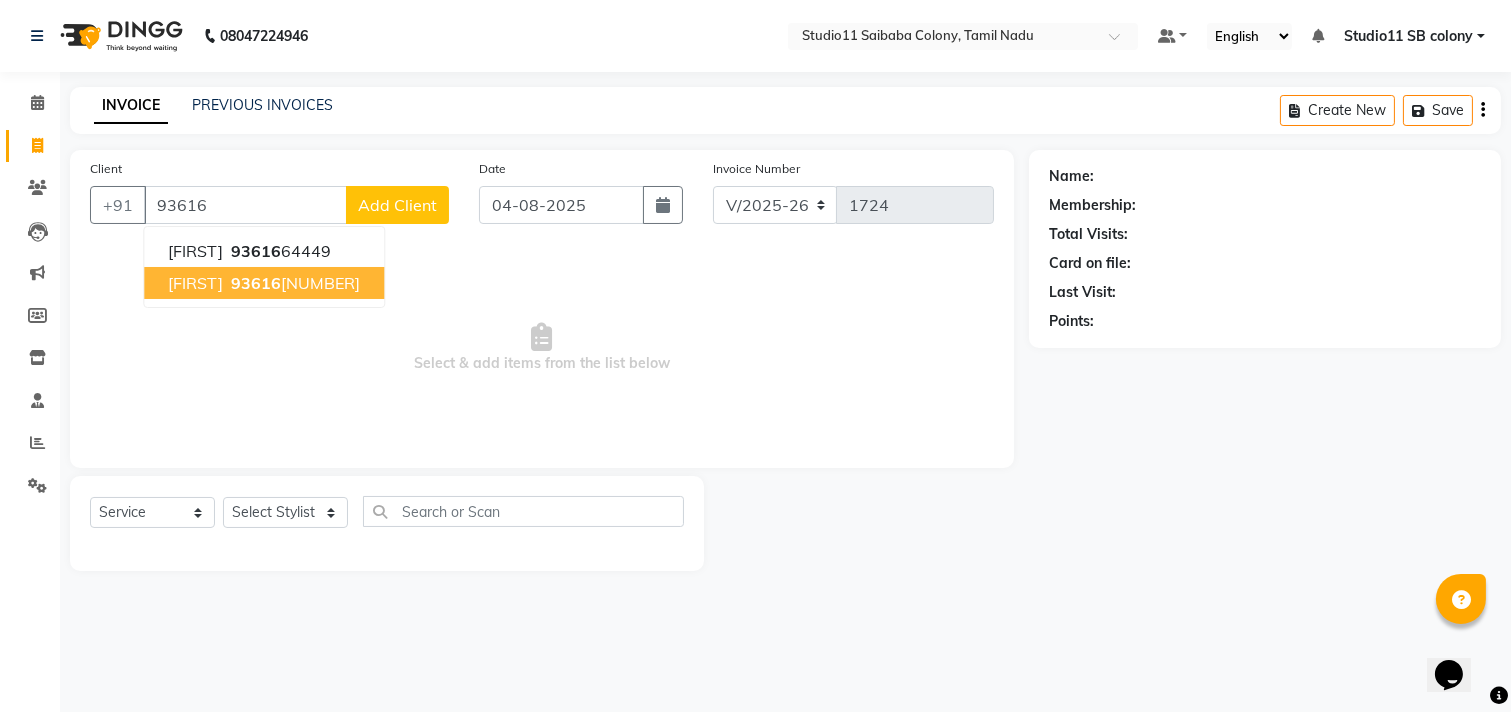 click on "[FIRST]" at bounding box center (195, 283) 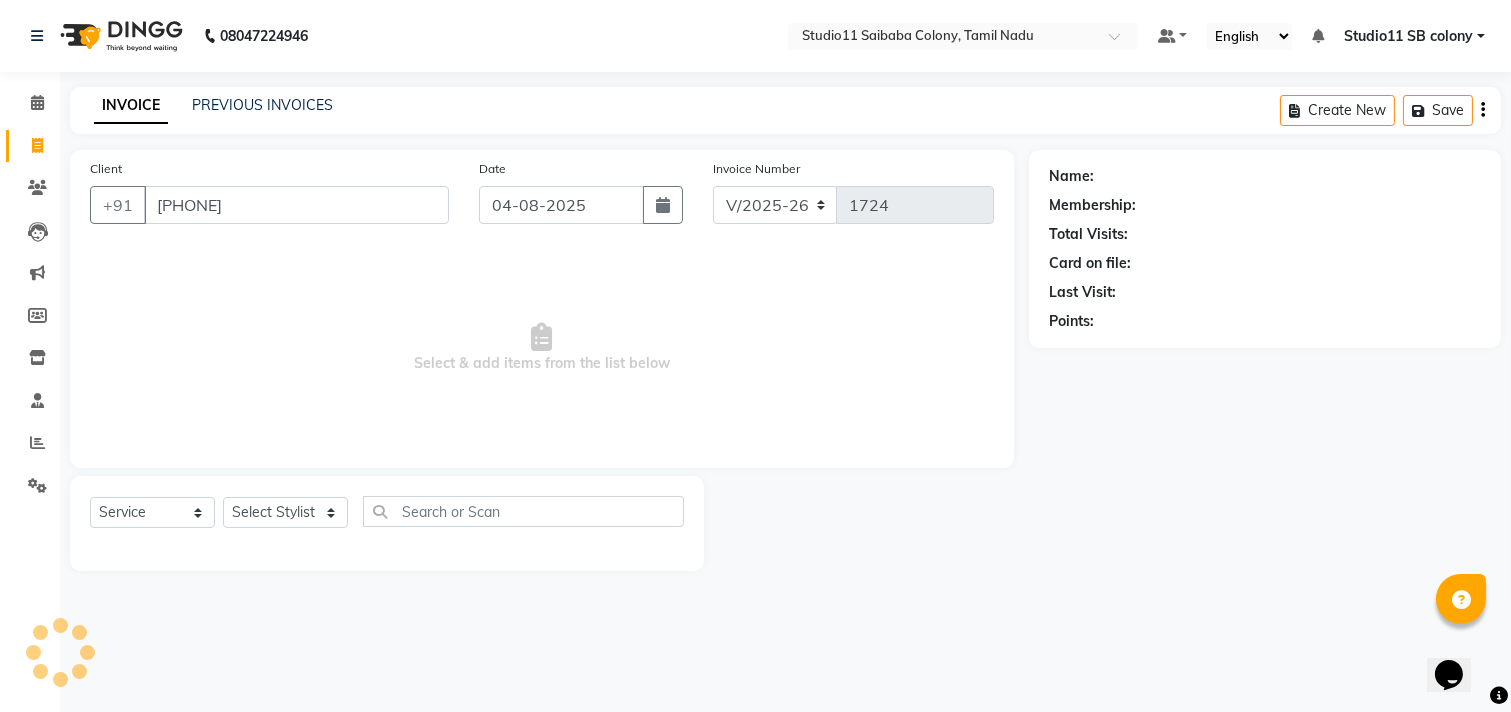 type on "[PHONE]" 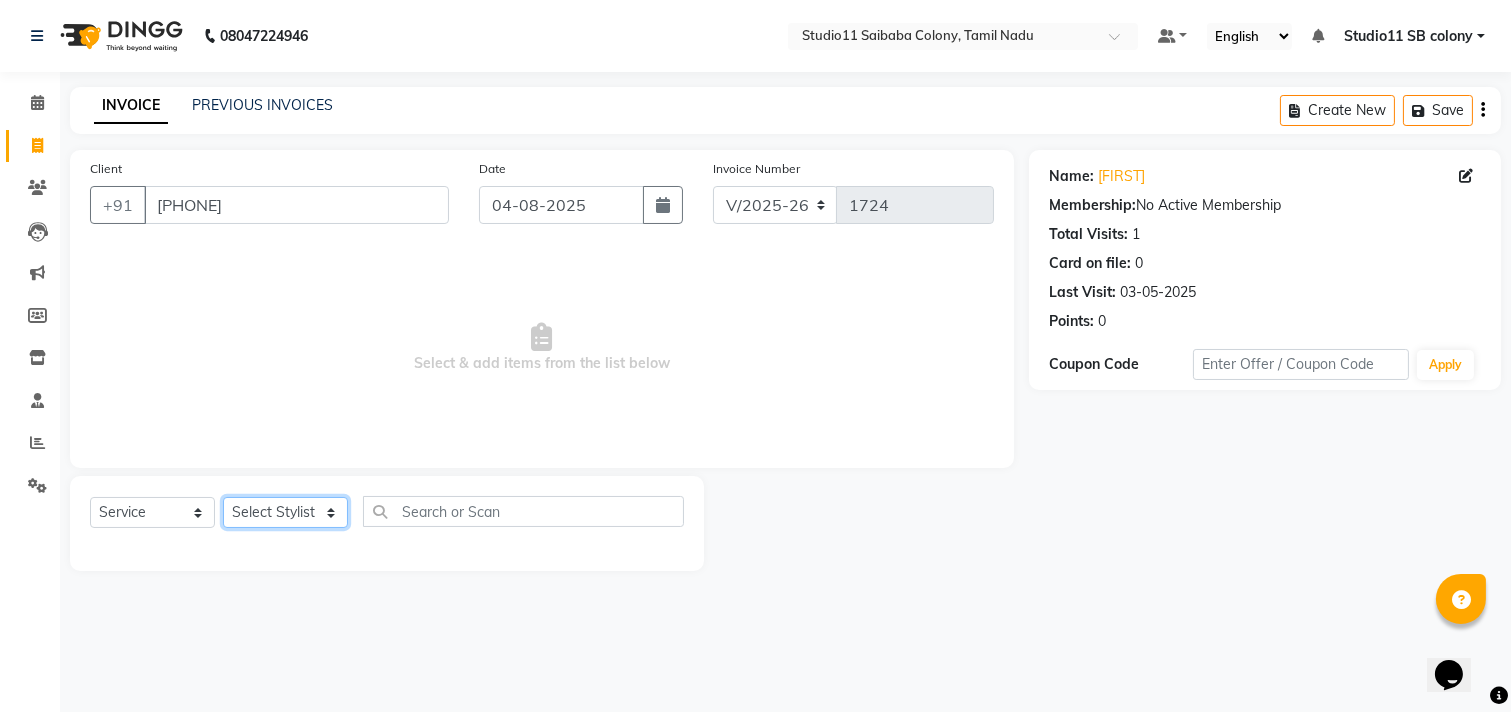 click on "Select Stylist Afzal Akbar Dani Jeni Josna kaif lavanya manimekalai Praveen Sonu Studio11 SB colony Tahir tamil" 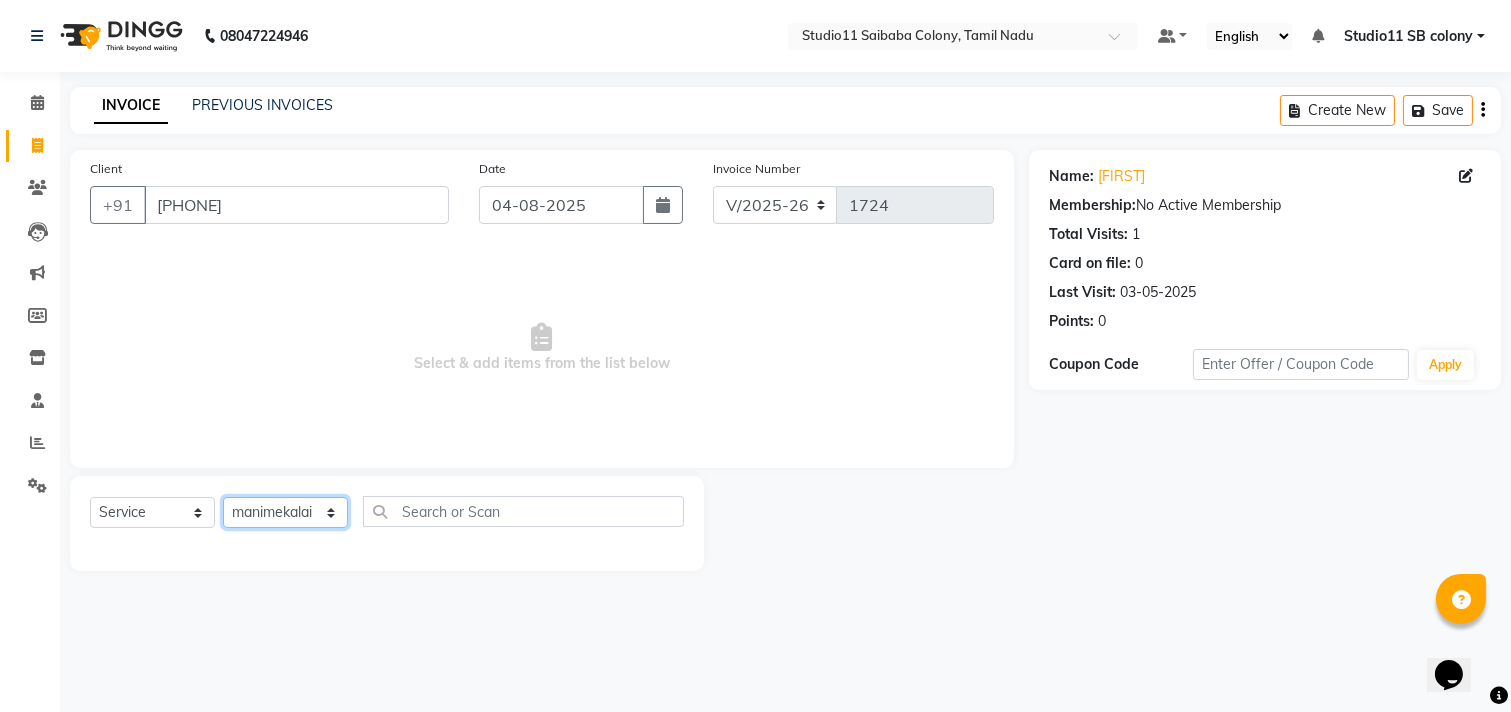 click on "Select Stylist Afzal Akbar Dani Jeni Josna kaif lavanya manimekalai Praveen Sonu Studio11 SB colony Tahir tamil" 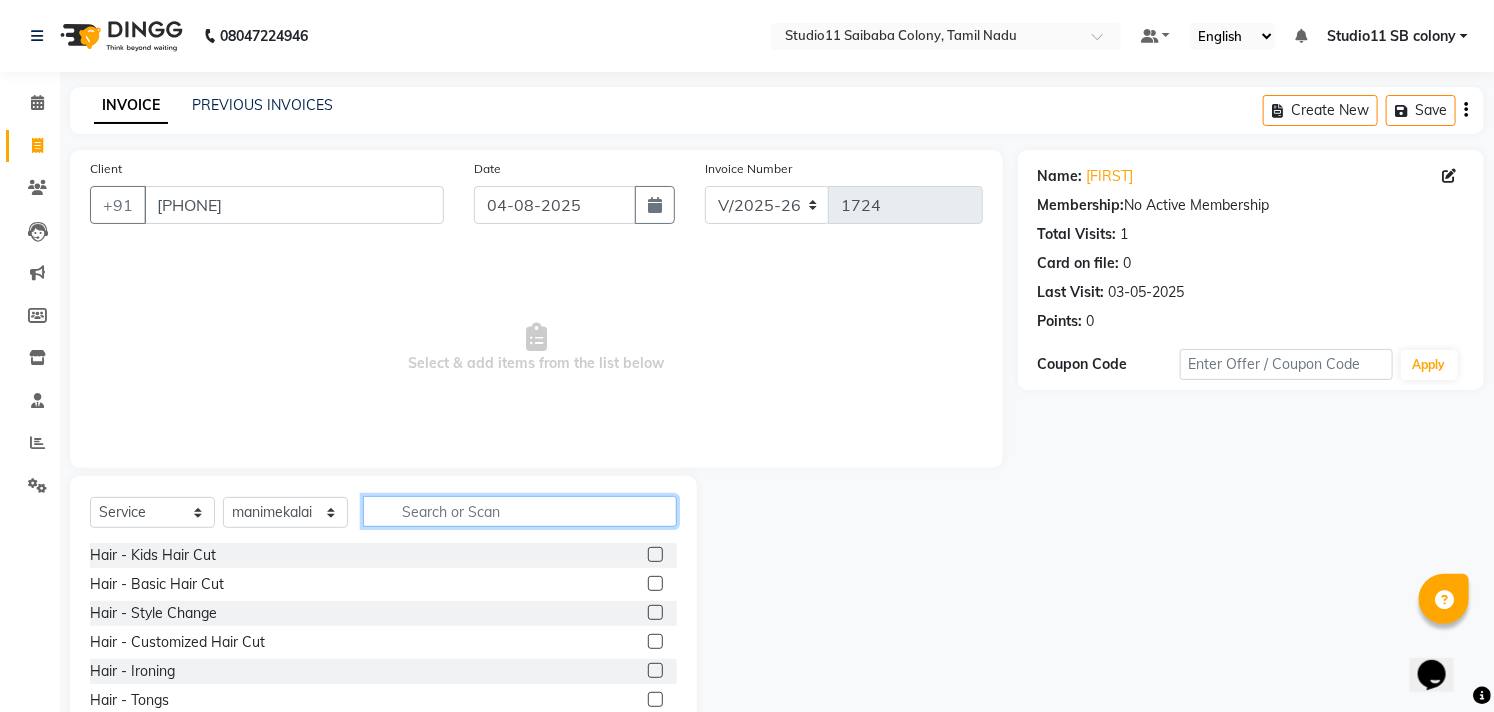 click 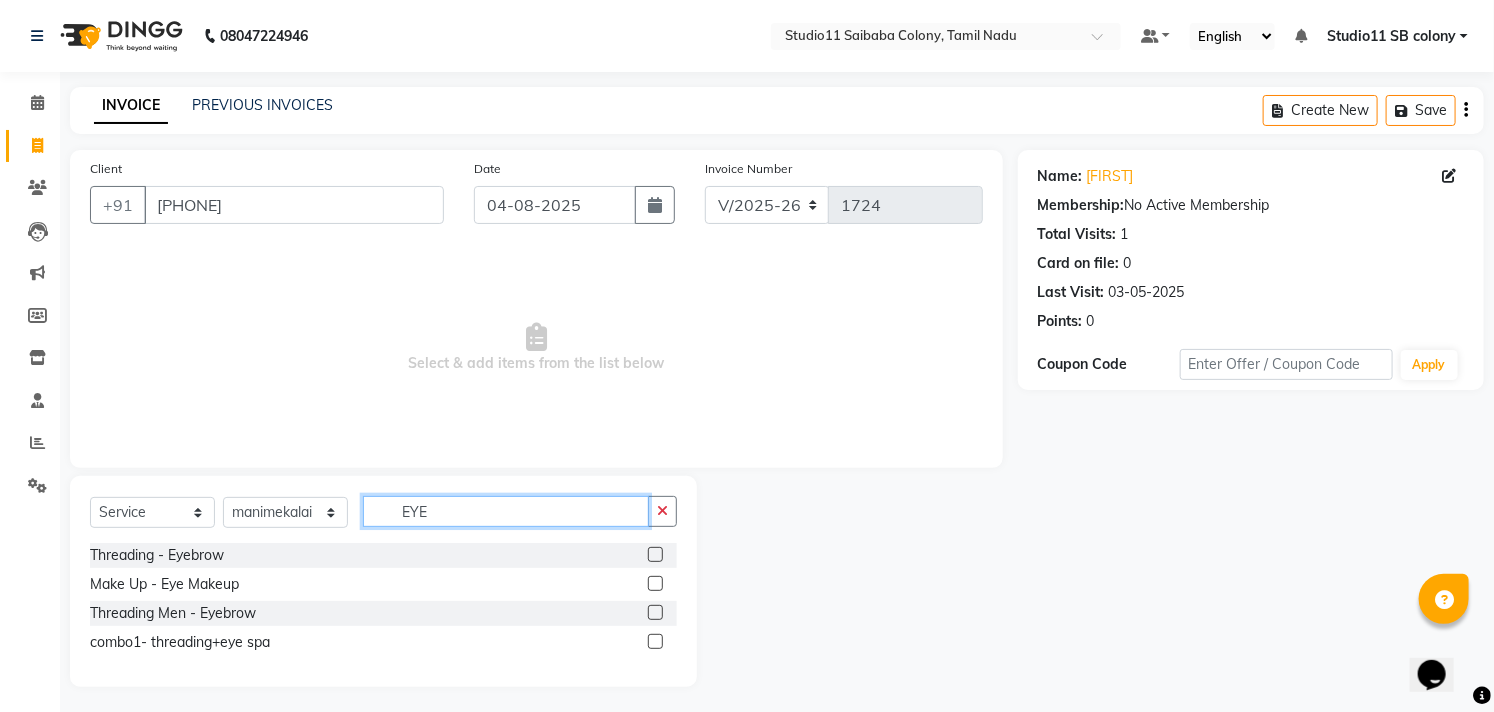 type on "EYE" 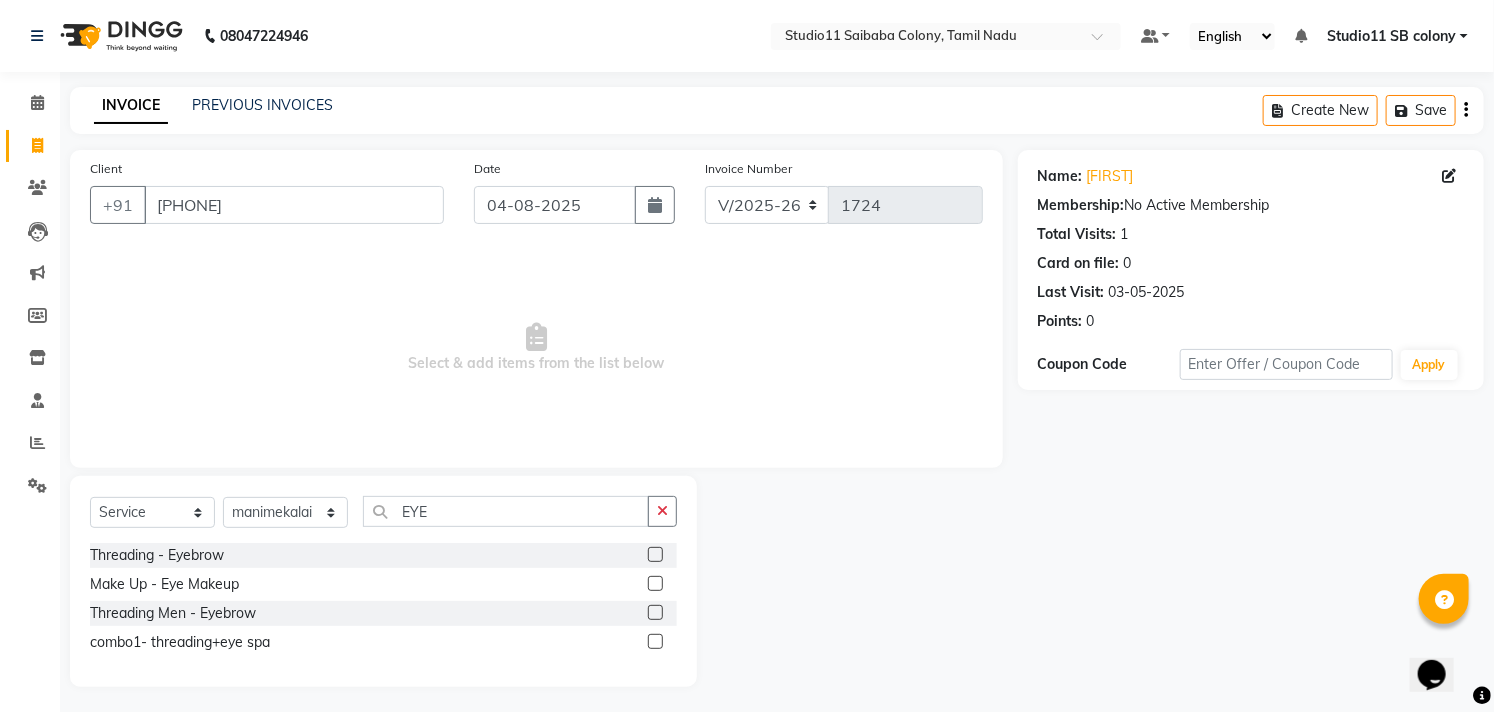click 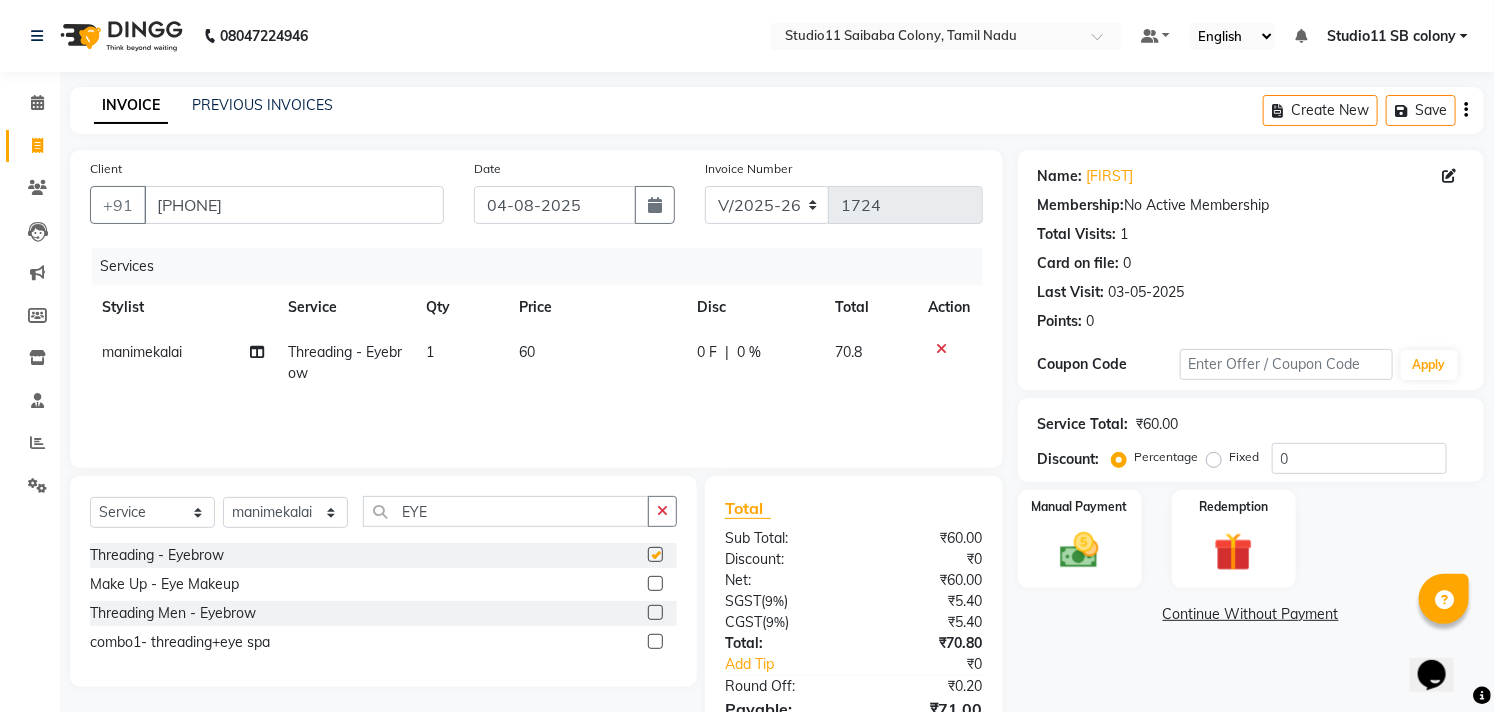 checkbox on "false" 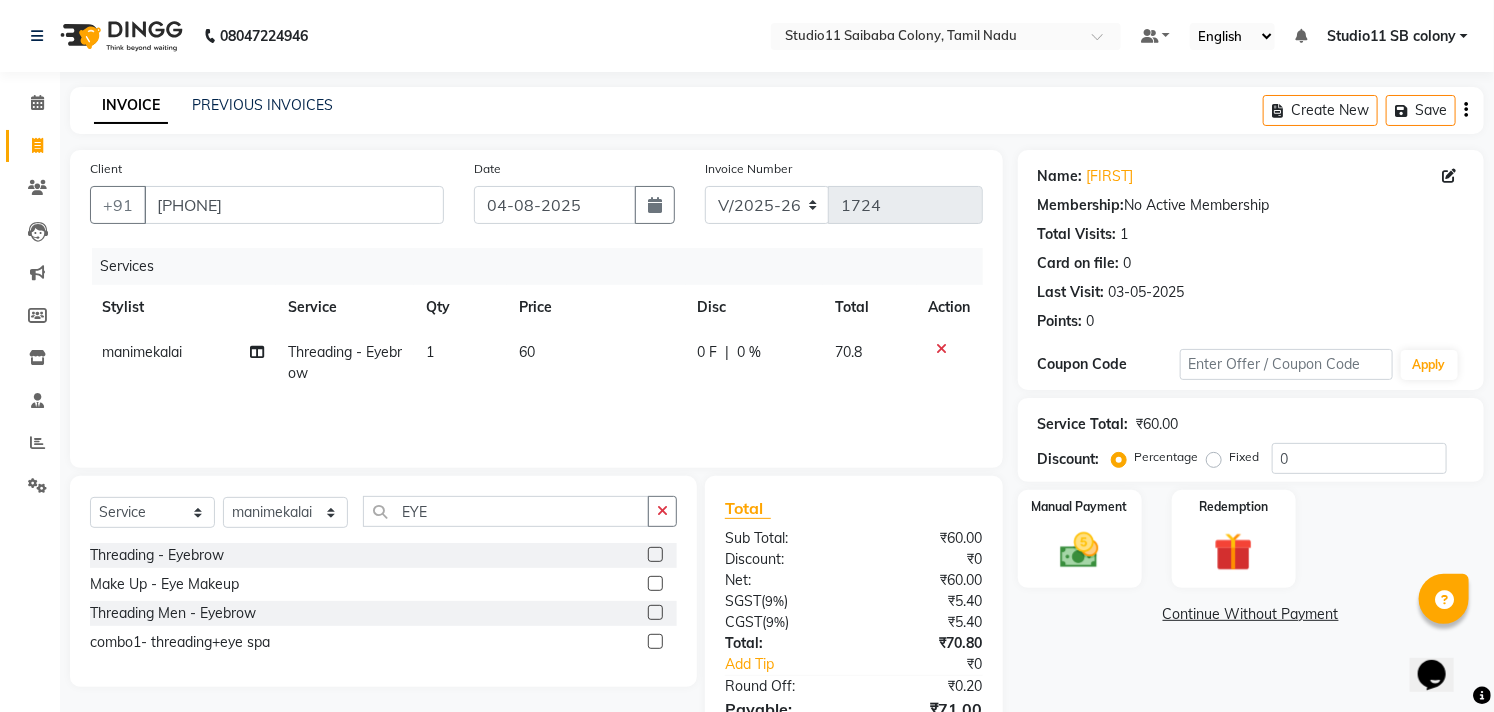 click on "60" 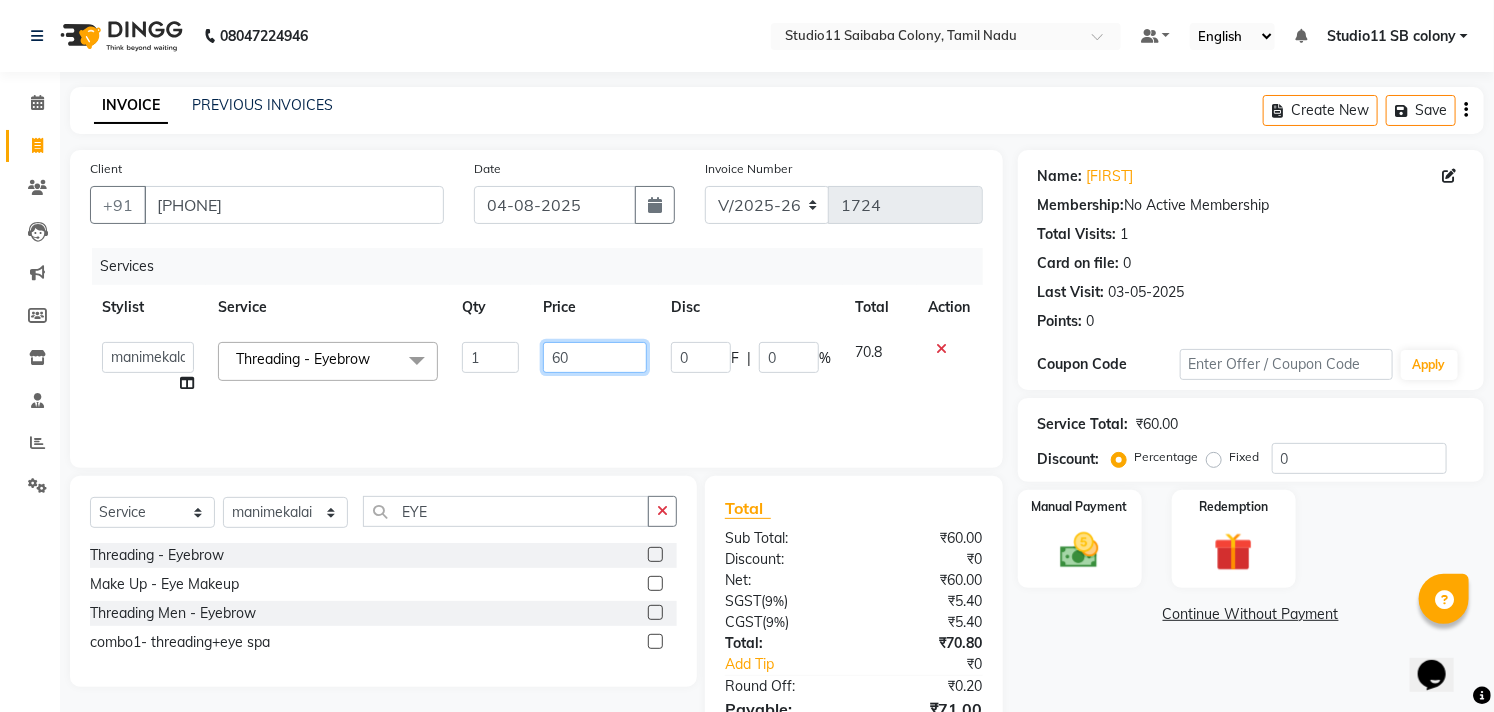 click on "60" 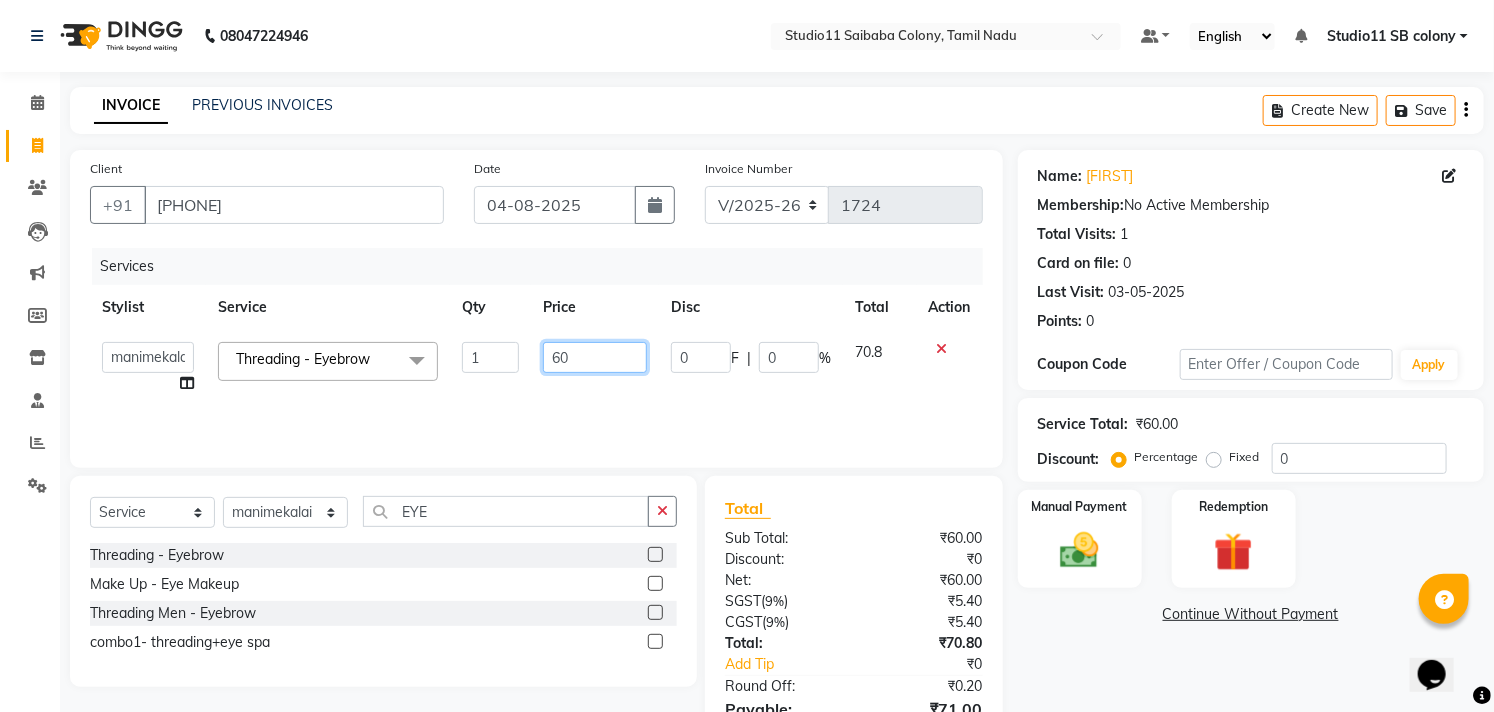 click on "60" 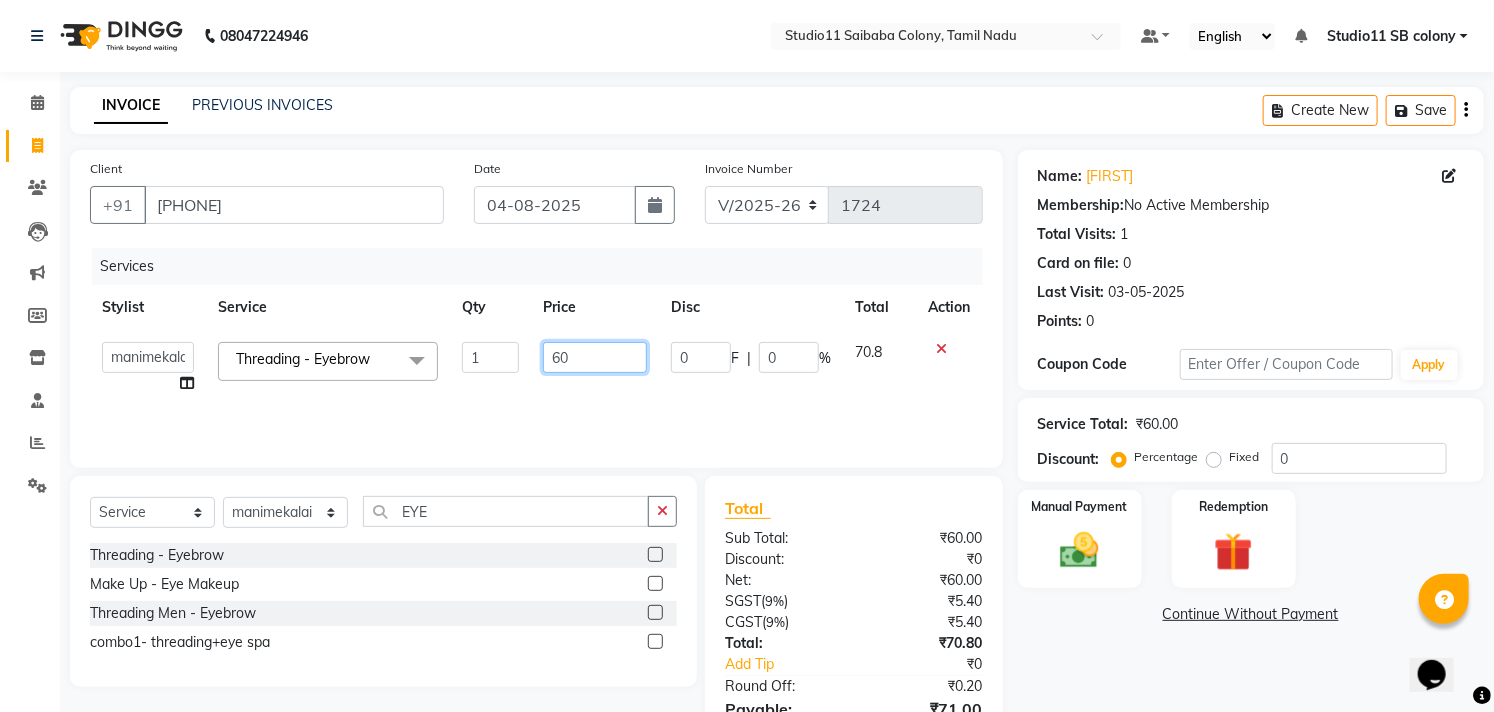 click on "60" 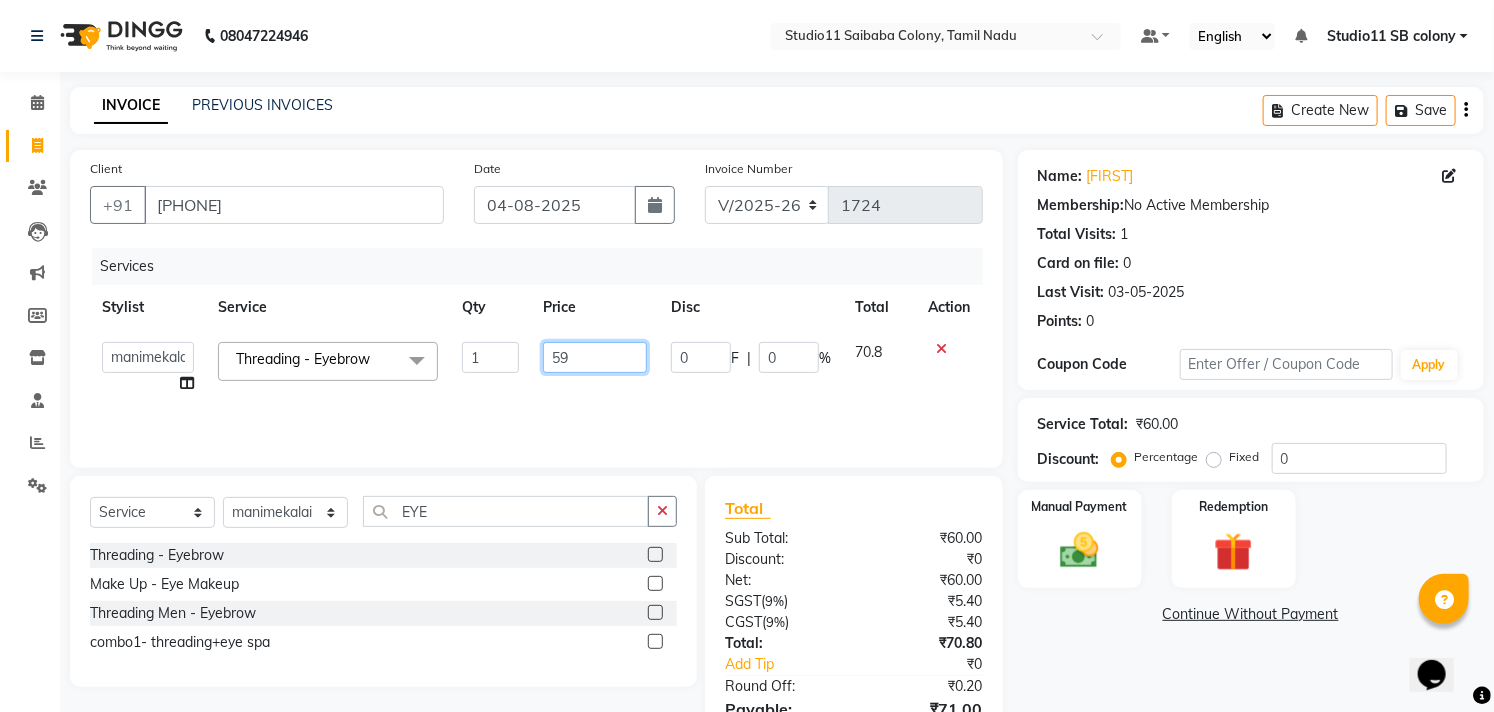 type on "59.5" 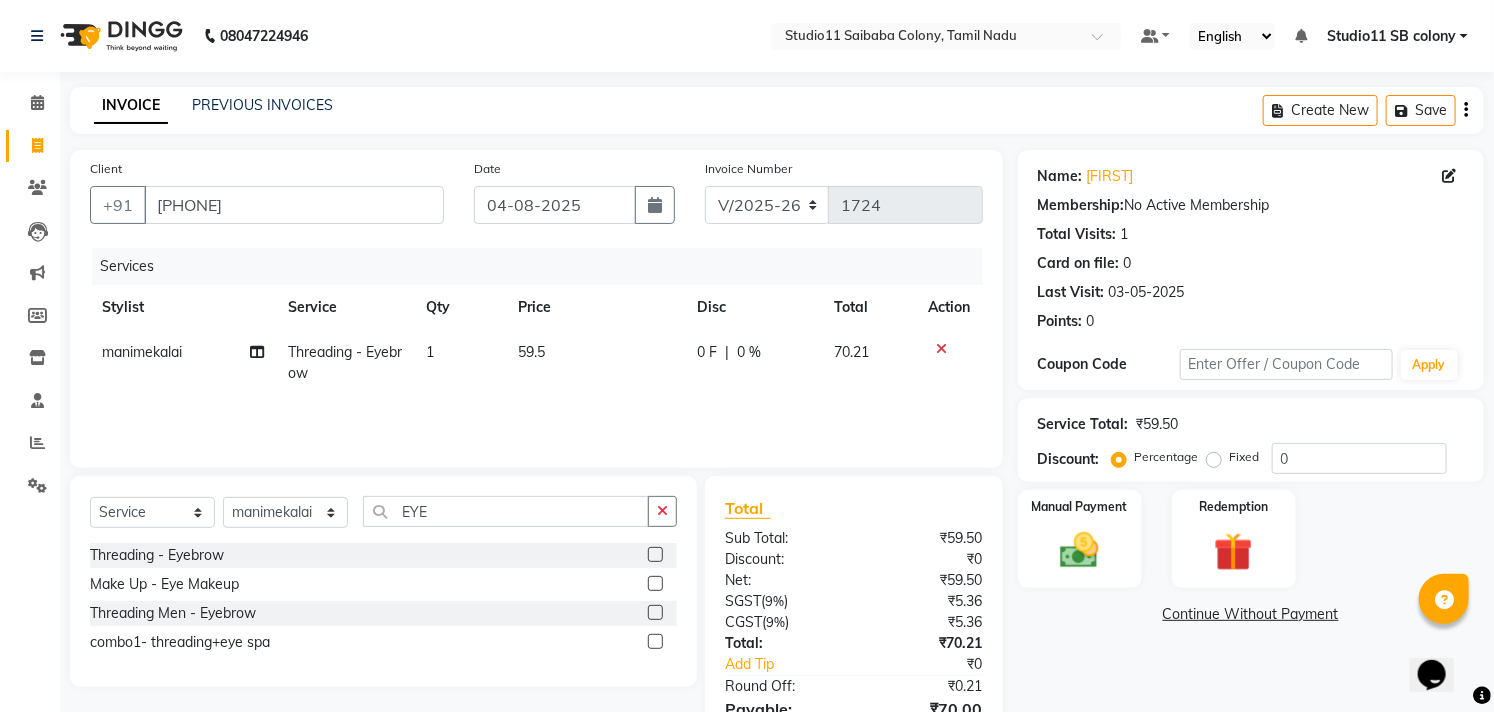 click on "59.5" 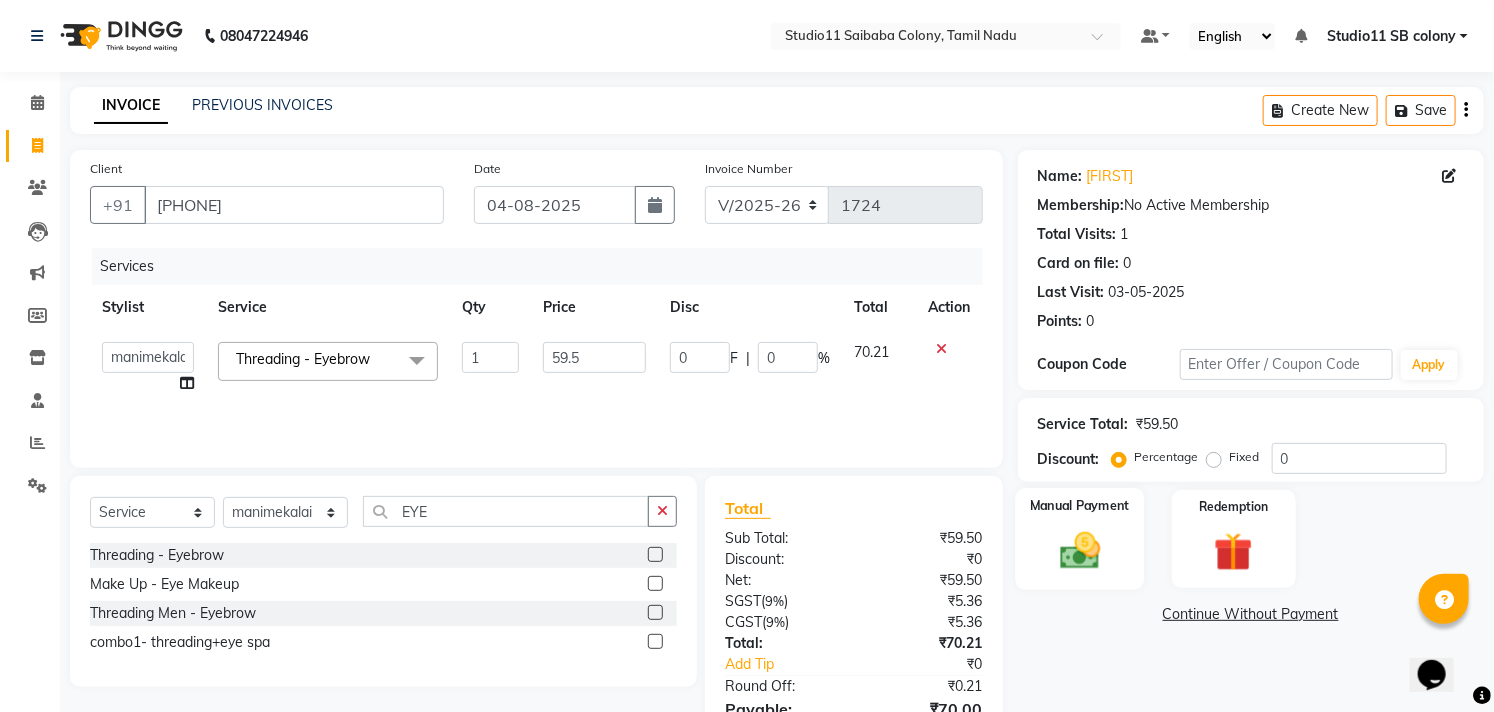 click on "Manual Payment" 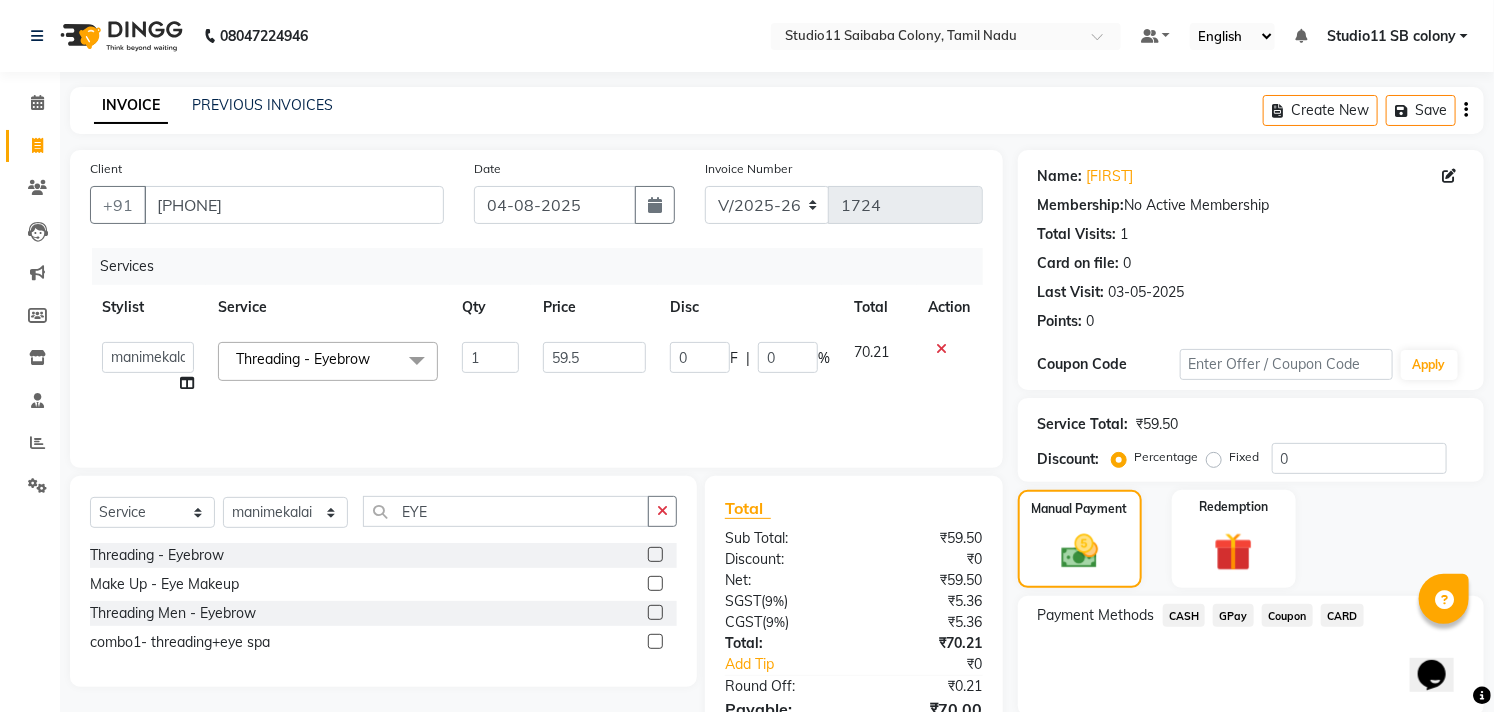 click on "CASH" 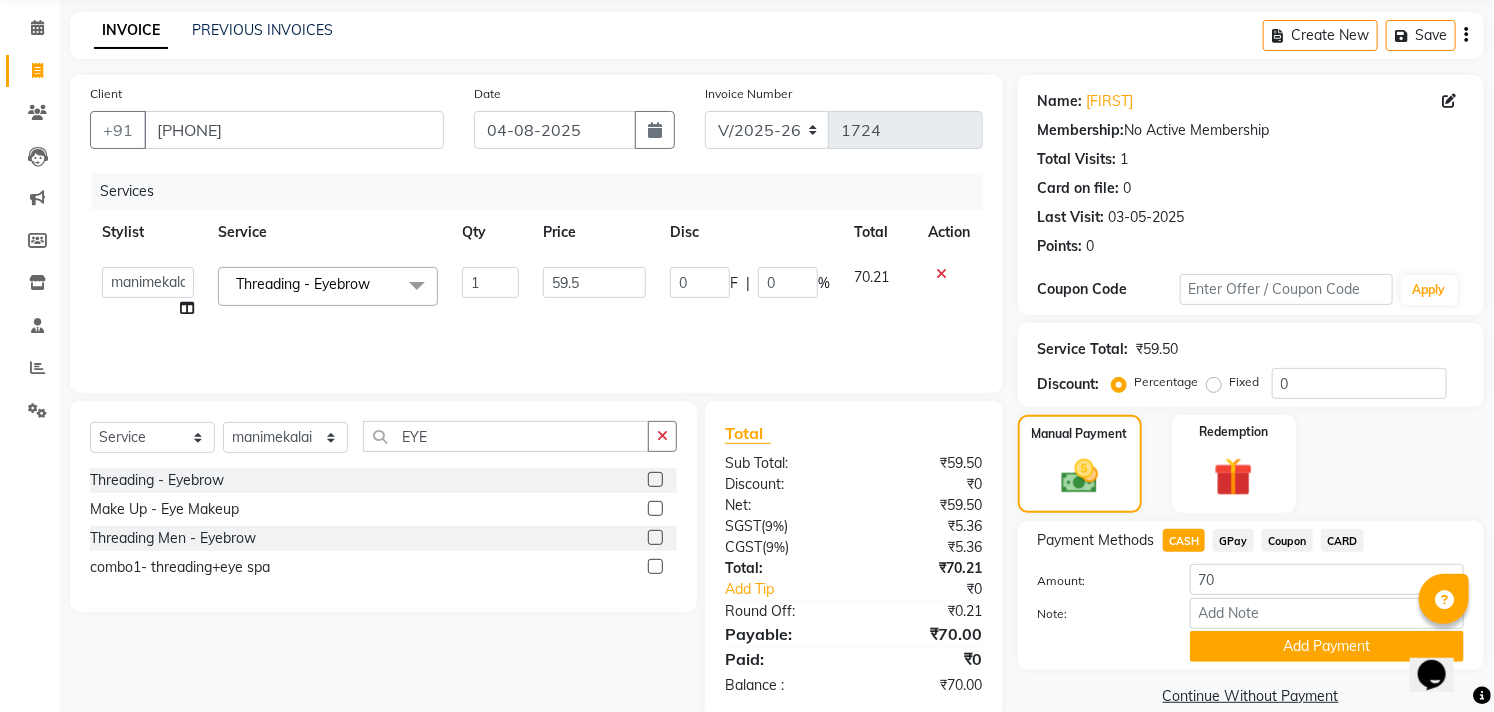 scroll, scrollTop: 108, scrollLeft: 0, axis: vertical 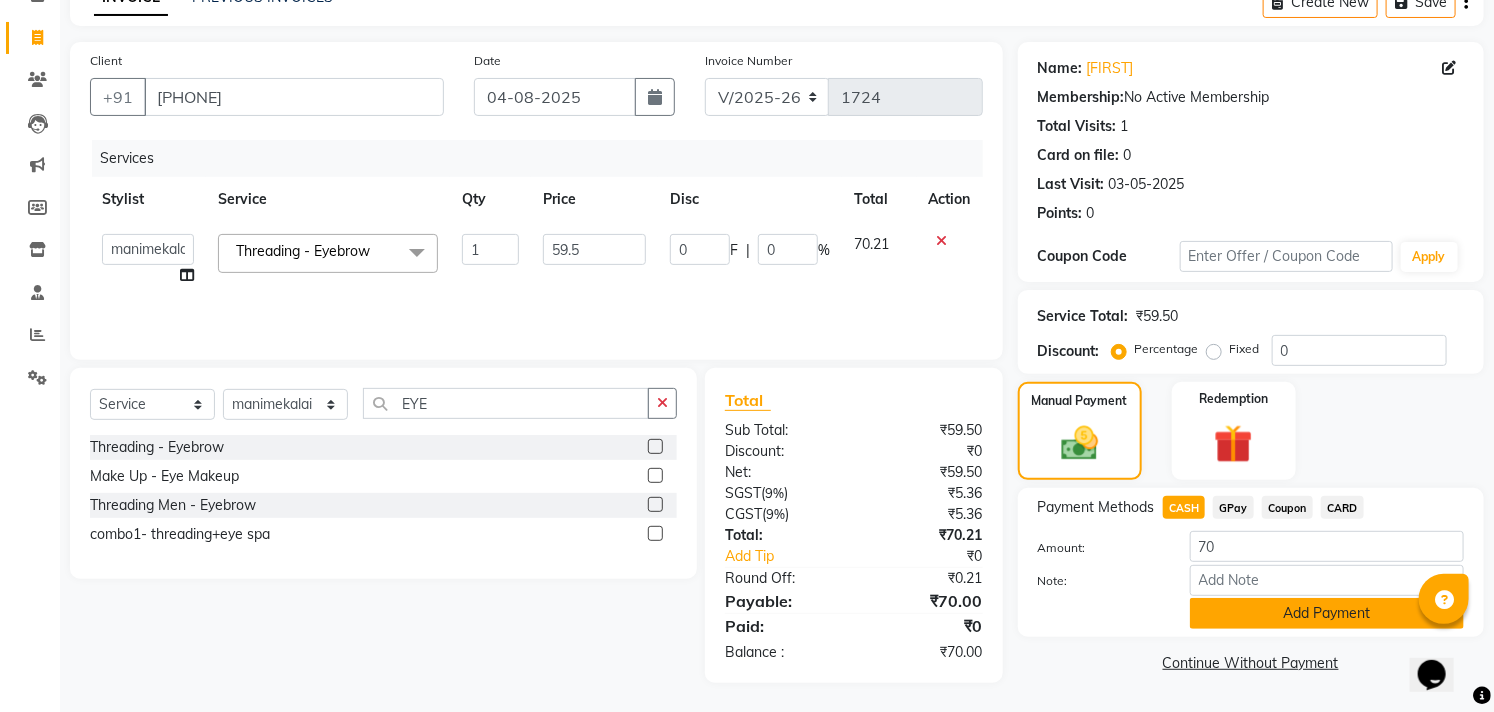 click on "Add Payment" 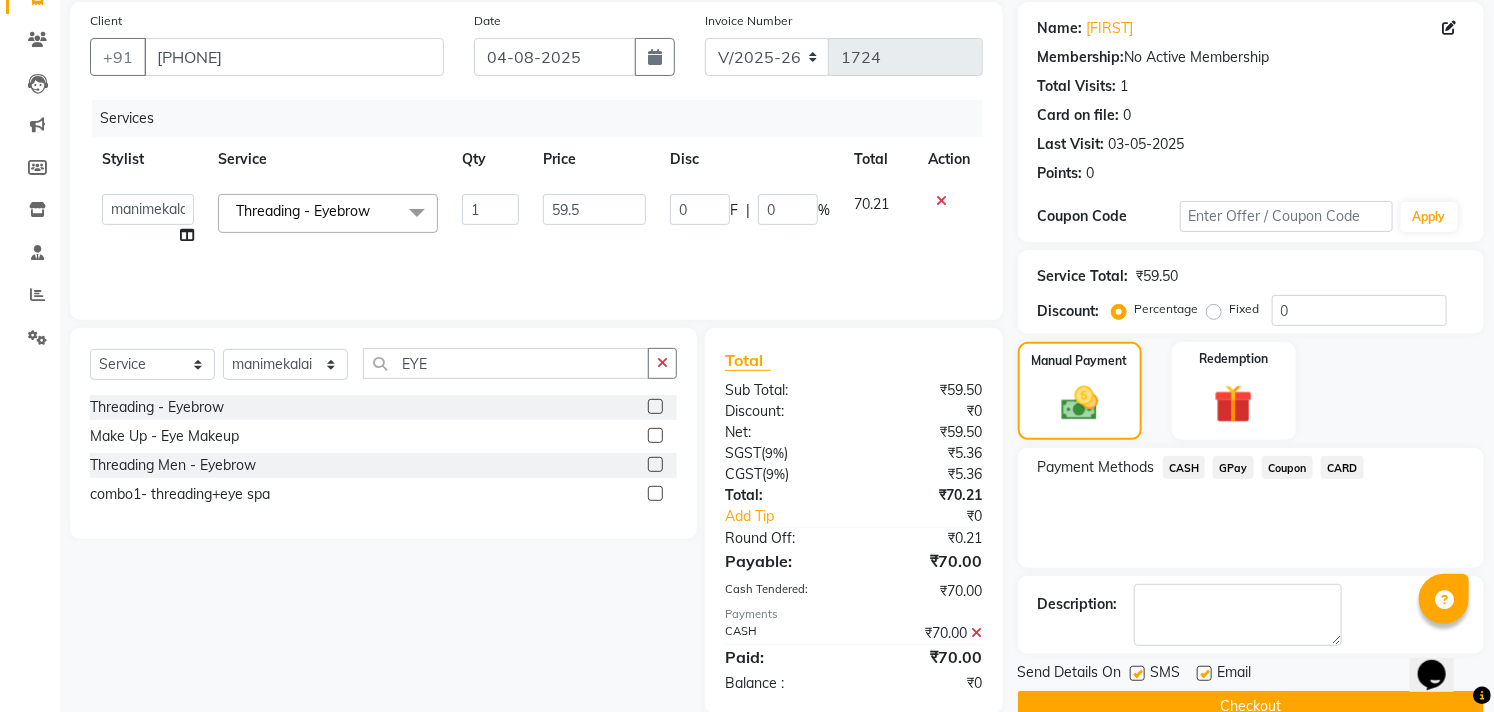 scroll, scrollTop: 187, scrollLeft: 0, axis: vertical 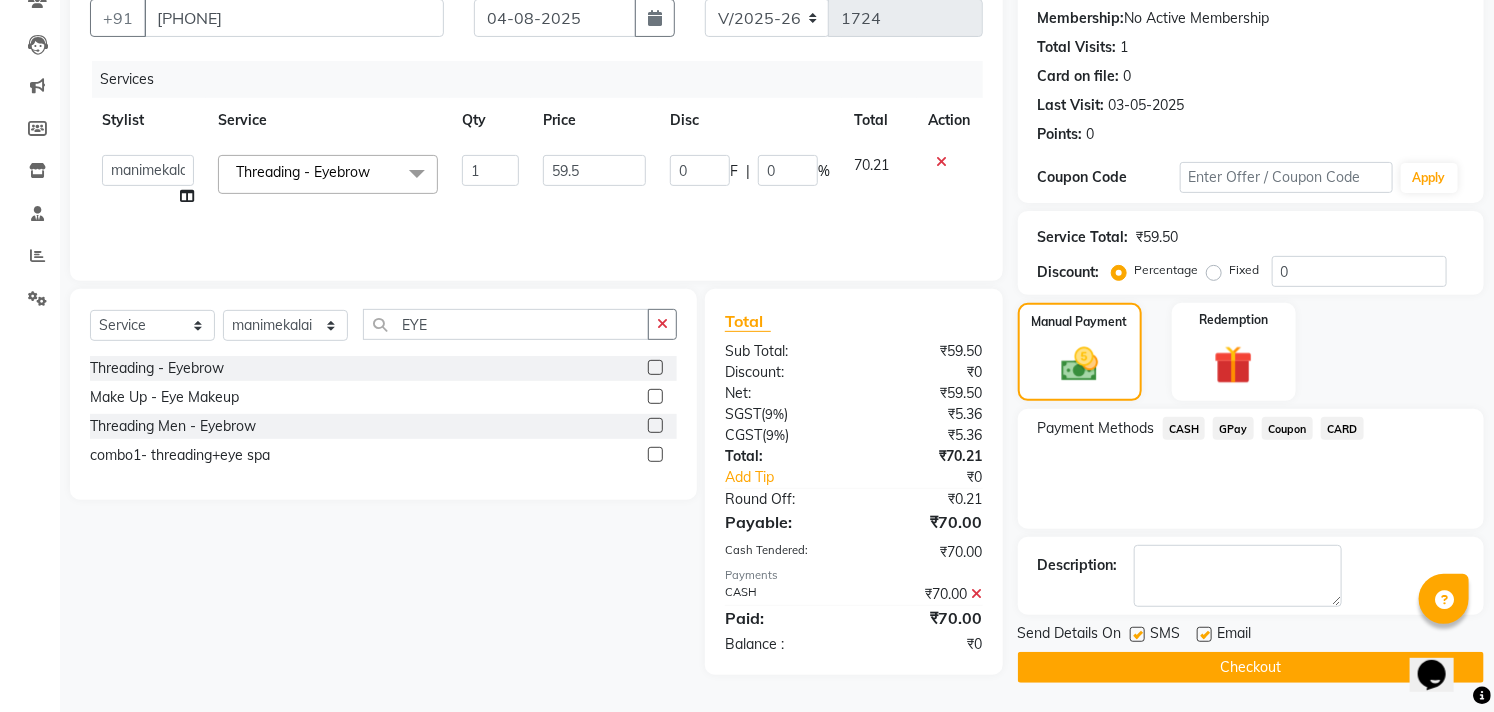 click 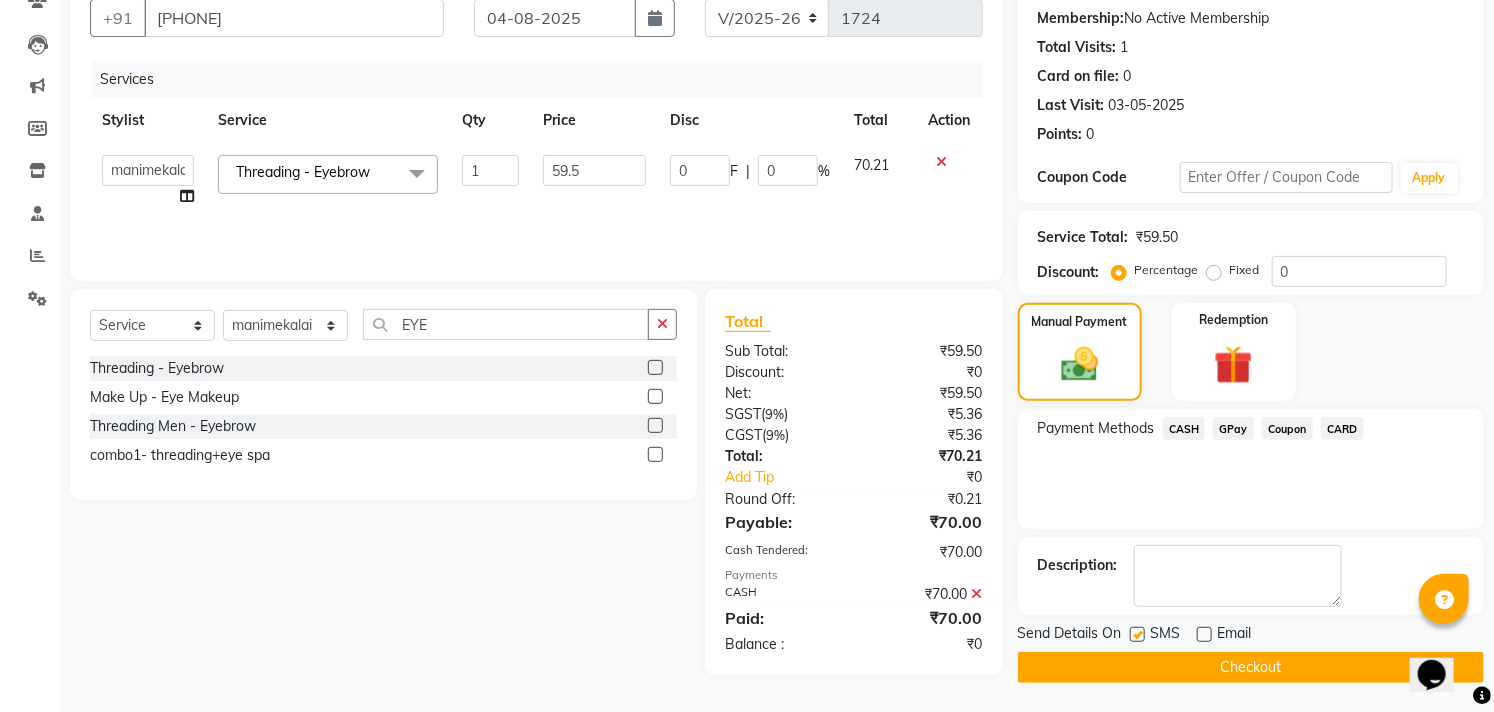 click 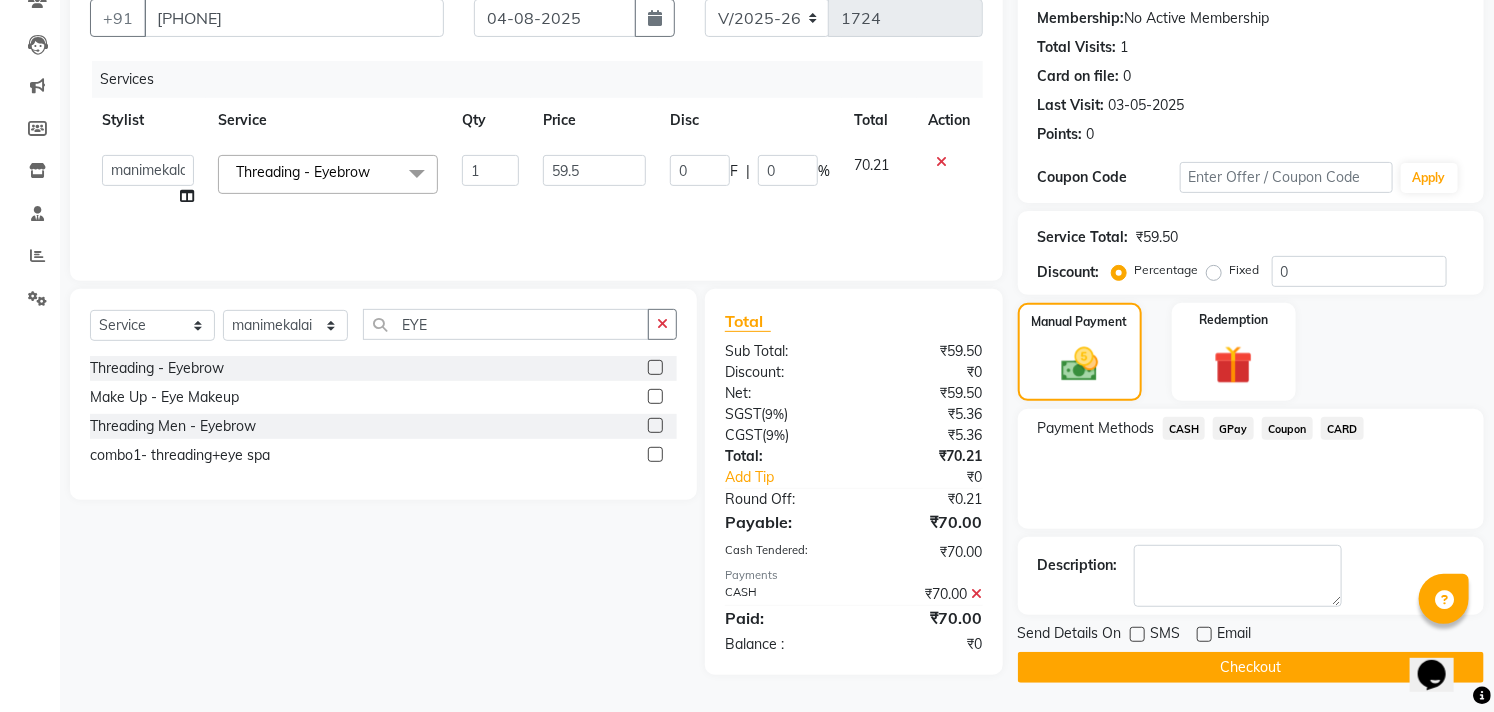 click on "Checkout" 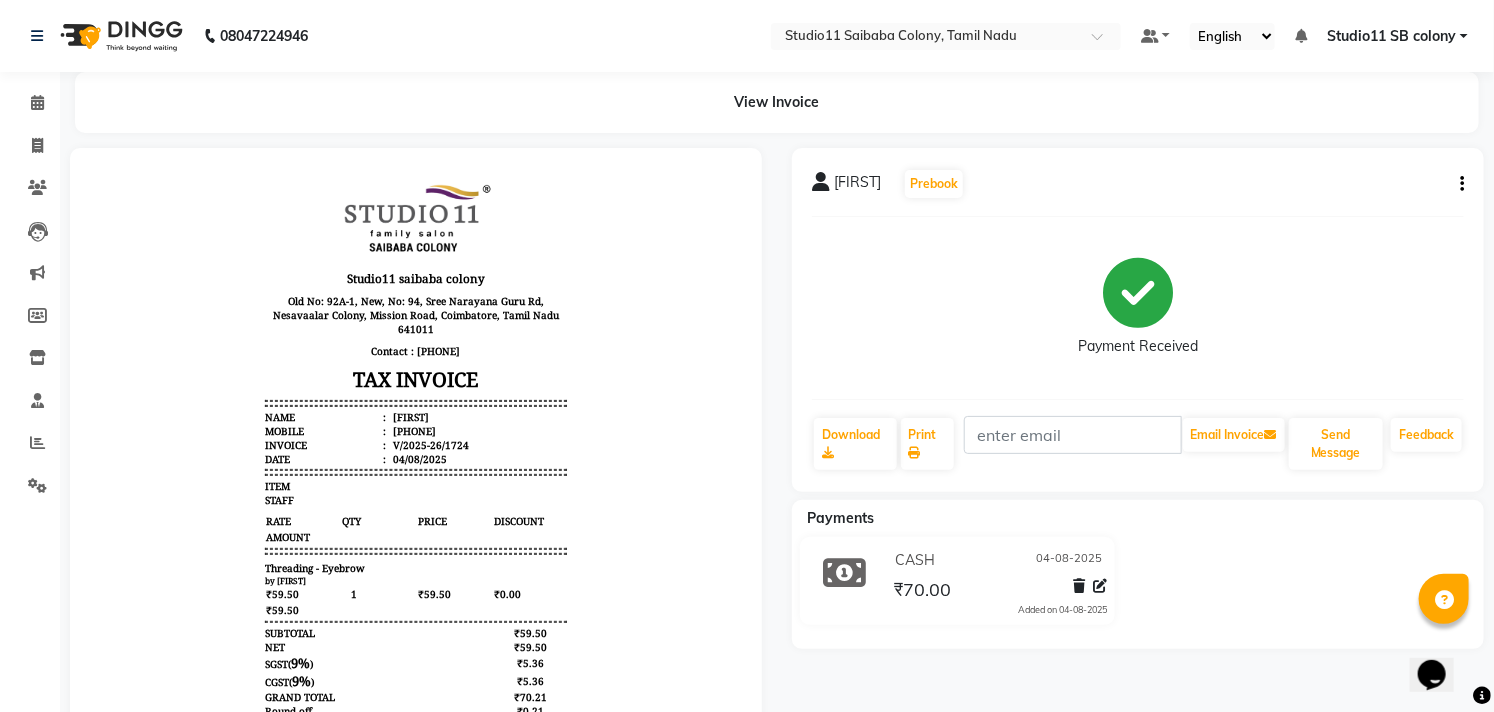 scroll, scrollTop: 0, scrollLeft: 0, axis: both 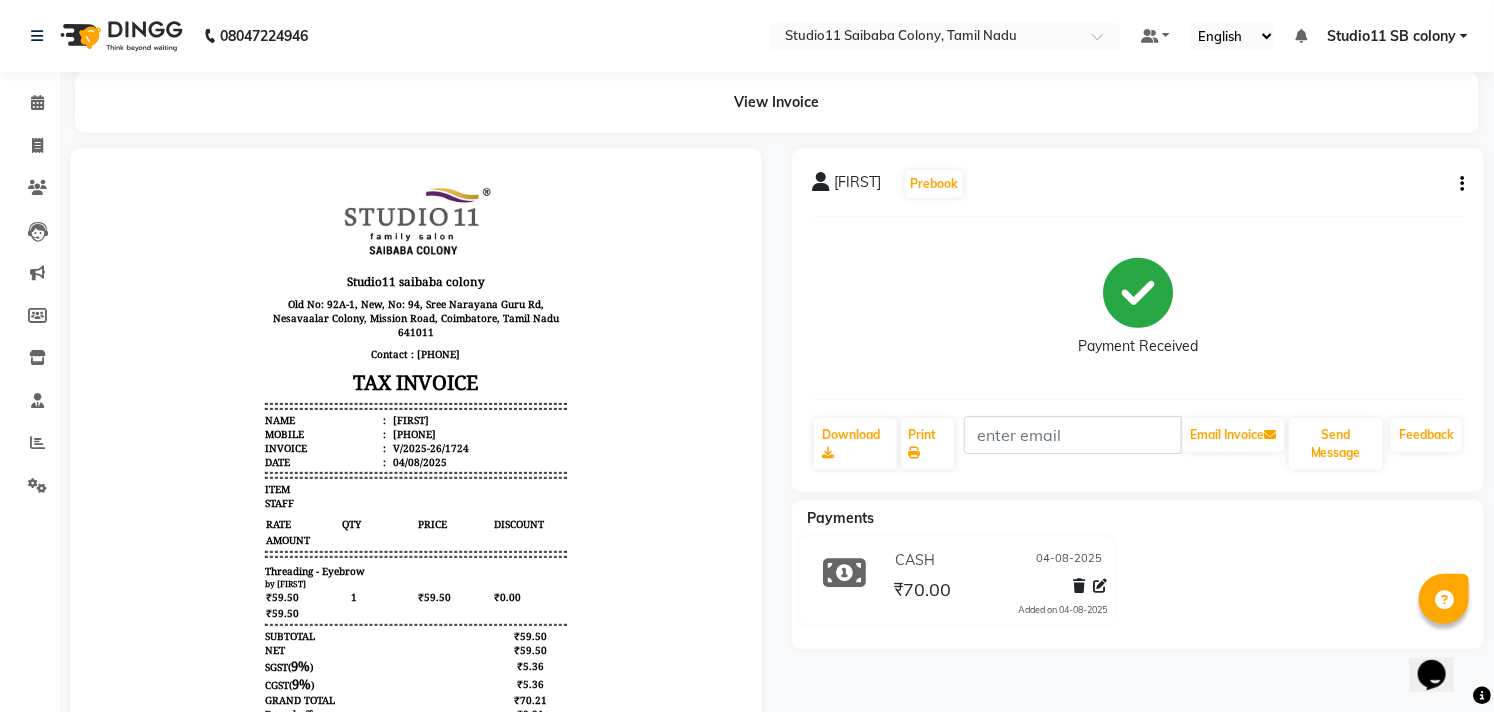 select on "service" 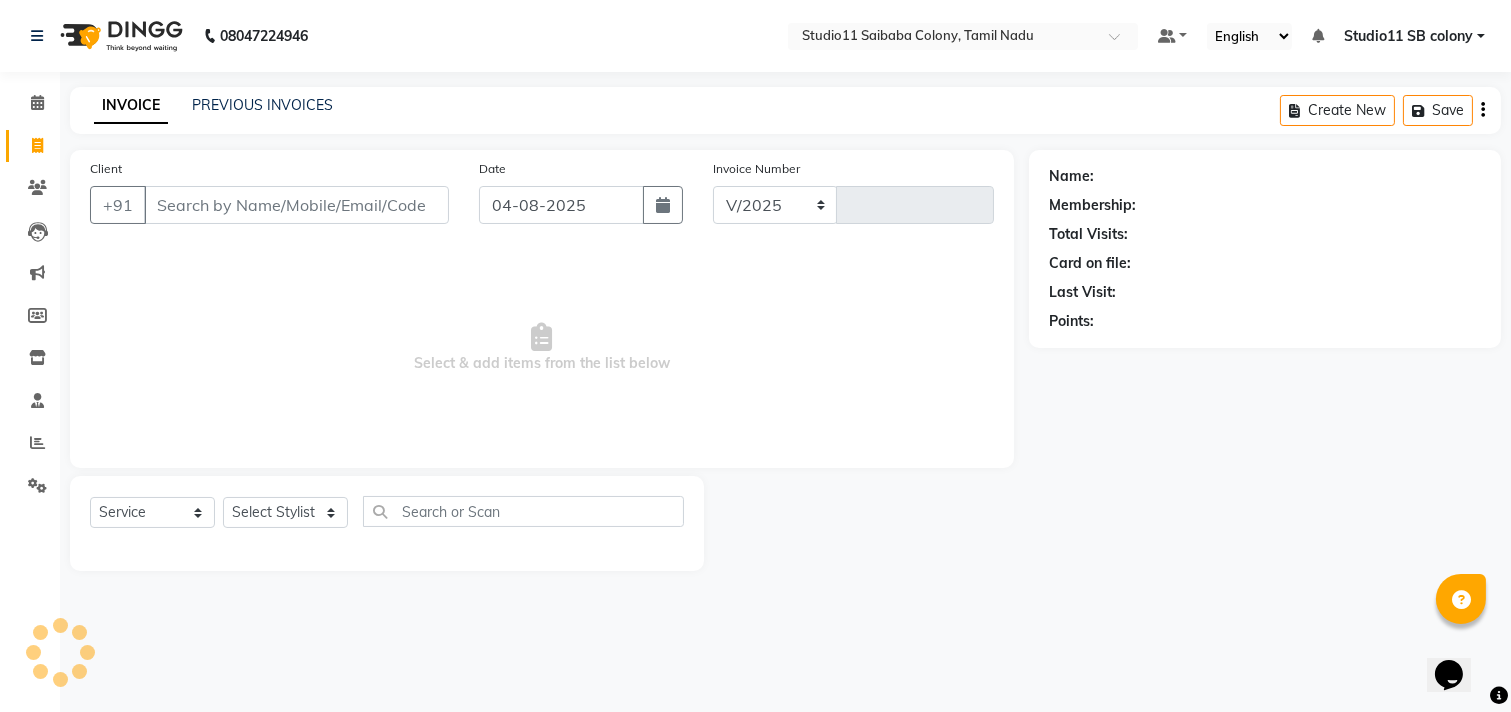 select on "7717" 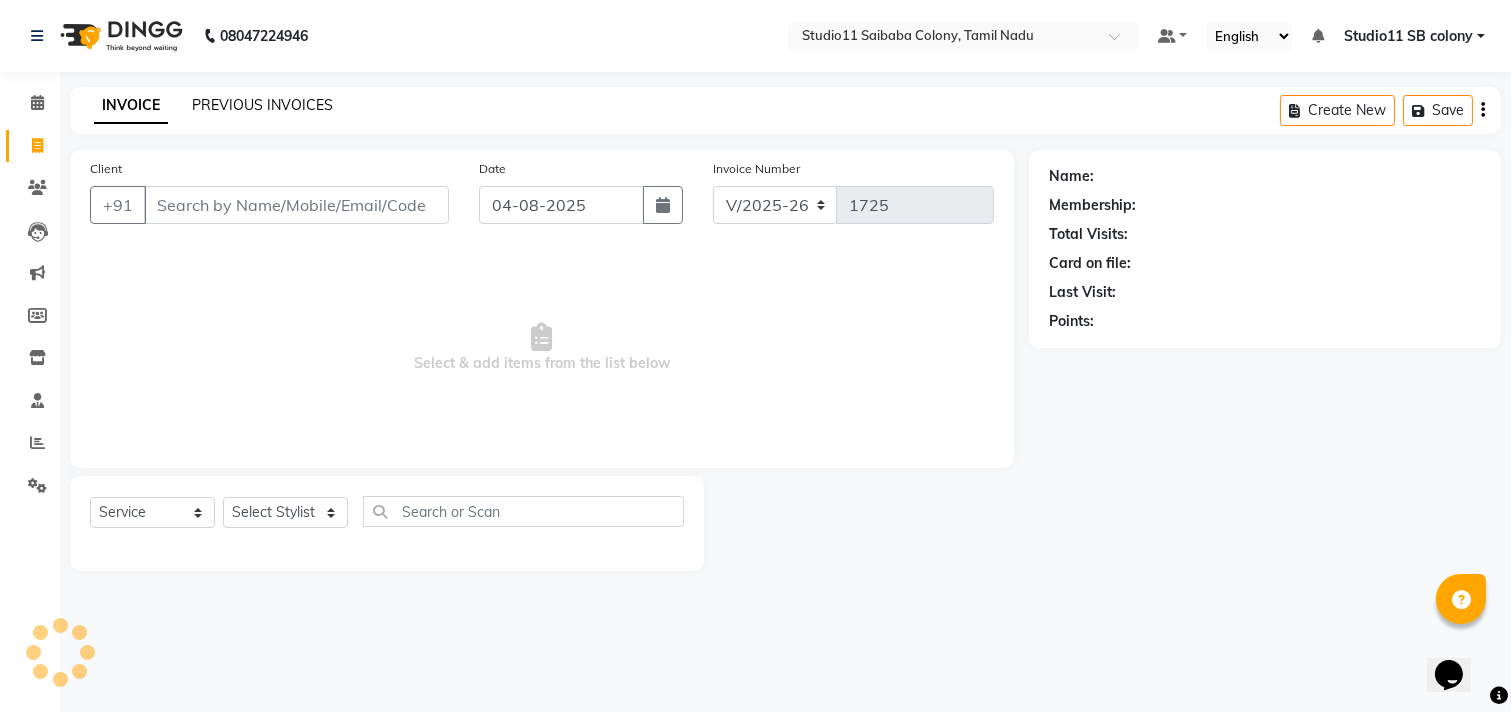 click on "PREVIOUS INVOICES" 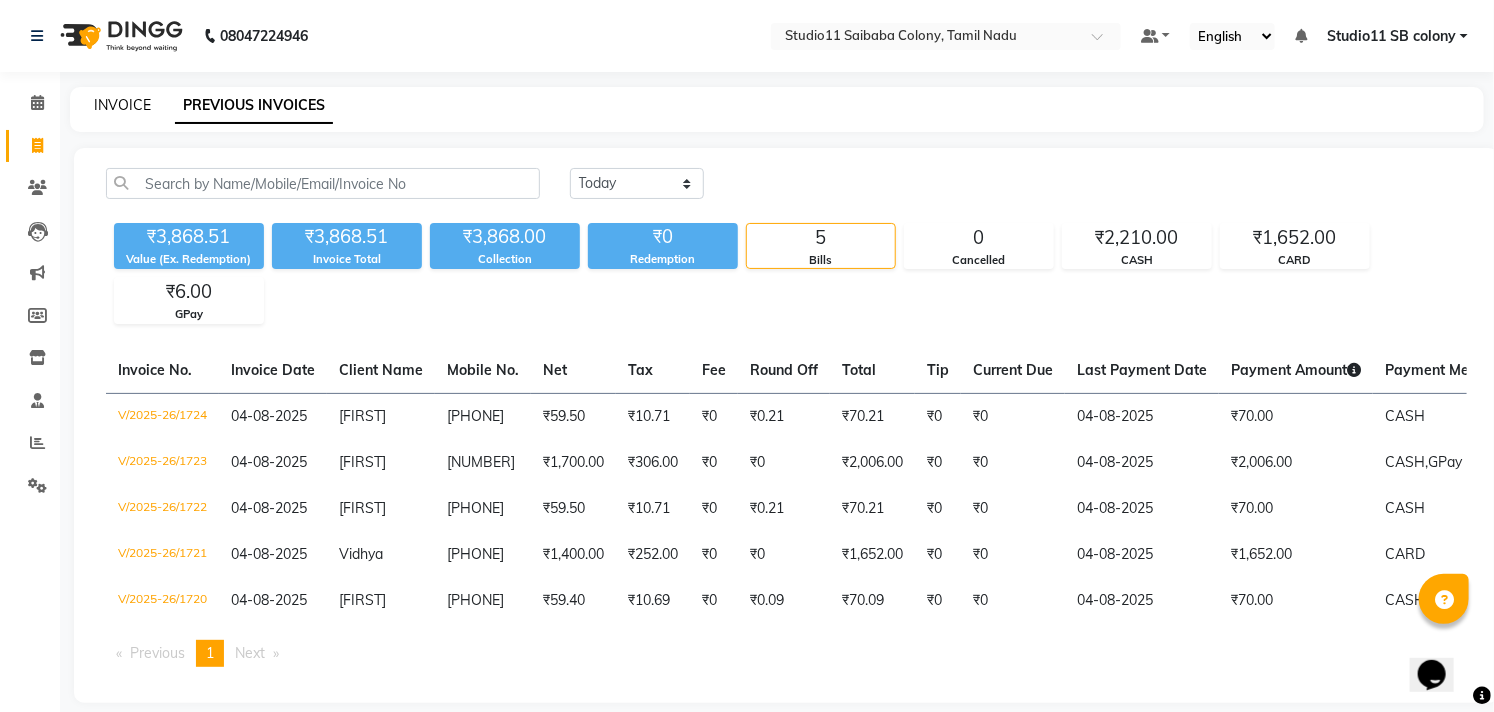 click on "INVOICE" 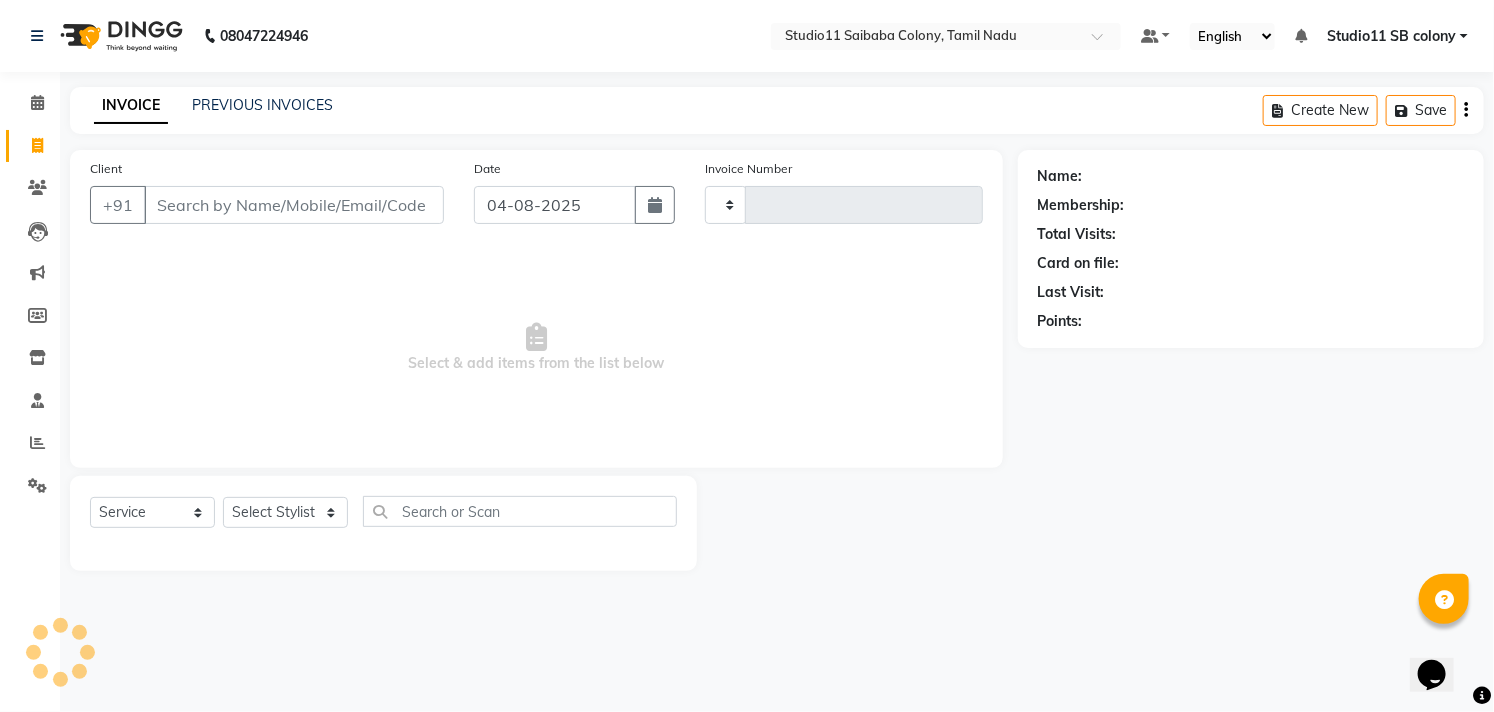 type on "1725" 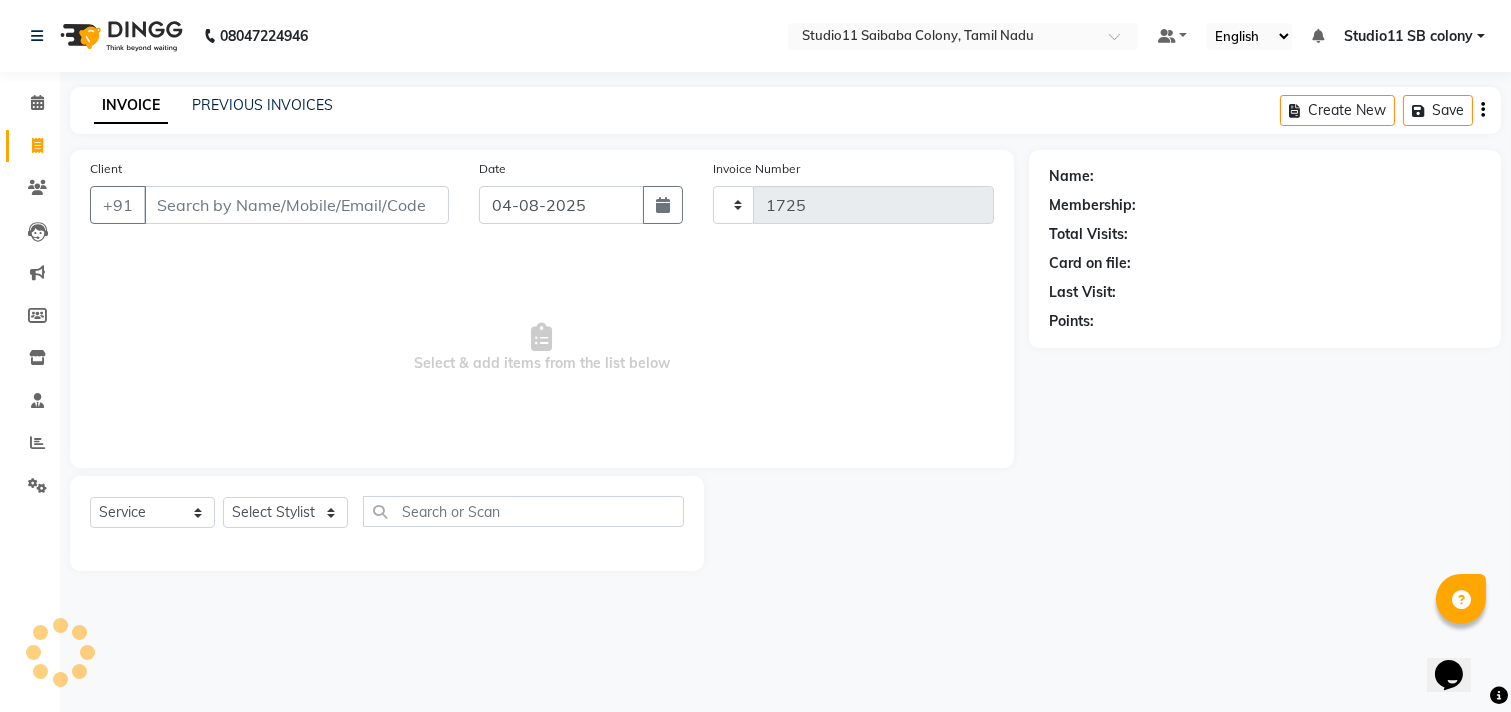 select on "7717" 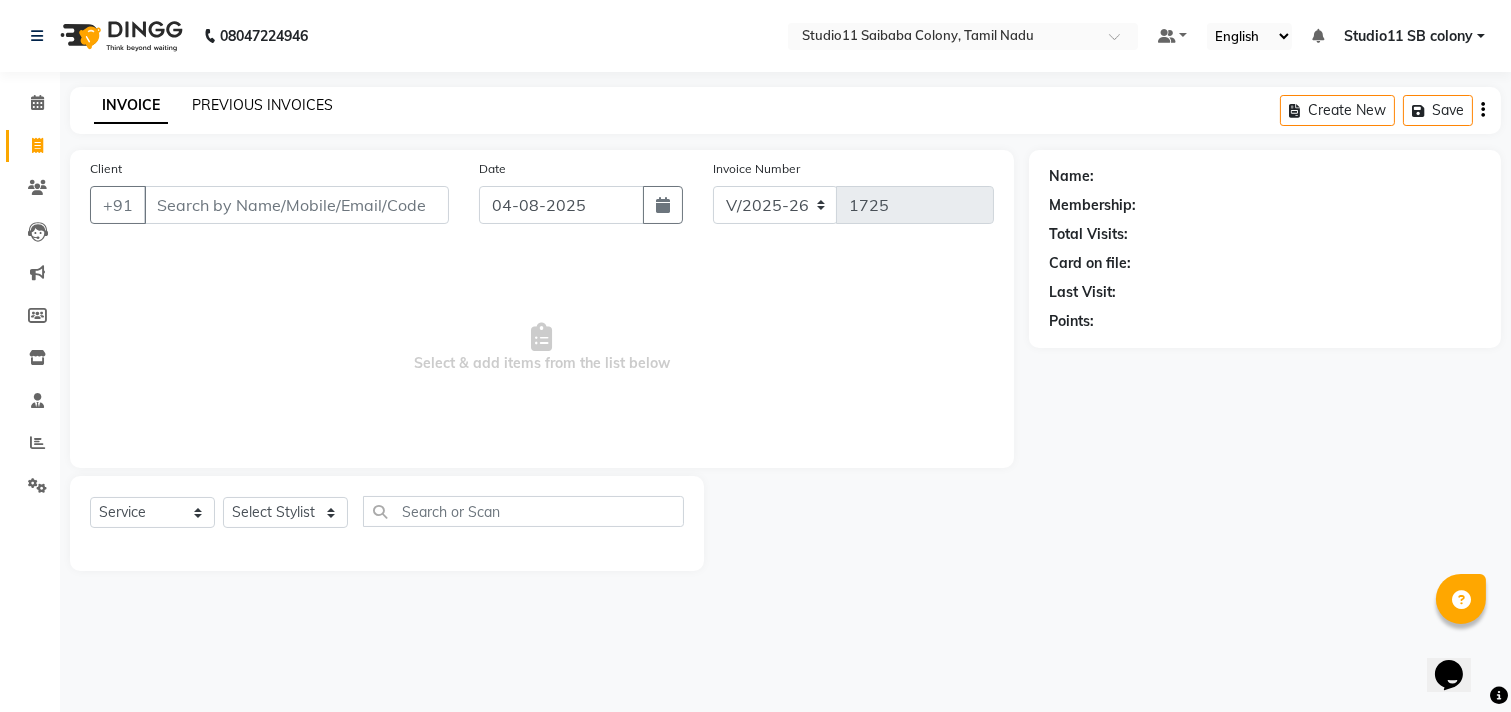 click on "PREVIOUS INVOICES" 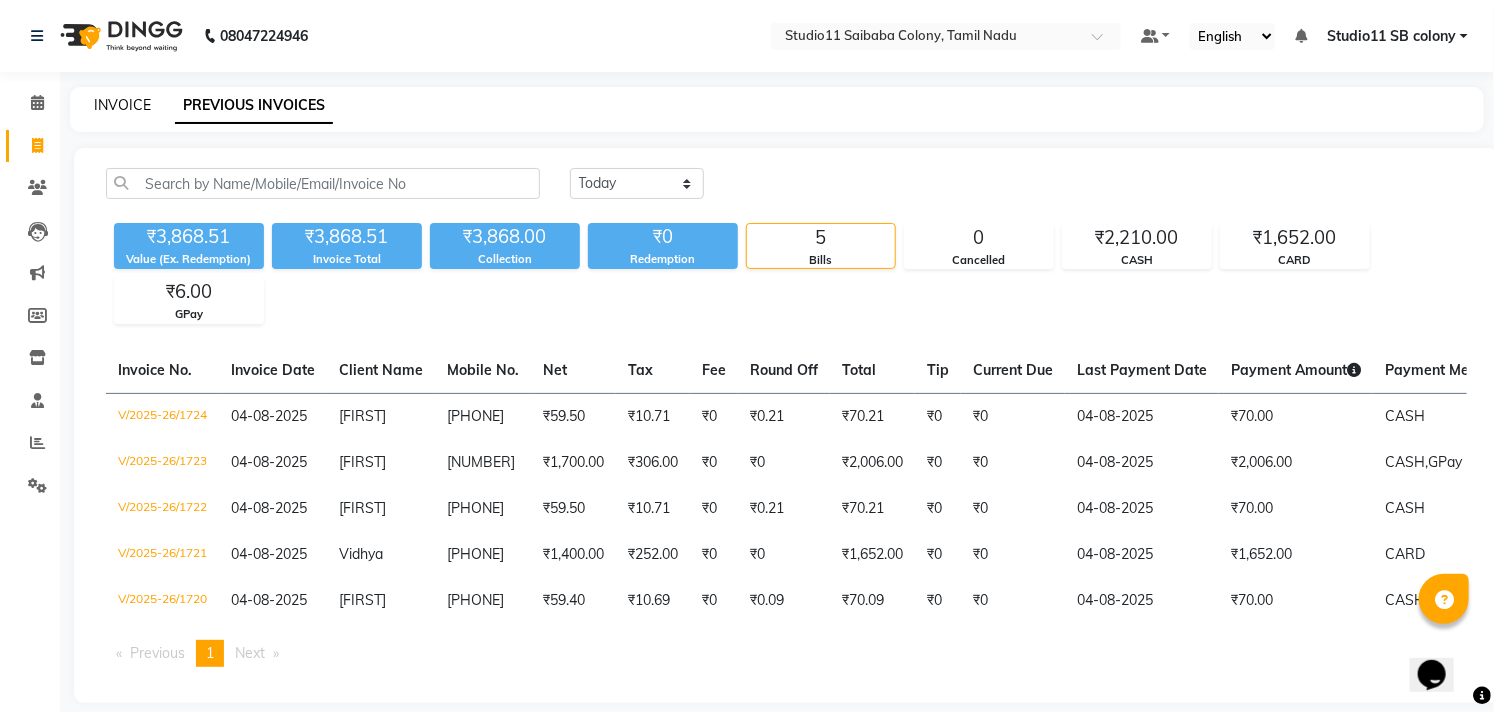 click on "INVOICE" 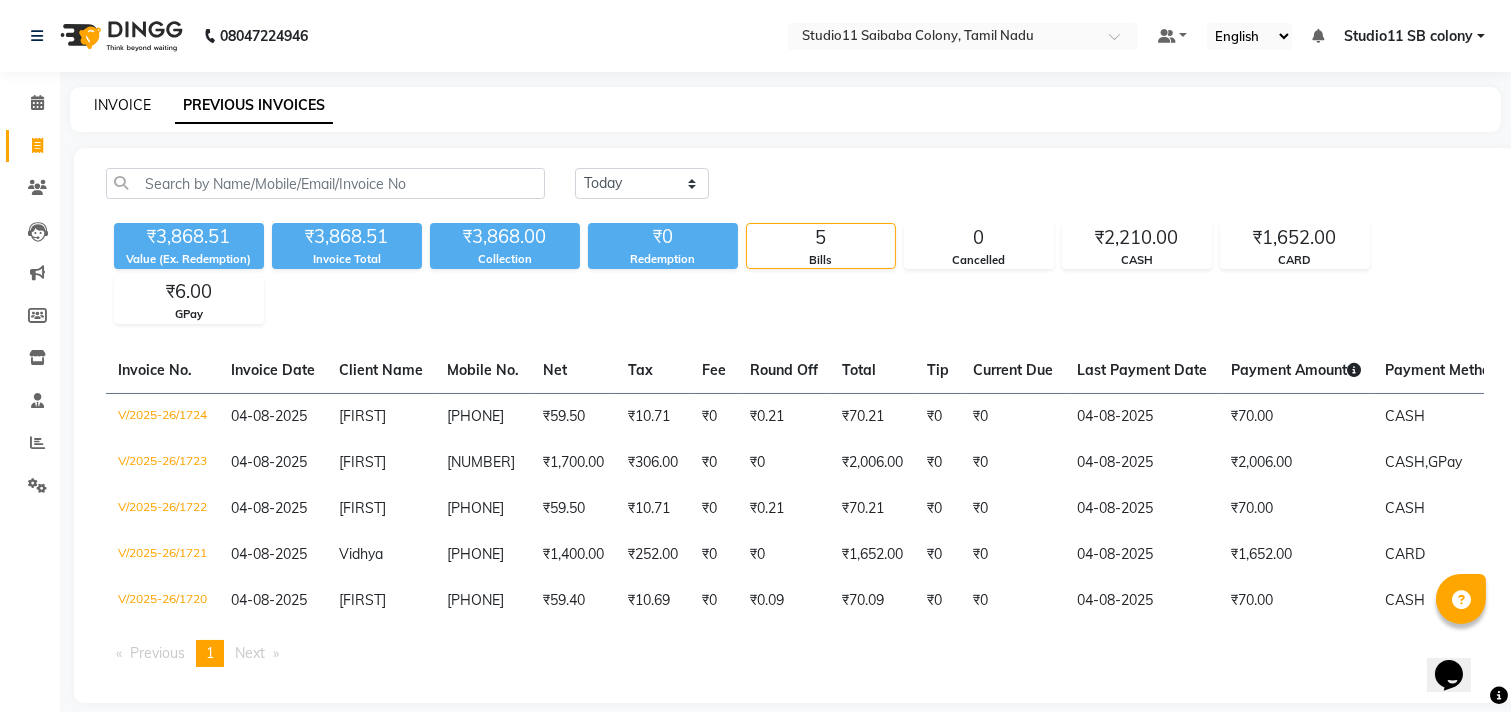 select on "service" 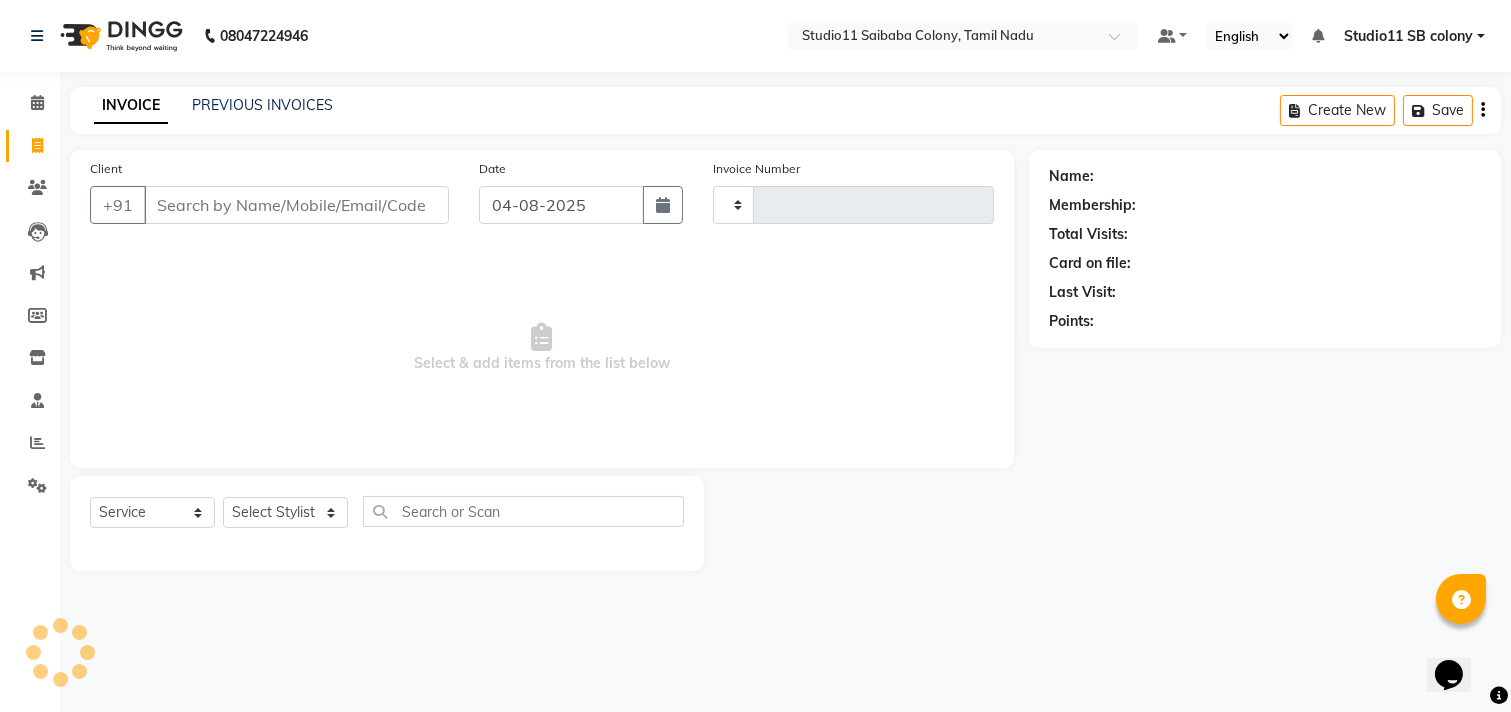 type on "1725" 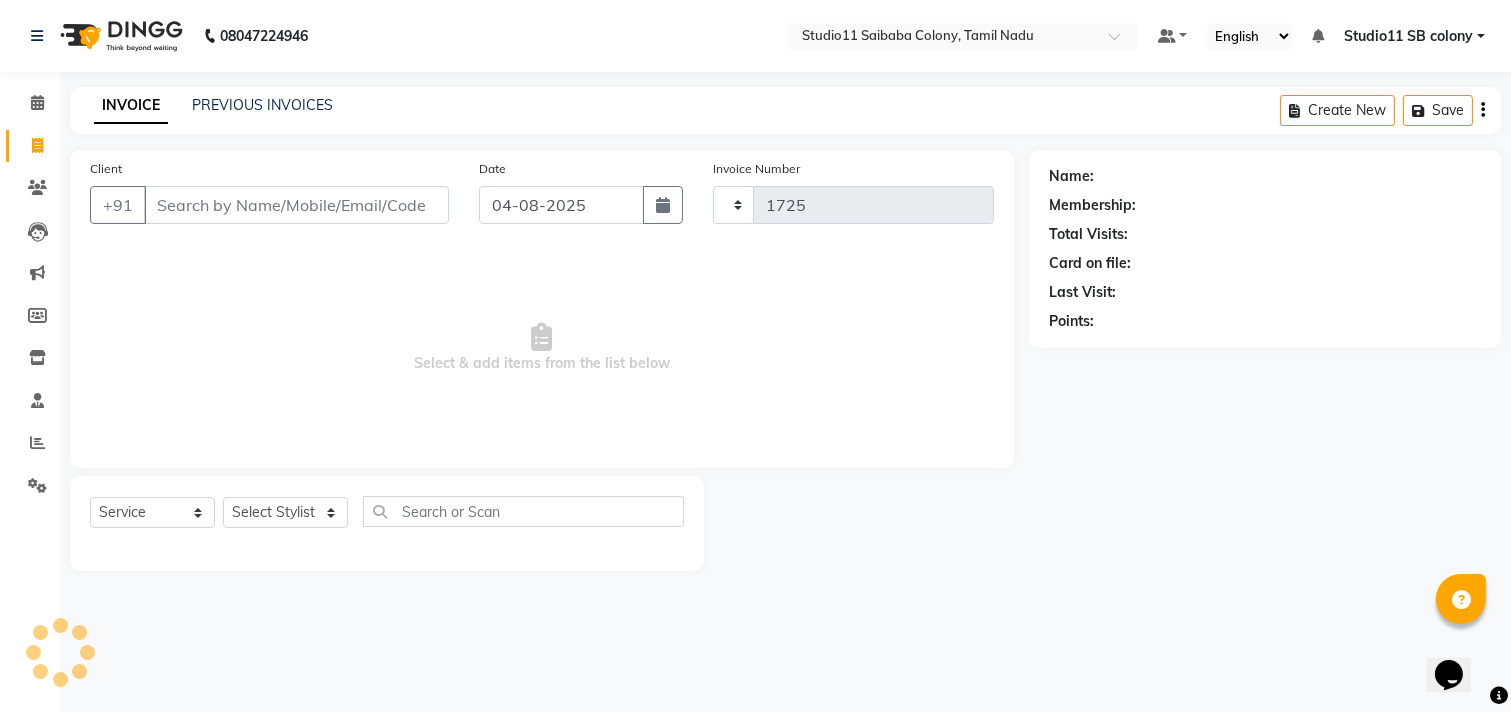 select on "7717" 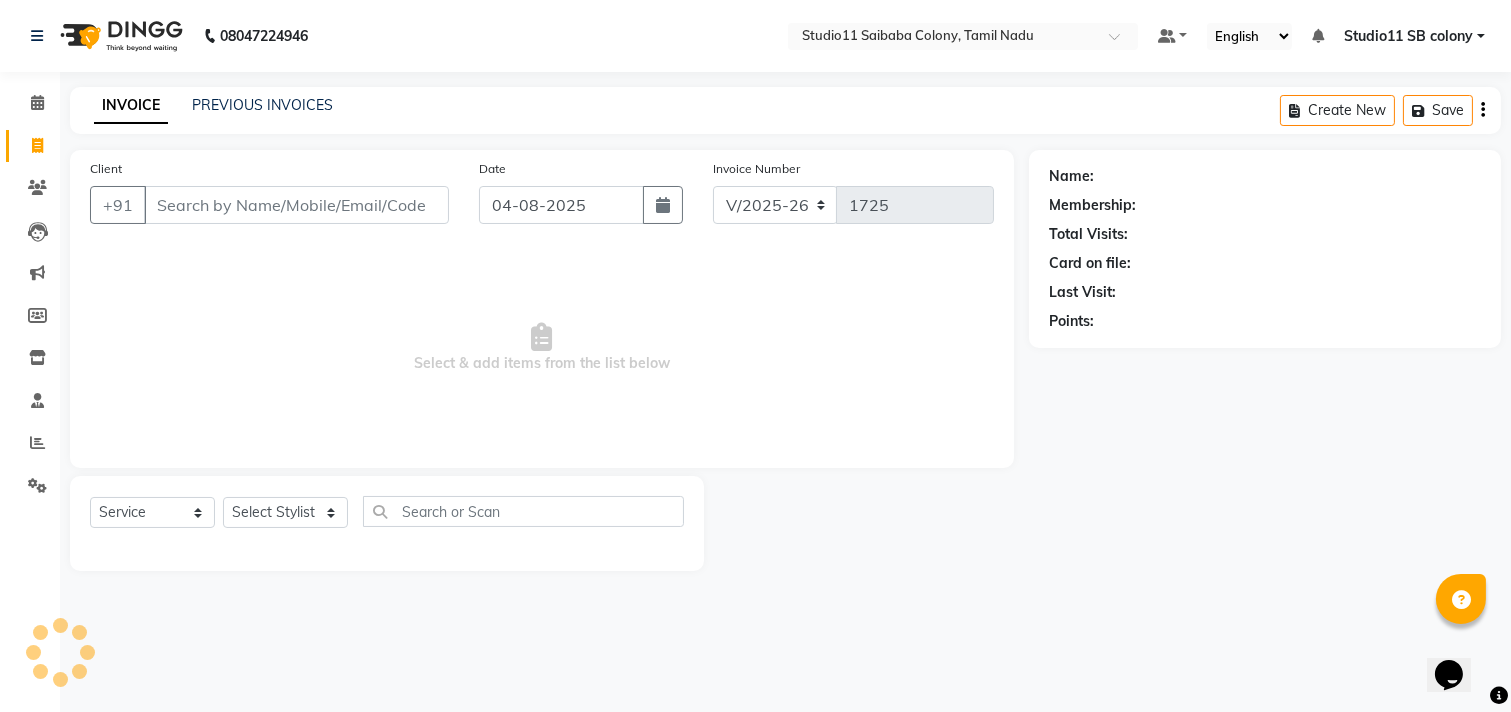 click on "Select  Service  Product  Membership  Package Voucher Prepaid Gift Card  Select Stylist" 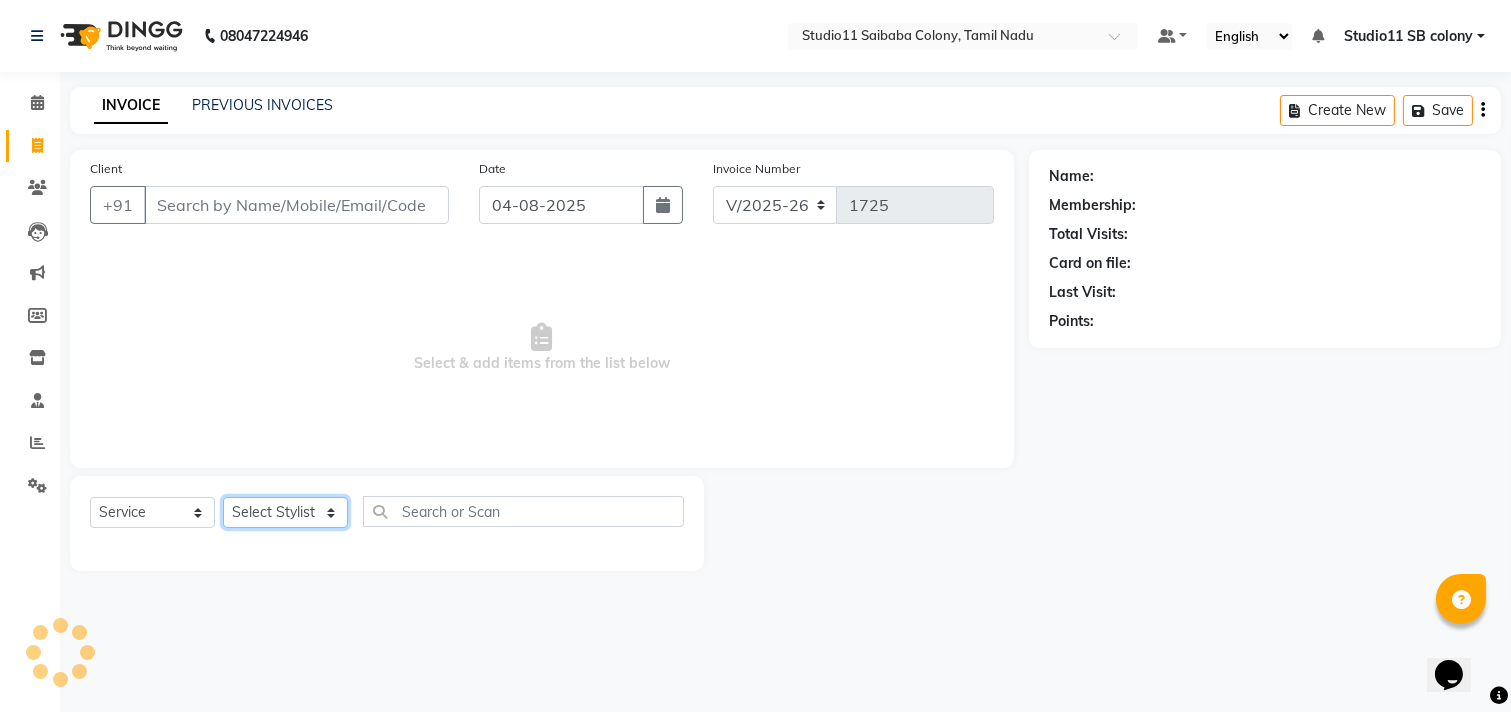 click on "Select Stylist Afzal Akbar Dani Jeni Josna kaif lavanya manimekalai Praveen Sonu Studio11 SB colony Tahir tamil" 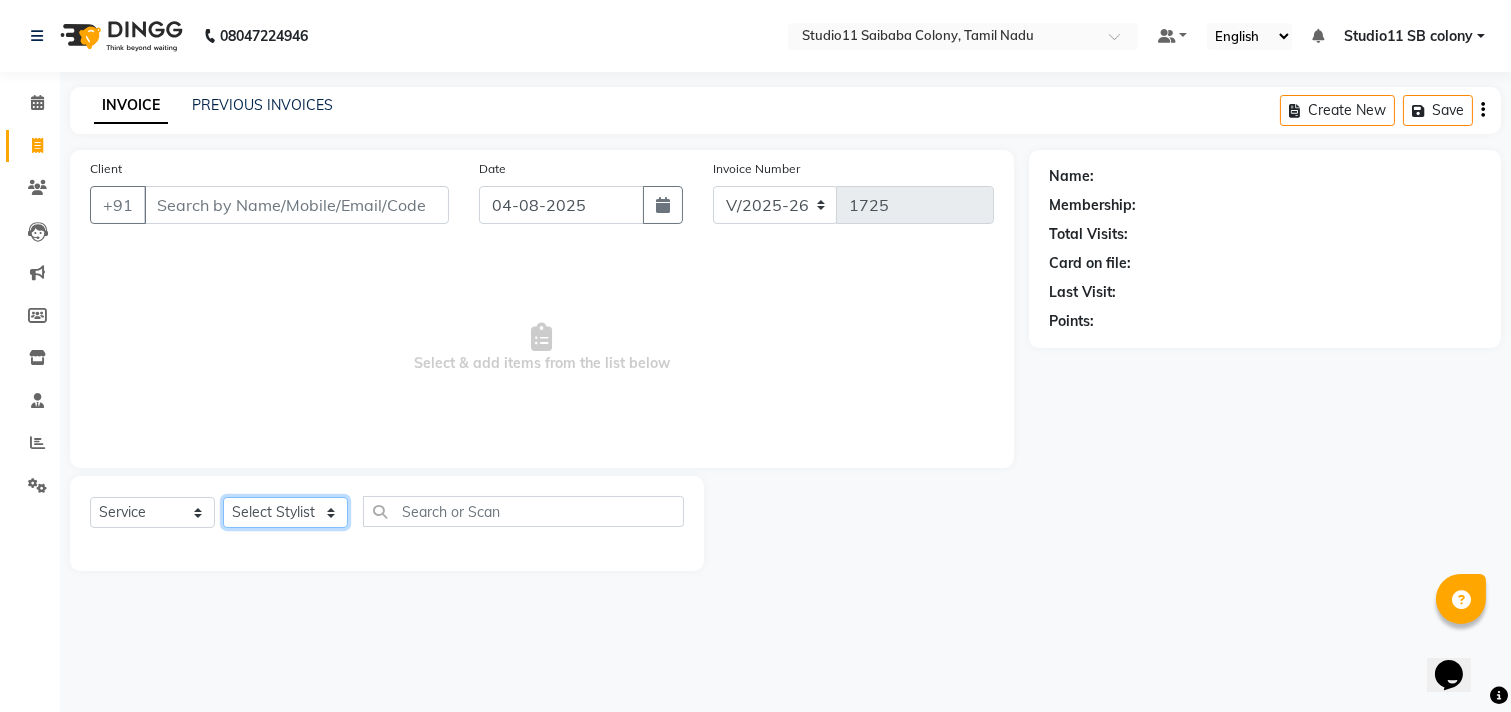 select on "69575" 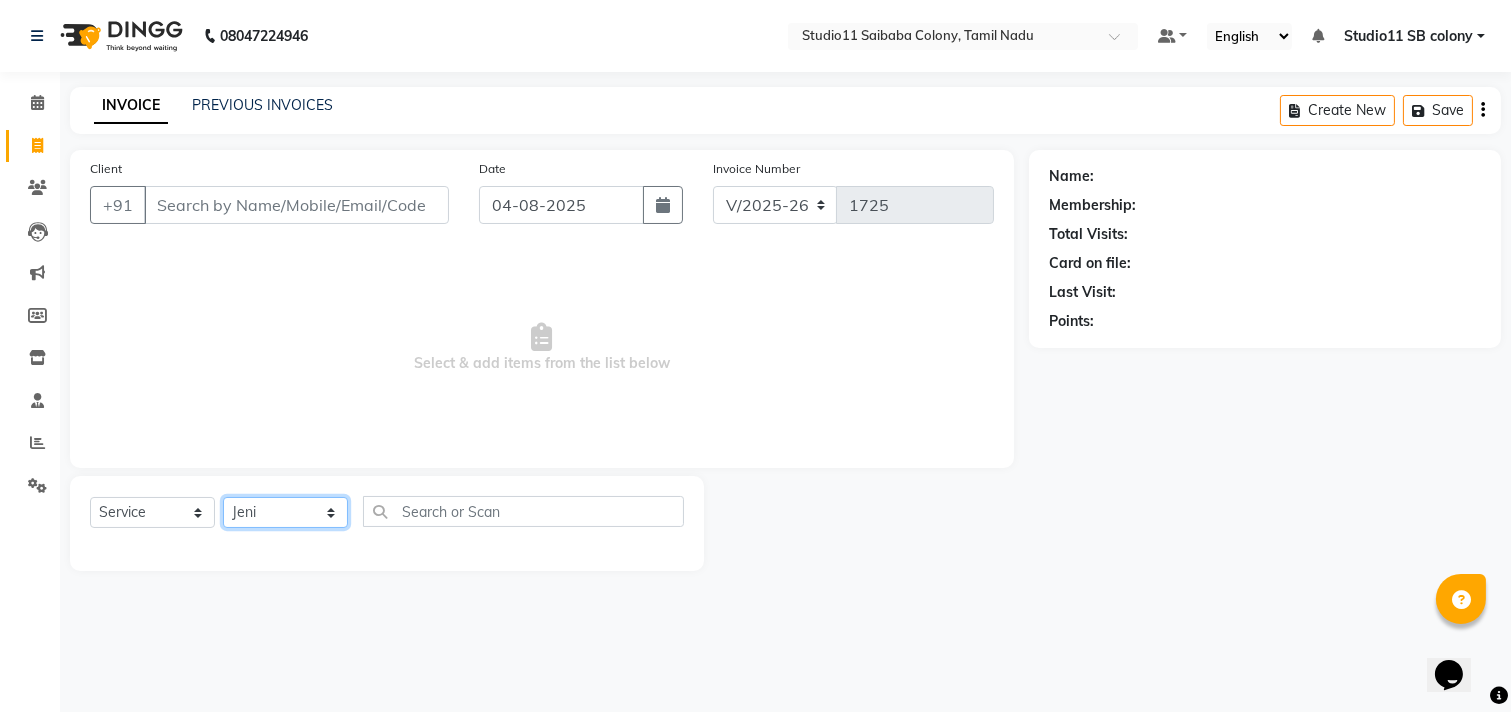 click on "Select Stylist Afzal Akbar Dani Jeni Josna kaif lavanya manimekalai Praveen Sonu Studio11 SB colony Tahir tamil" 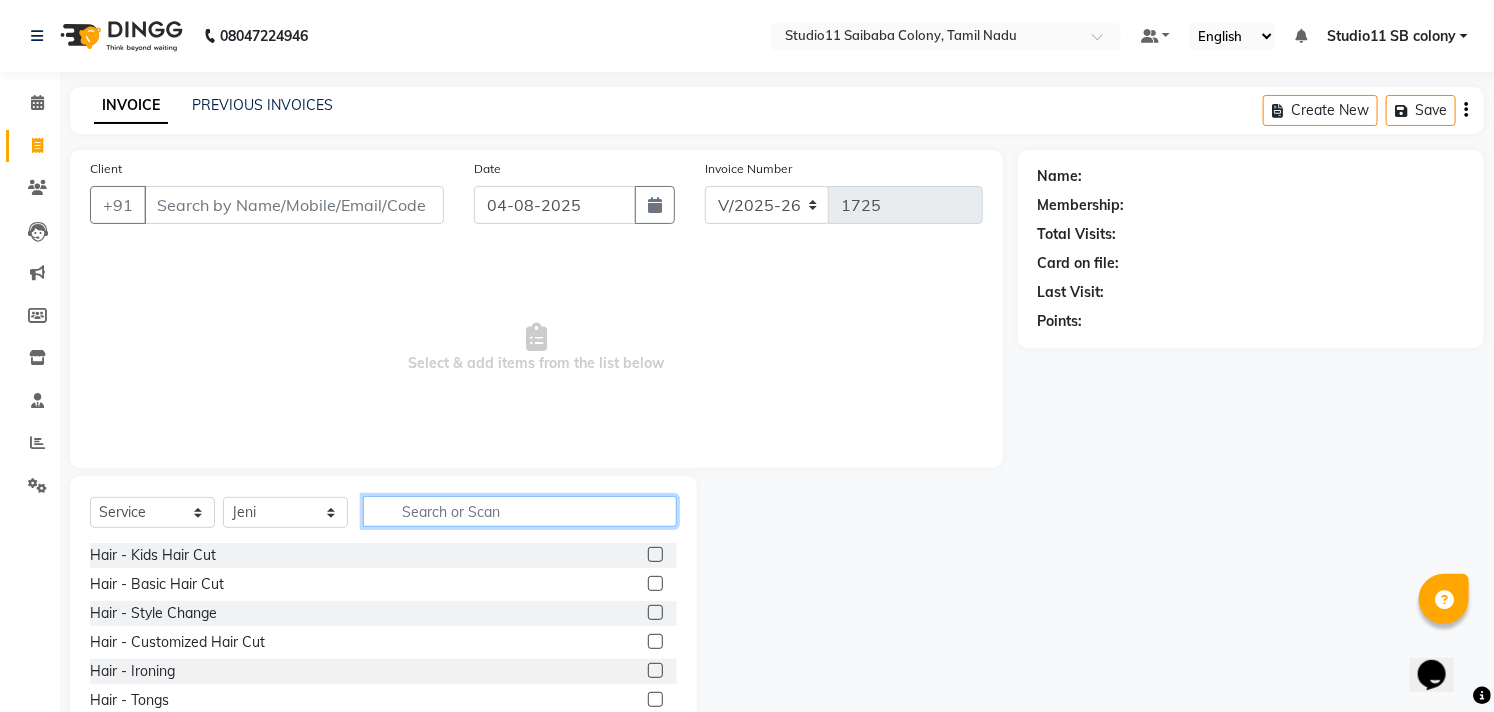 click 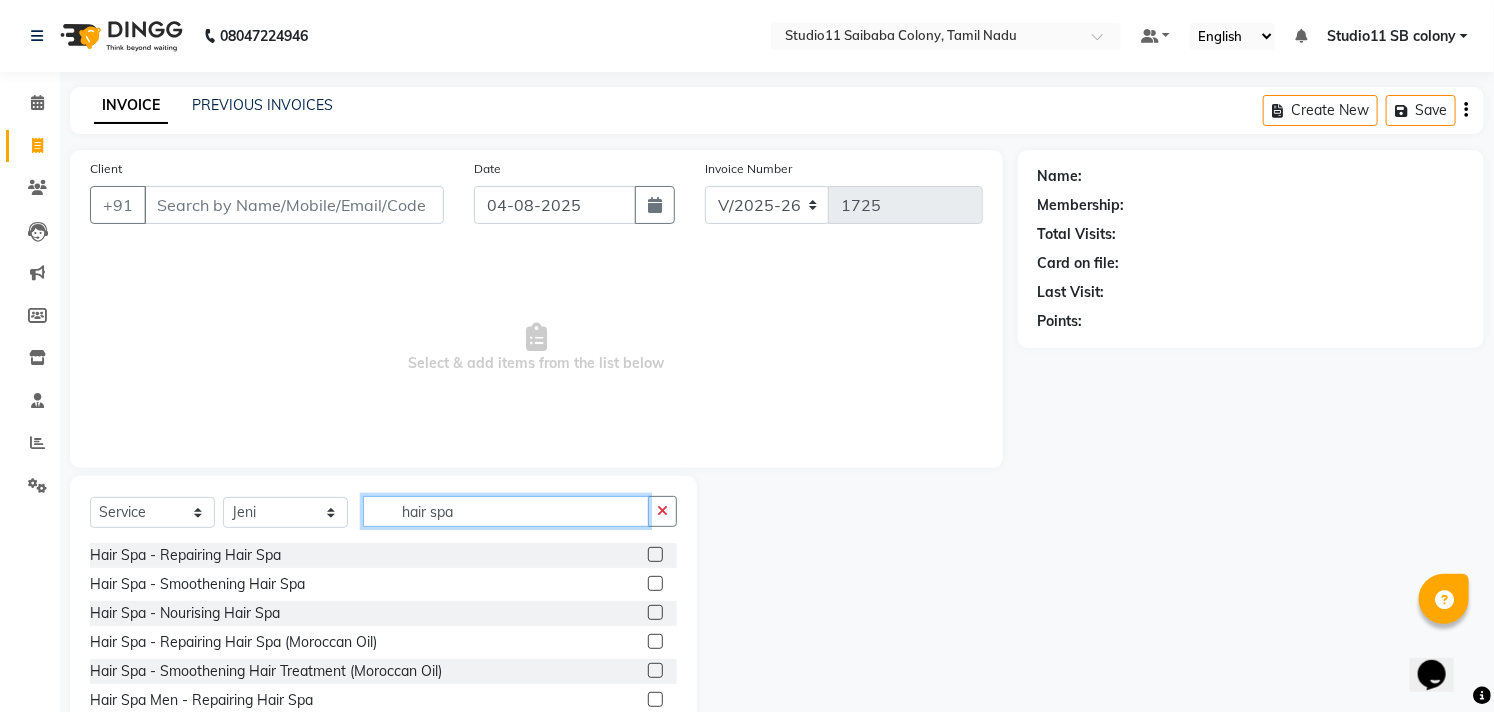 type on "hair spa" 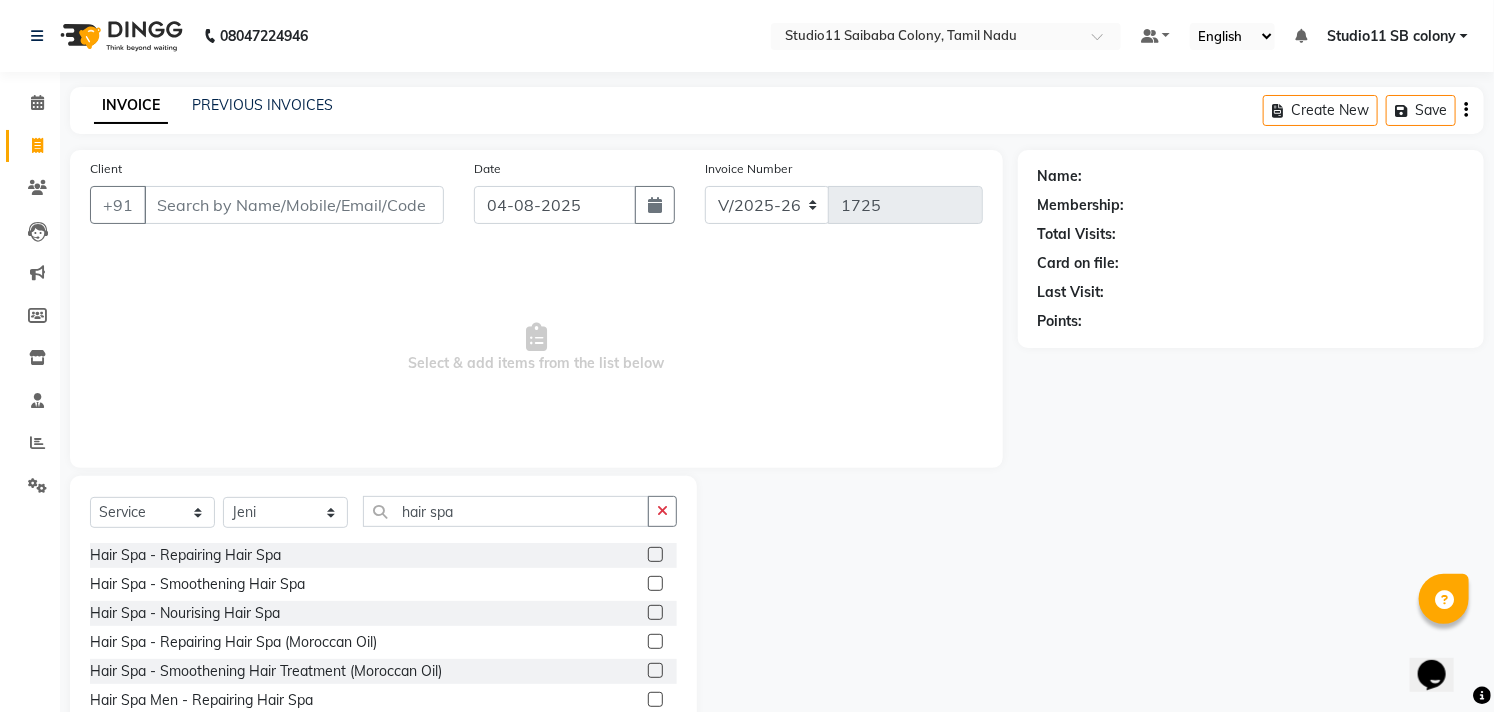 click 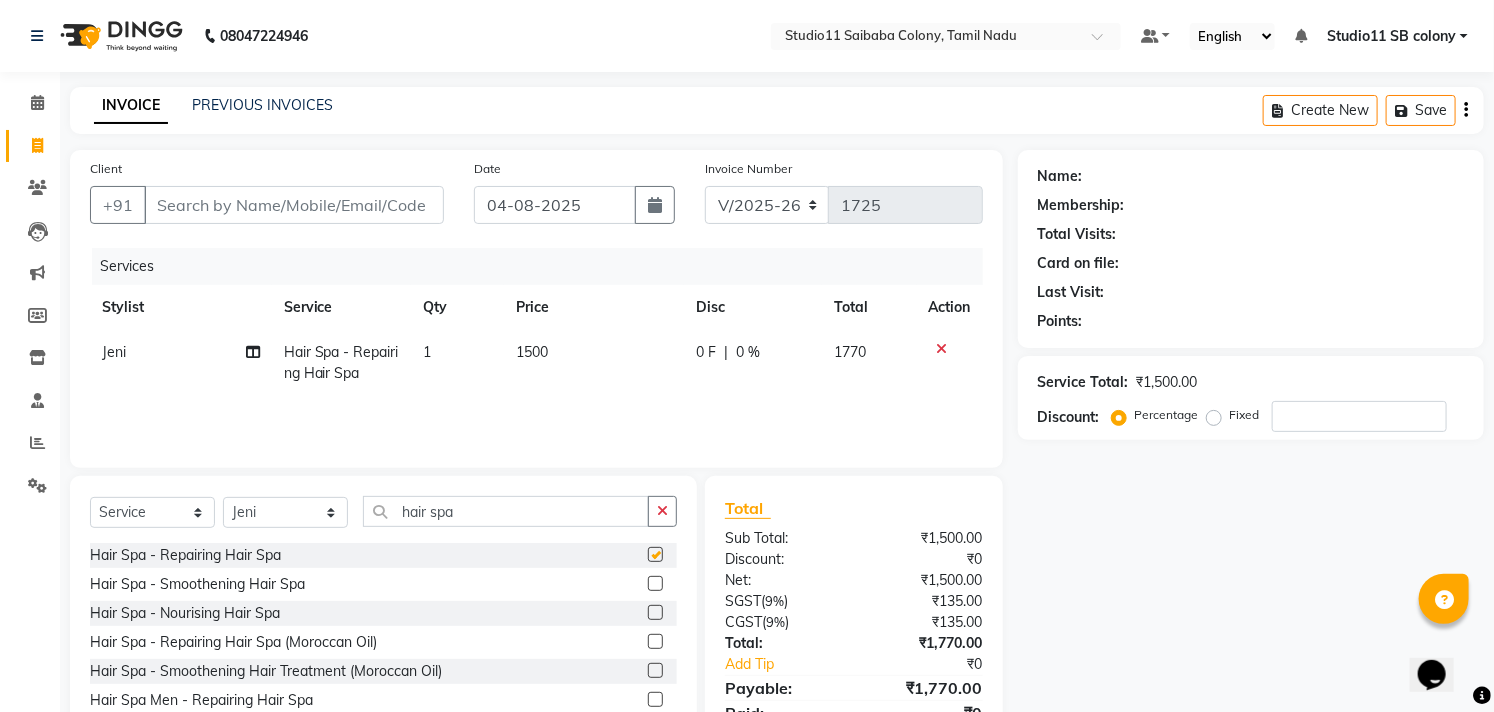 checkbox on "false" 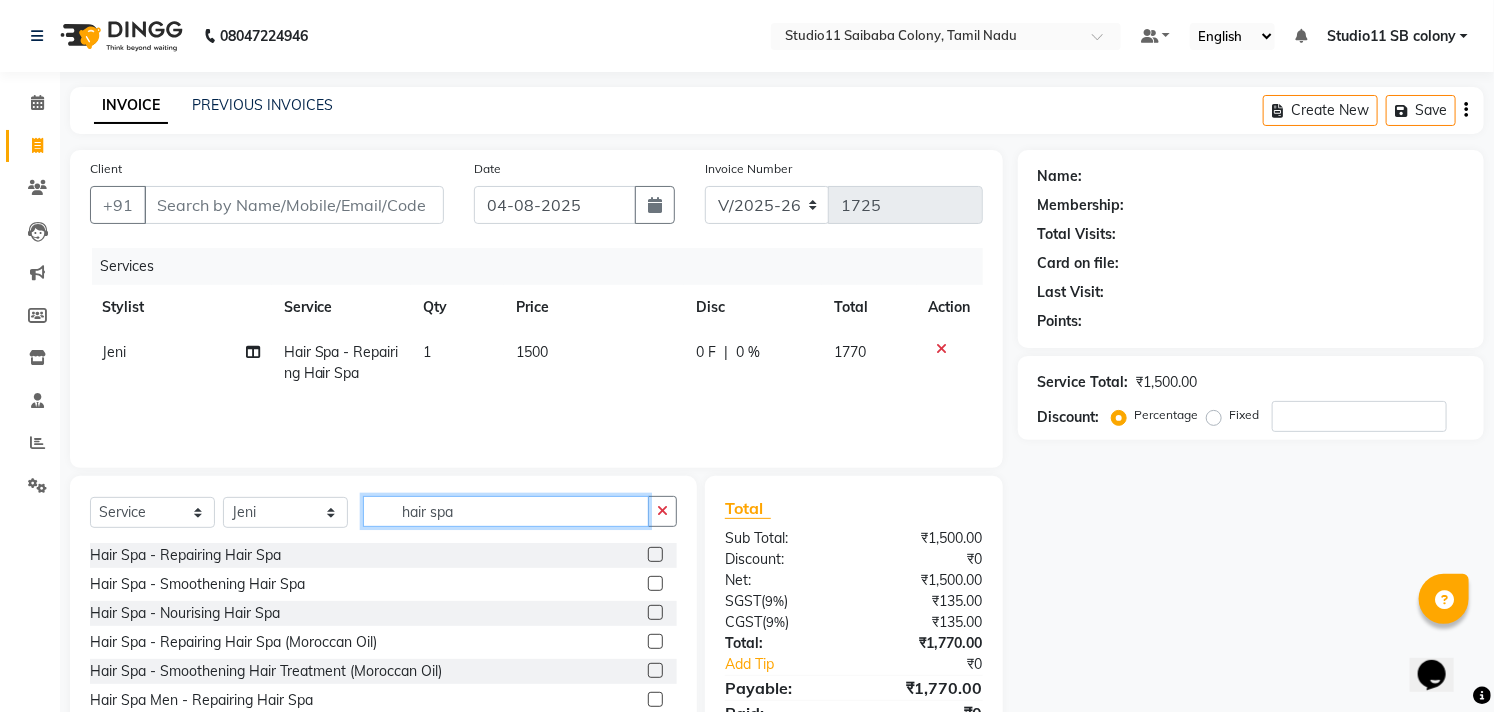 click on "hair spa" 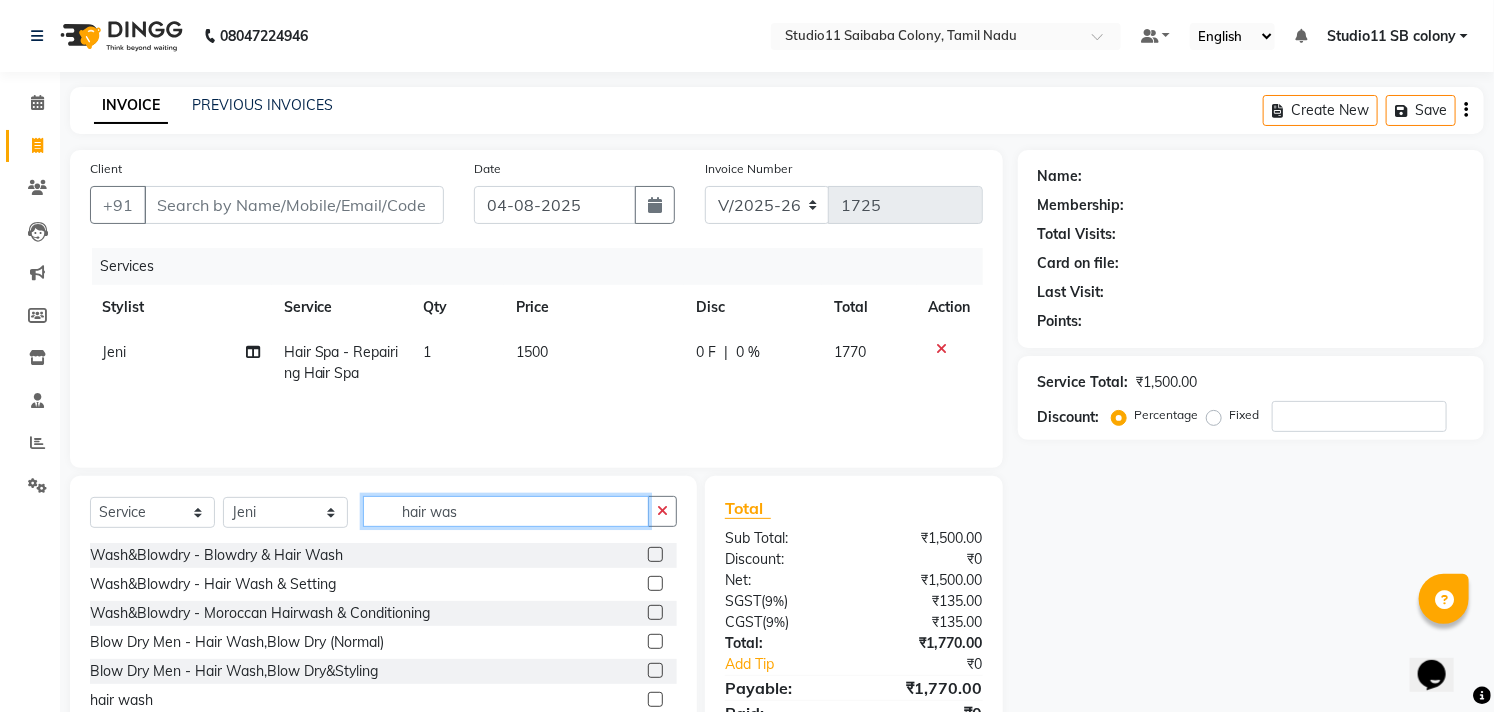 type on "hair was" 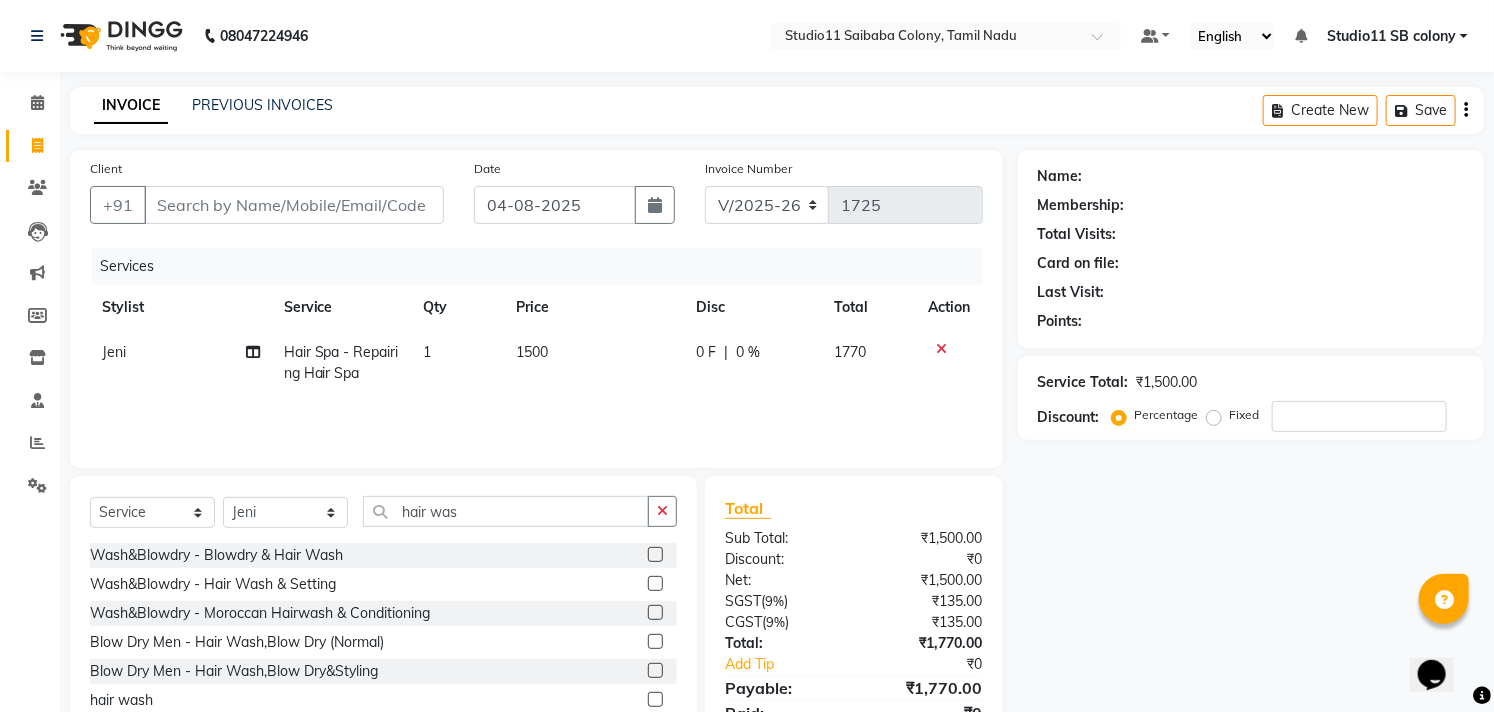 click 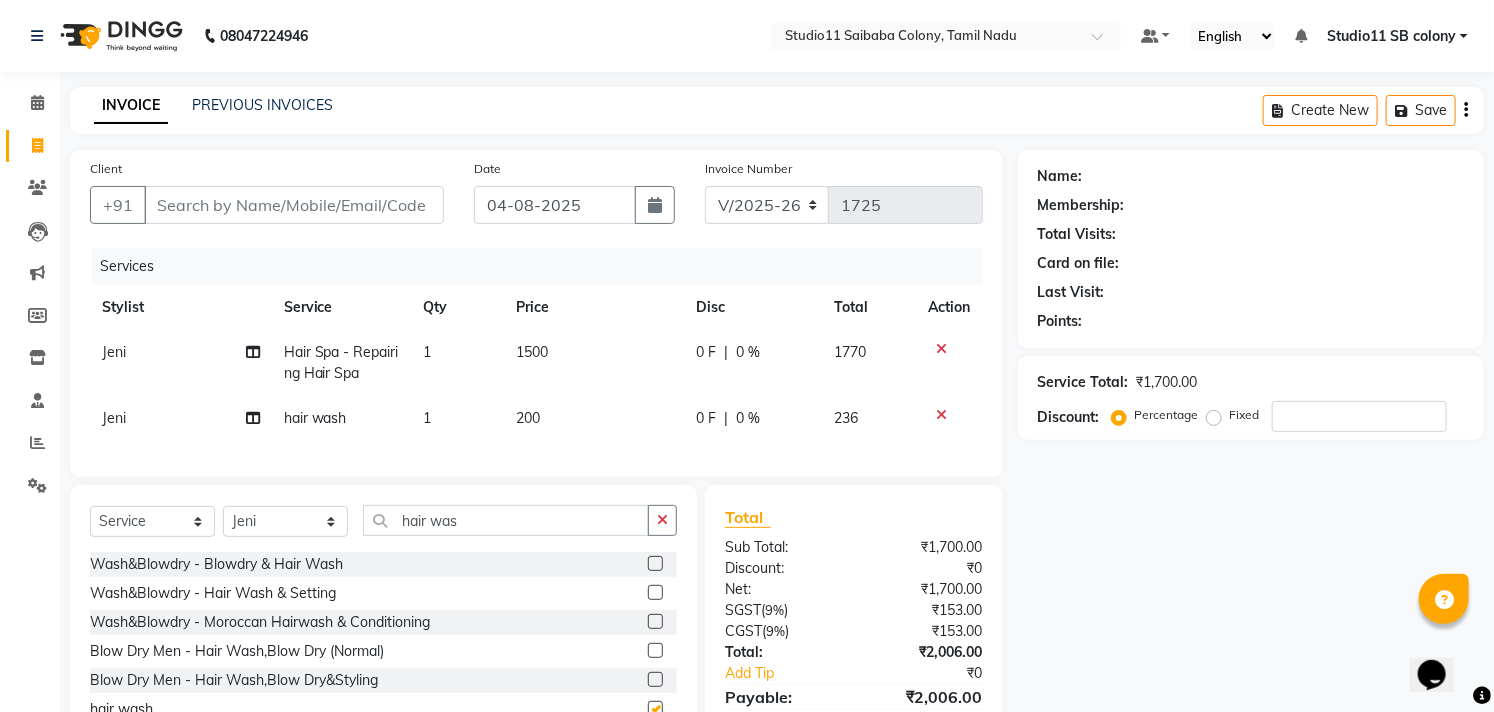 checkbox on "false" 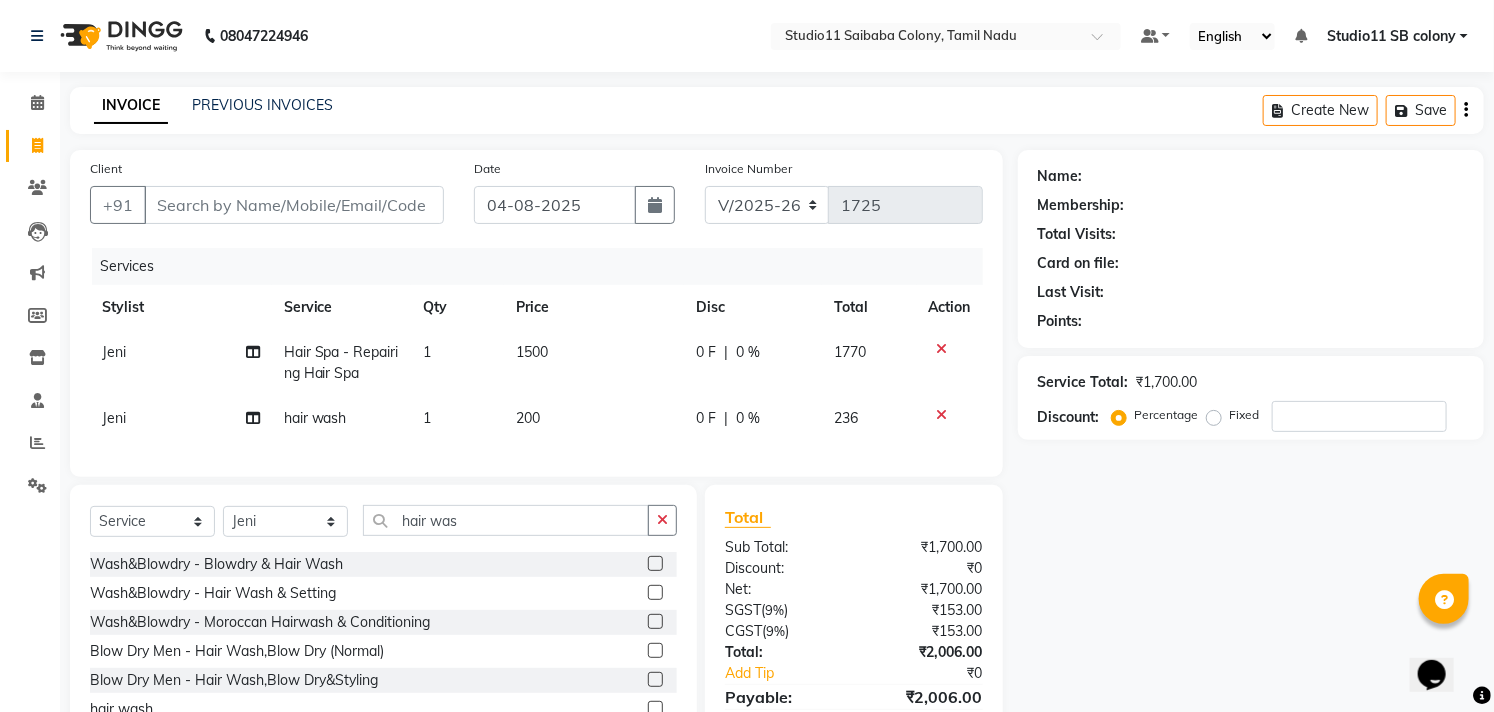 click on "200" 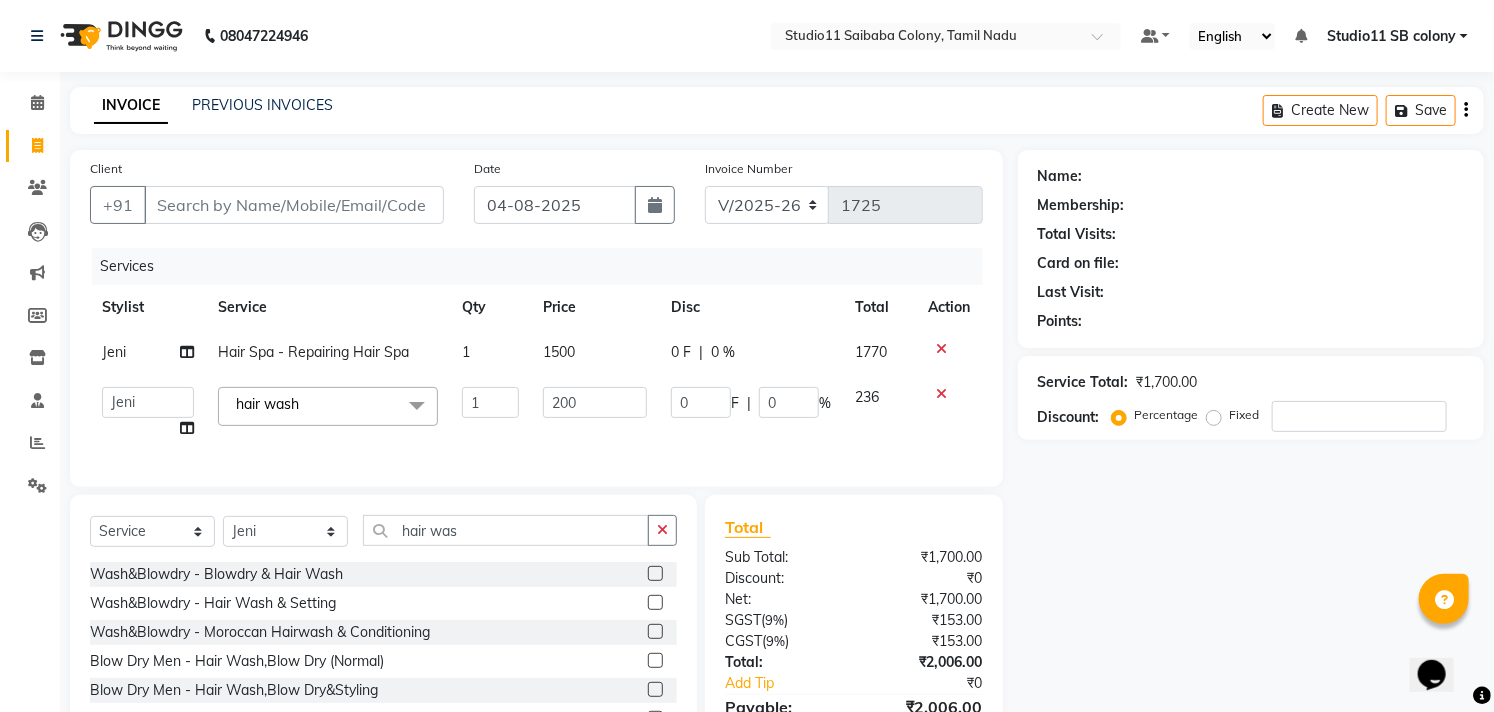 click on "200" 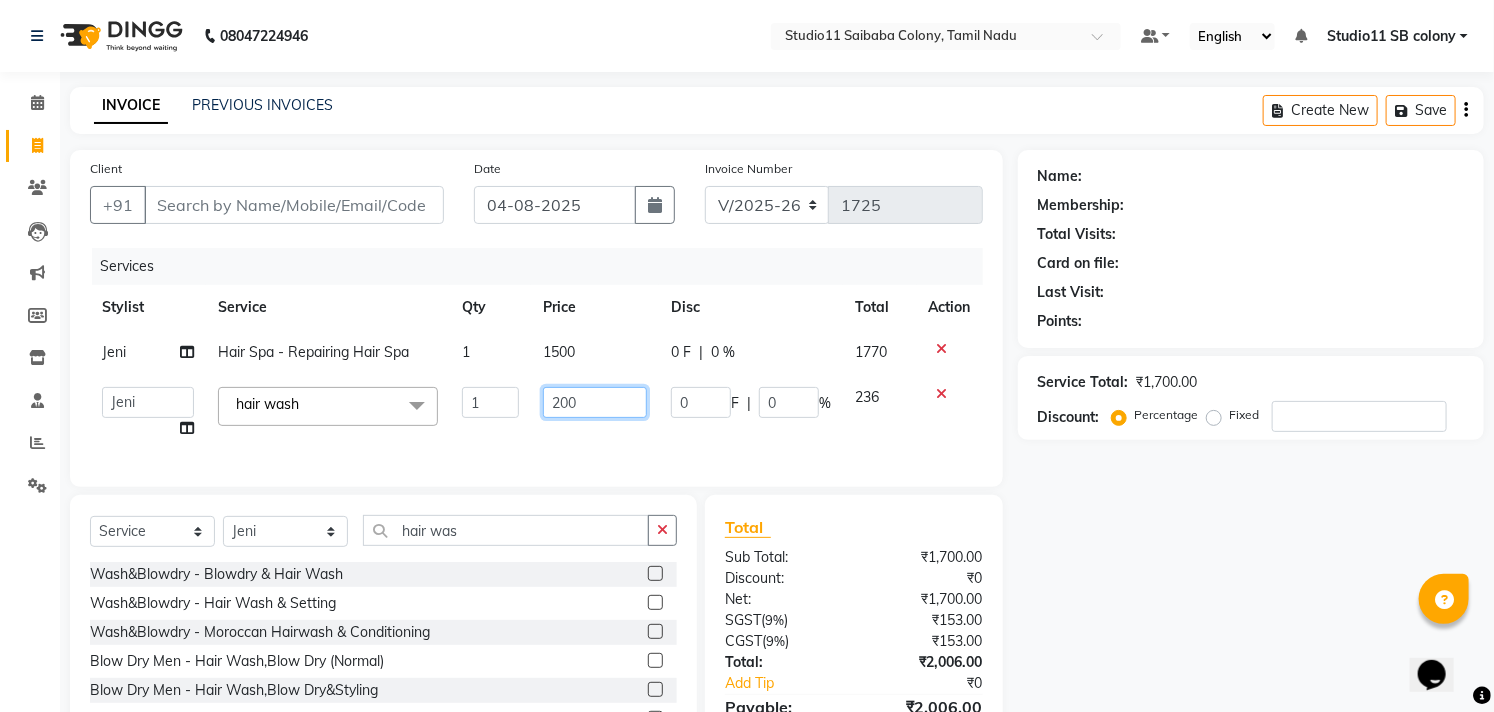 click on "200" 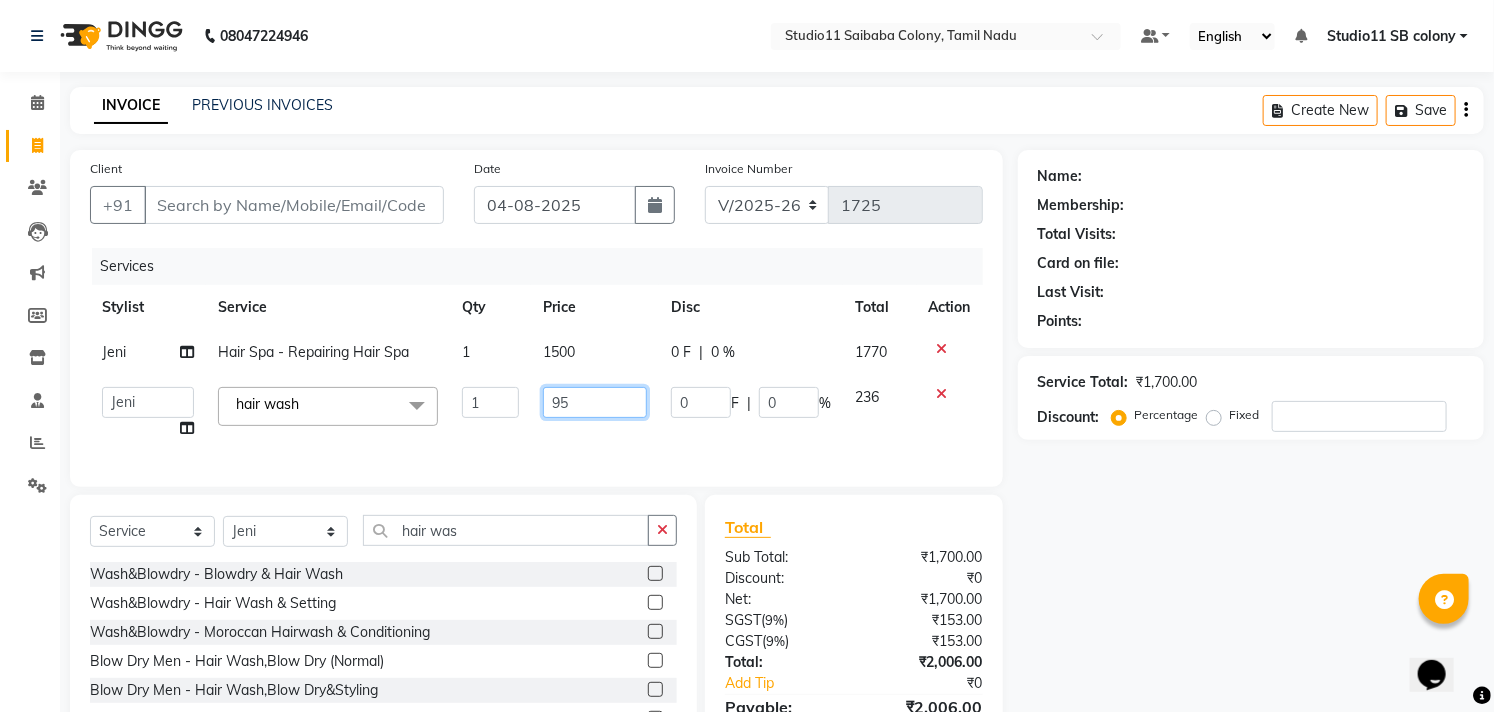 type on "950" 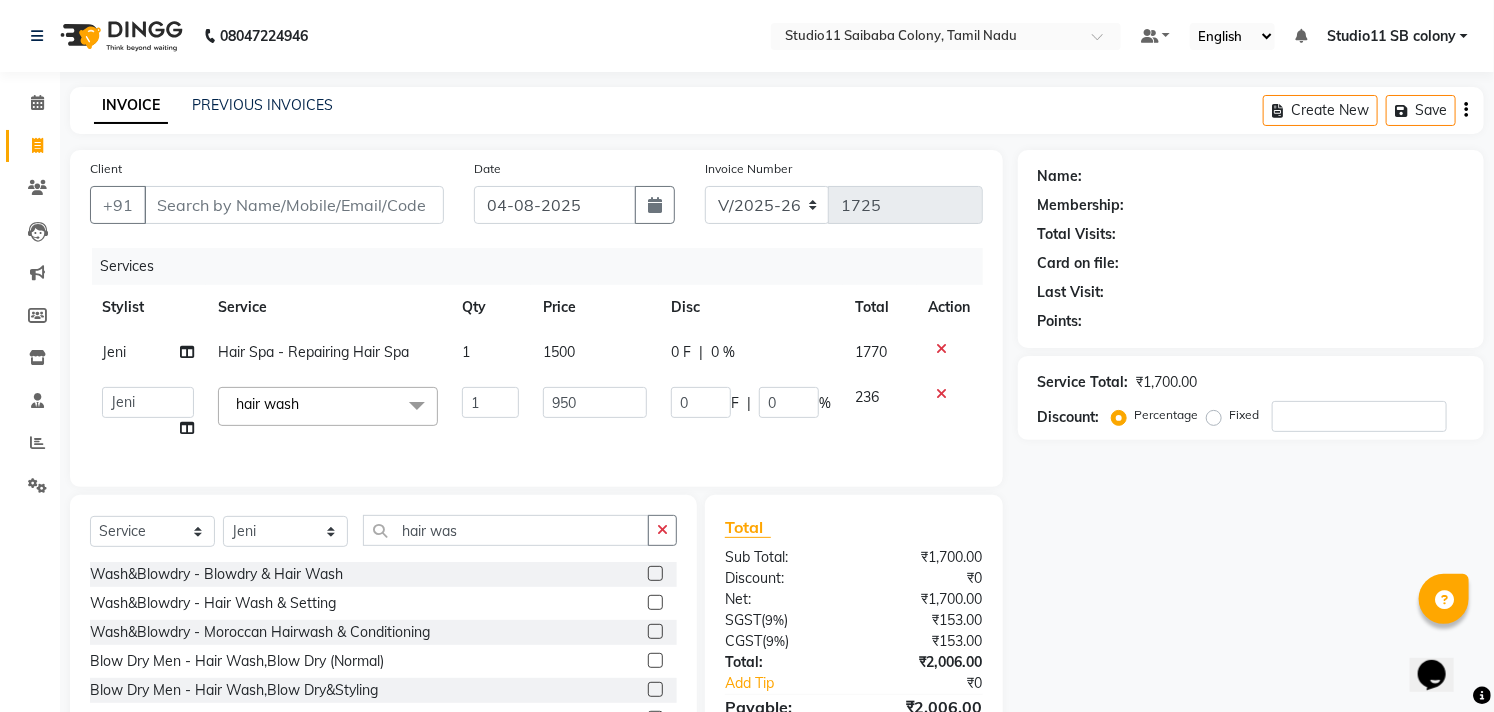 click on "Services Stylist Service Qty Price Disc Total Action [FIRST] Hair Spa - Repairing Hair Spa 1 1500 0 F | 0 % 1770 Afzal [FIRST] [FIRST] Dani [FIRST] Josna kaif lavanya [FIRST] Sonu Studio11 SB colony Tahir tamil hair wash&nbsp;x Hair - Kids Hair Cut Hair - Basic Hair Cut Hair - Style Change Hair - Customized Hair Cut Hair - Ironing Hair - Tongs Hair - Roller Sets Hair Advance - Hair Do-Basic Hair Advance - Hair -Up Do Hair Technical - Straightening Hair Technical - Smoothening Hair Technical - Rebonding Hair Technical - Keratin Hair Technical - Kera Smooth Colouring - Root Touch Up(Ammonia) Colouring - Root Touch Up(Ammonia Free) Colouring - Global Color(Ammonia) Colouring - Global Color(Ammonia Free) Fashion Colour - Global Ammonia Fashion Colour - Global Ammonia Free Fashion Colour - Fashion Streaks(Min 3 Streaks) Fashion Colour - Highlights Half Fashion Colour - Highlights Full Wash&Blowdry - Blowdry Wash&Blowdry - Blowdry & Hair Wash Wash&Blowdry - Hair Wash & Setting Threading - Eyebrow" 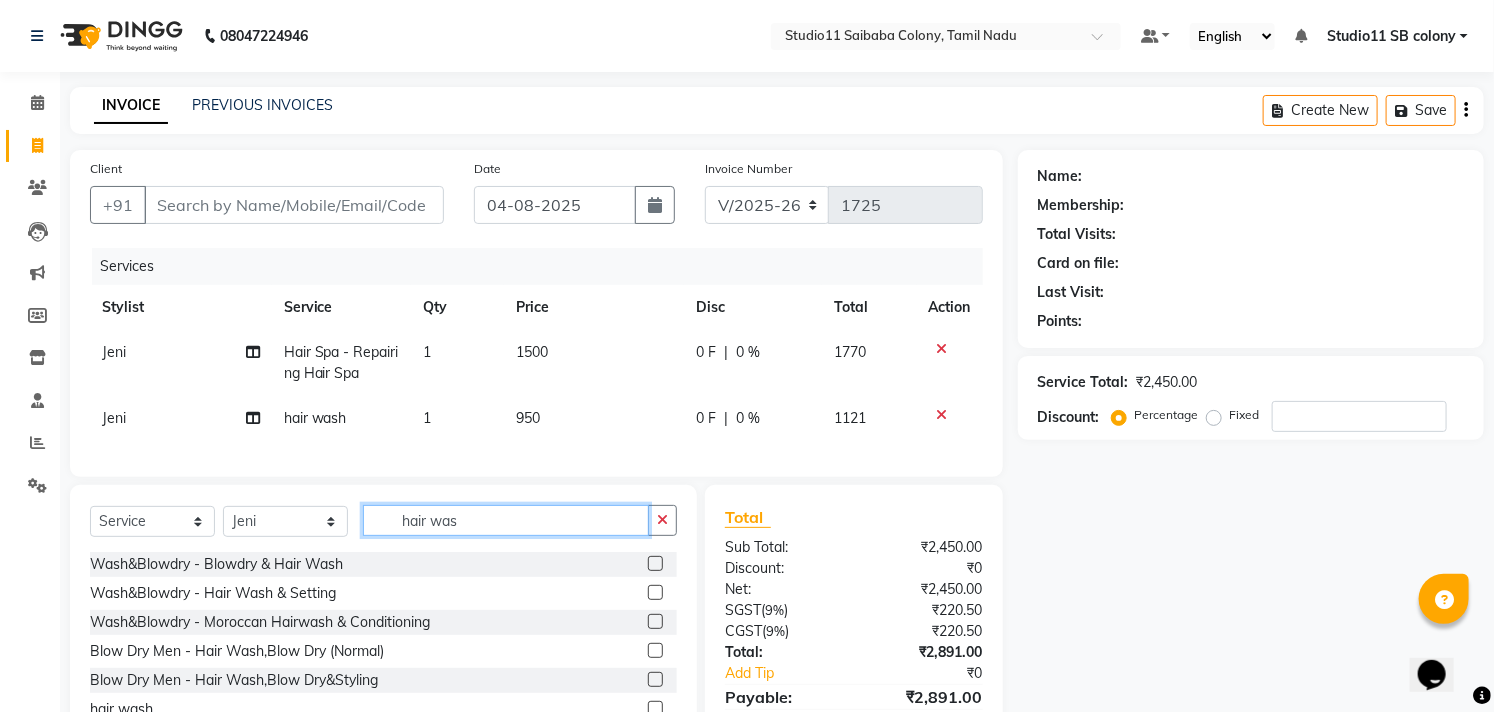 click on "hair was" 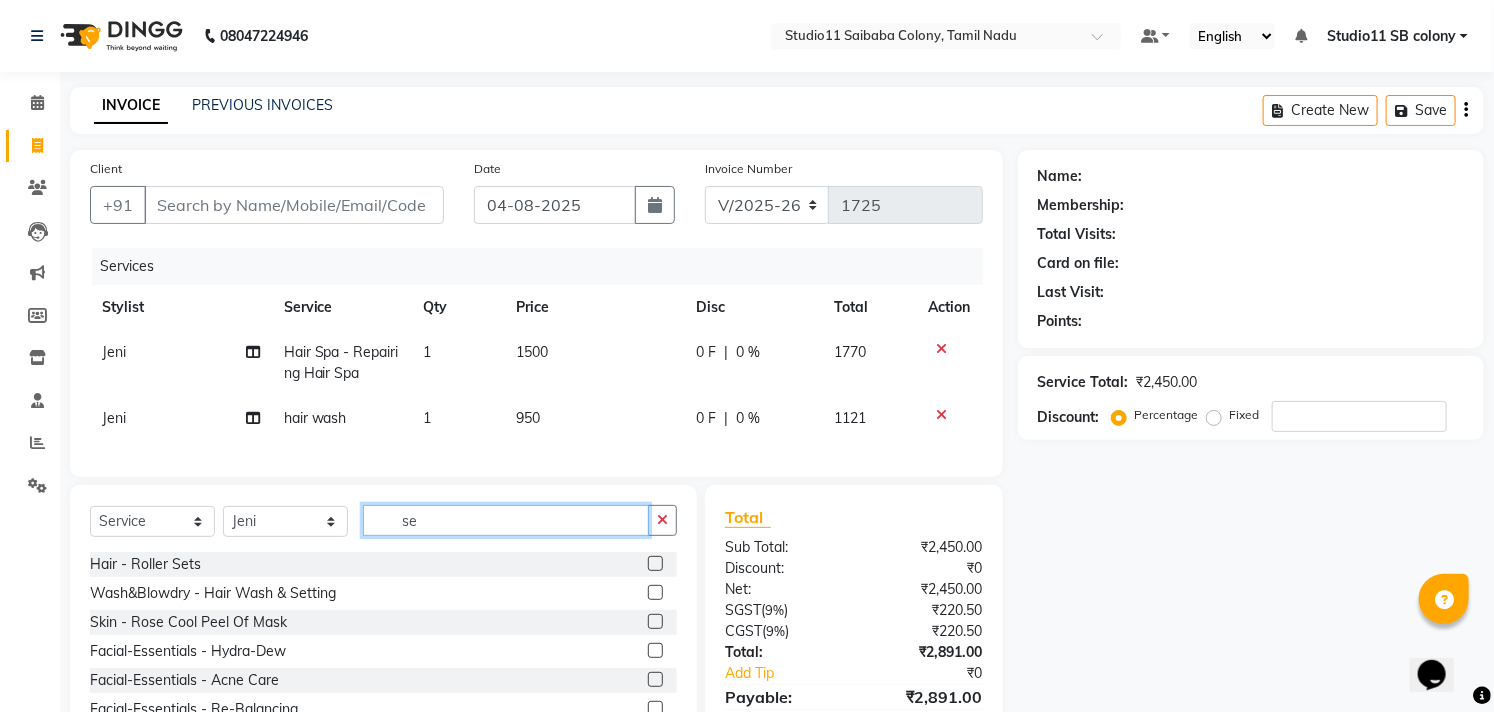 type on "s" 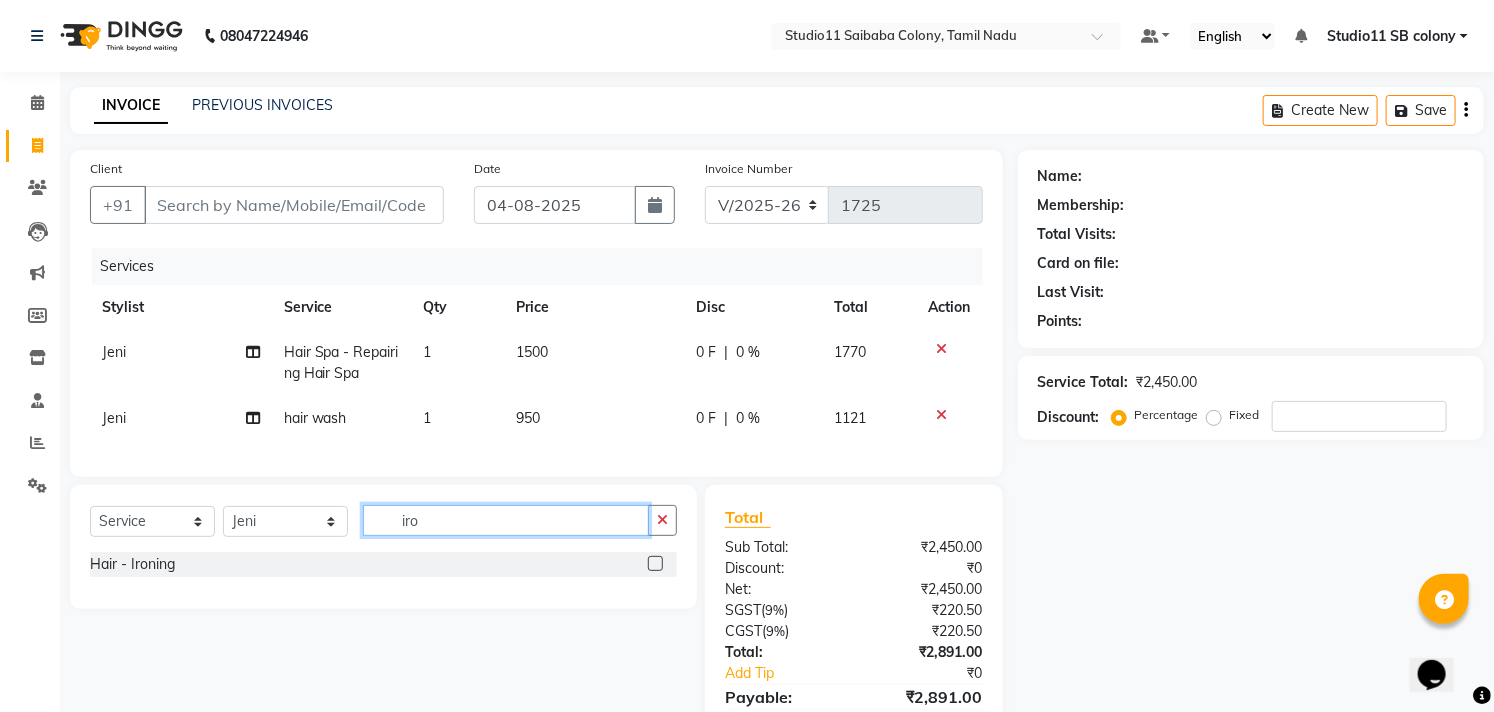 type on "iro" 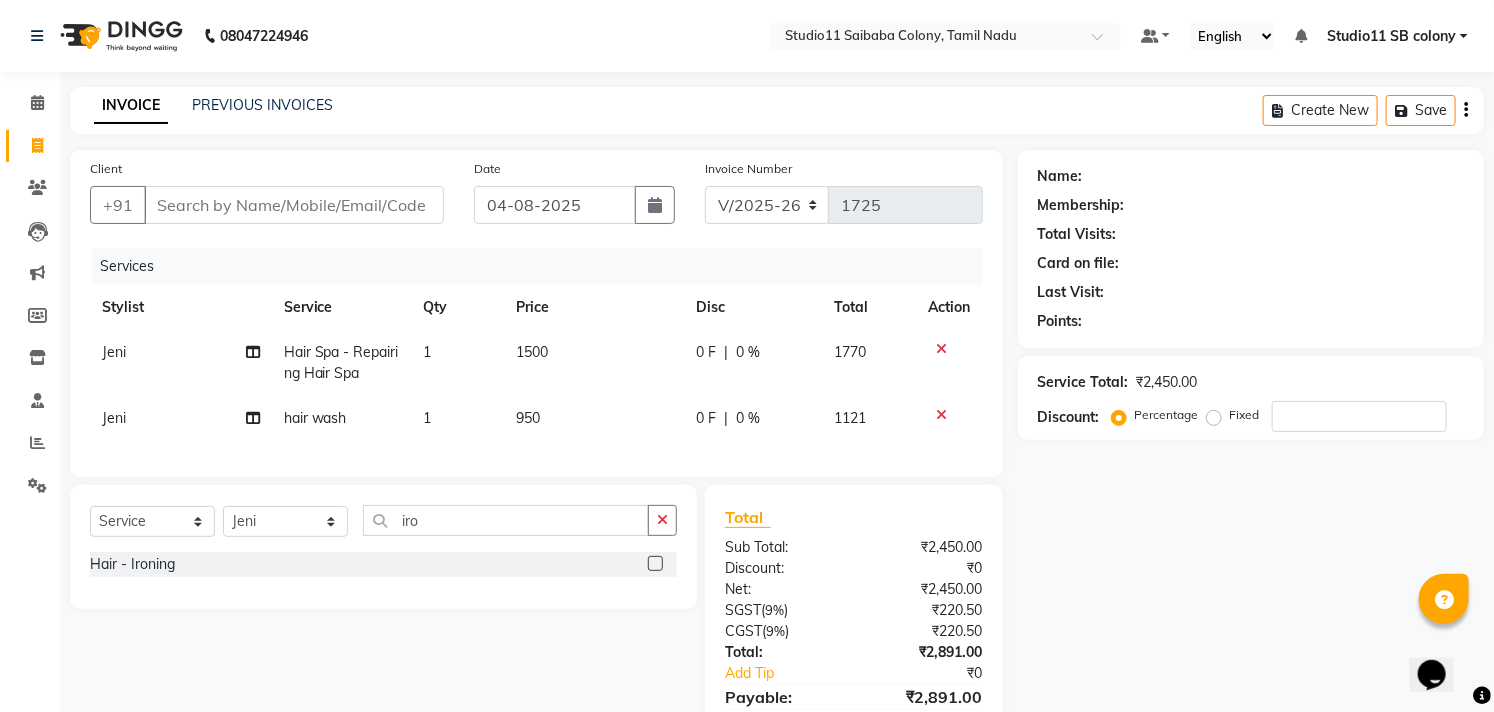 click 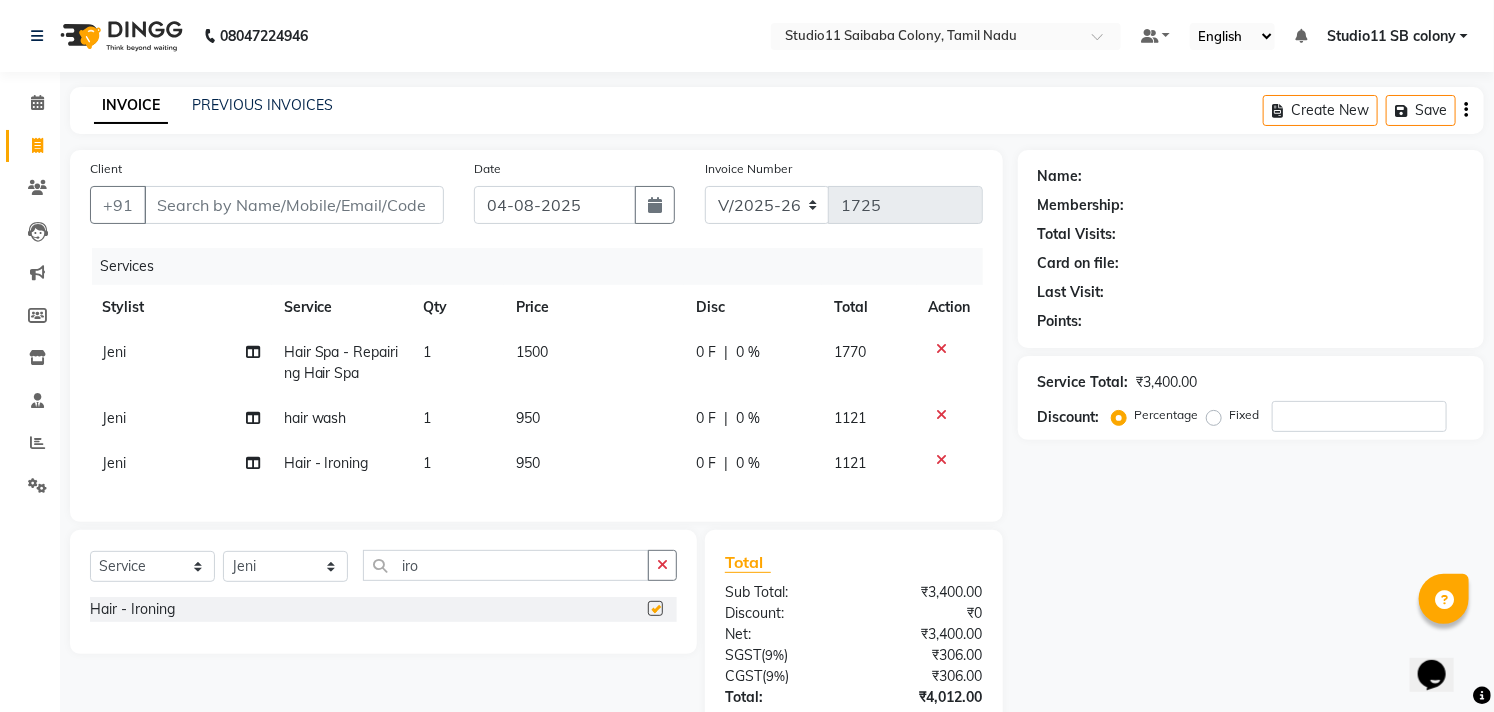 checkbox on "false" 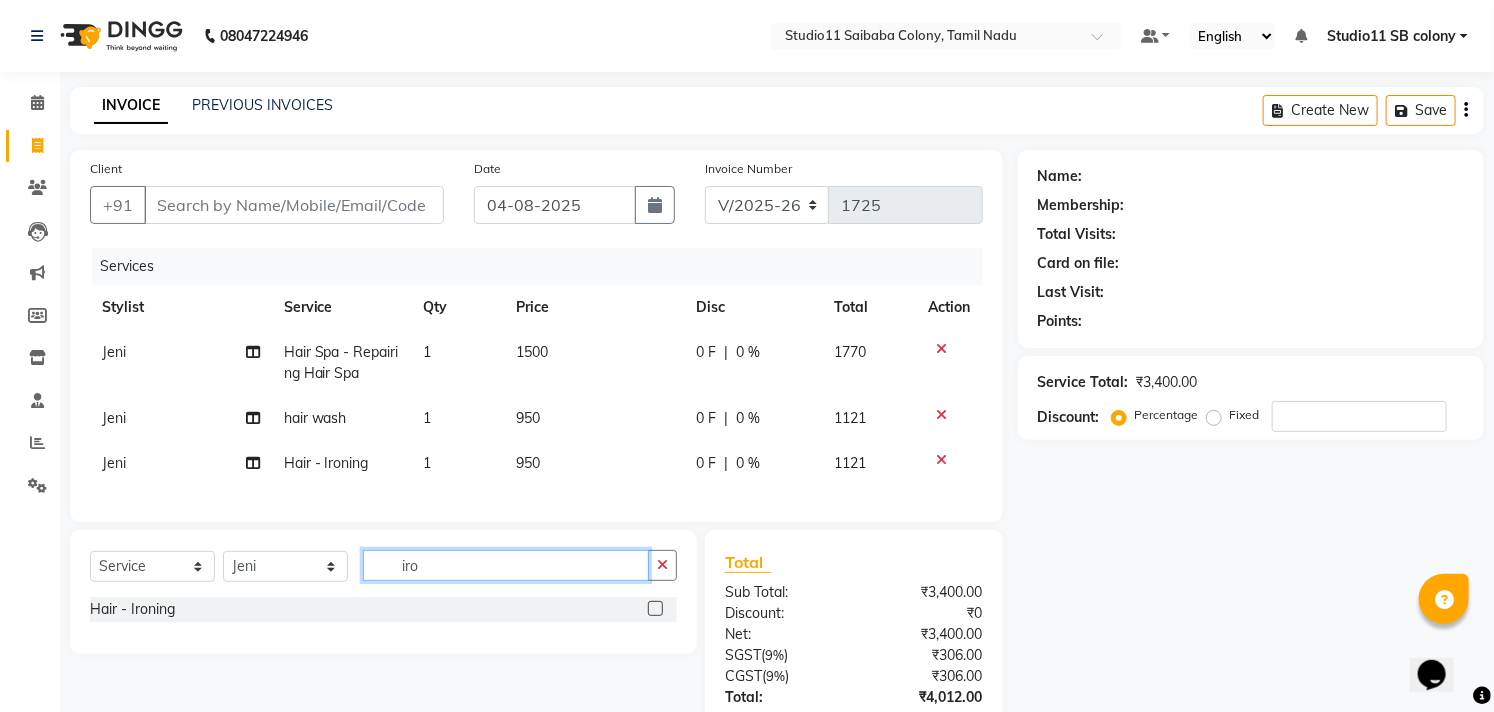 click on "iro" 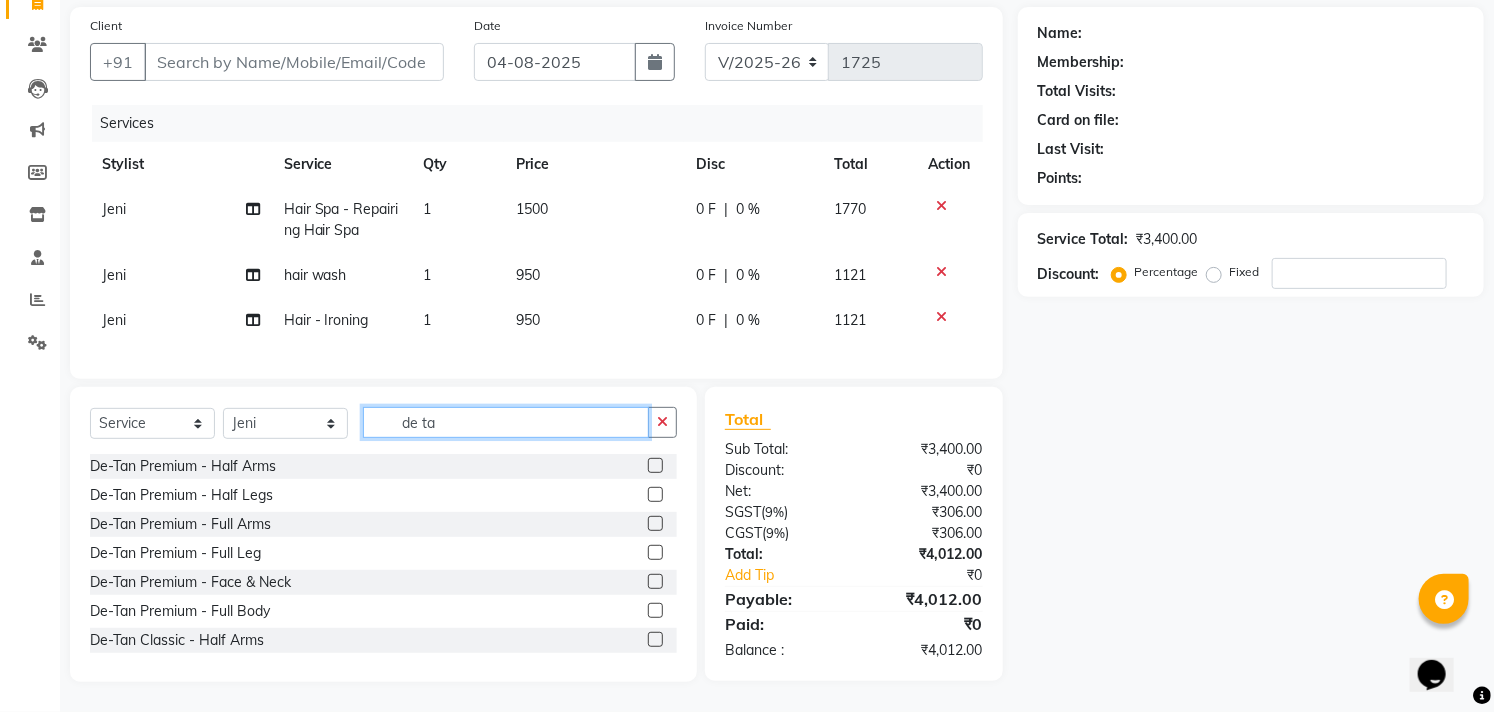 scroll, scrollTop: 160, scrollLeft: 0, axis: vertical 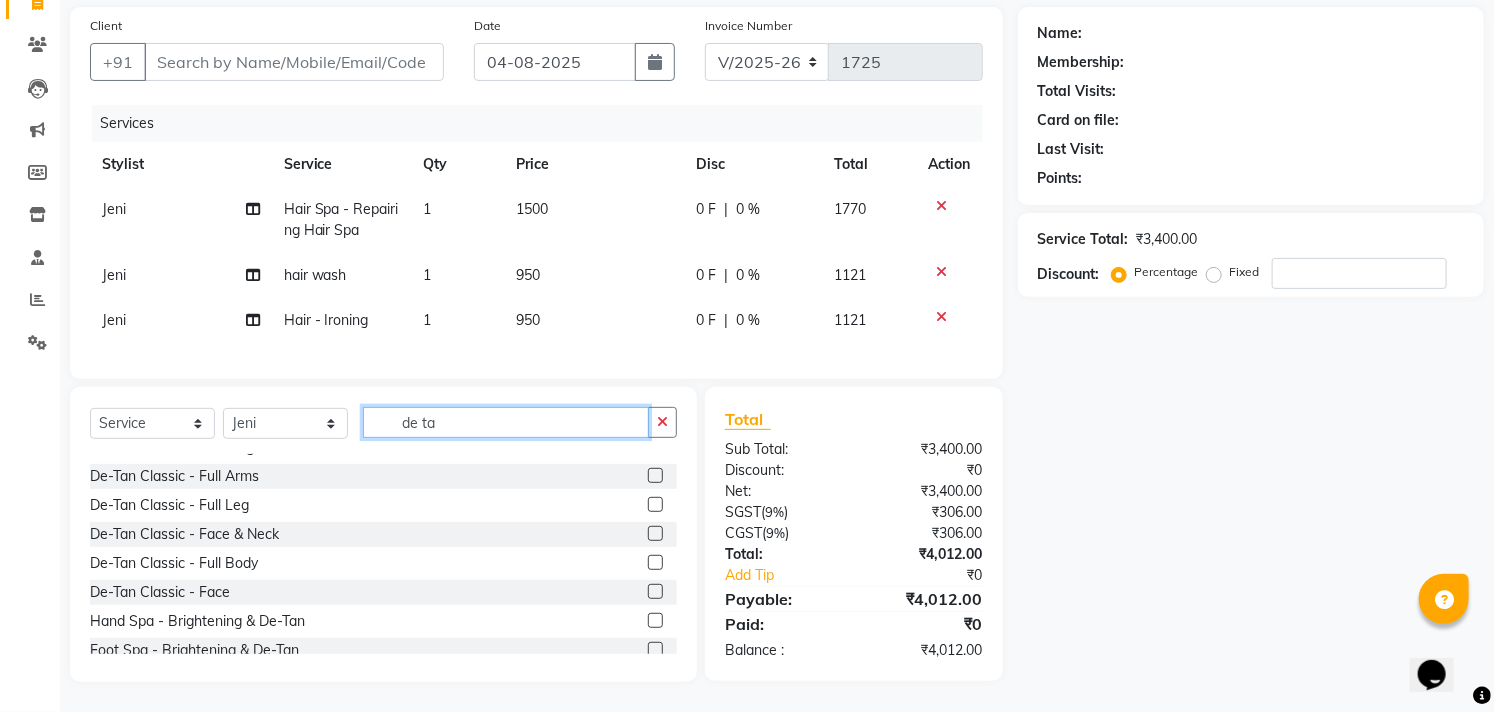 type on "de ta" 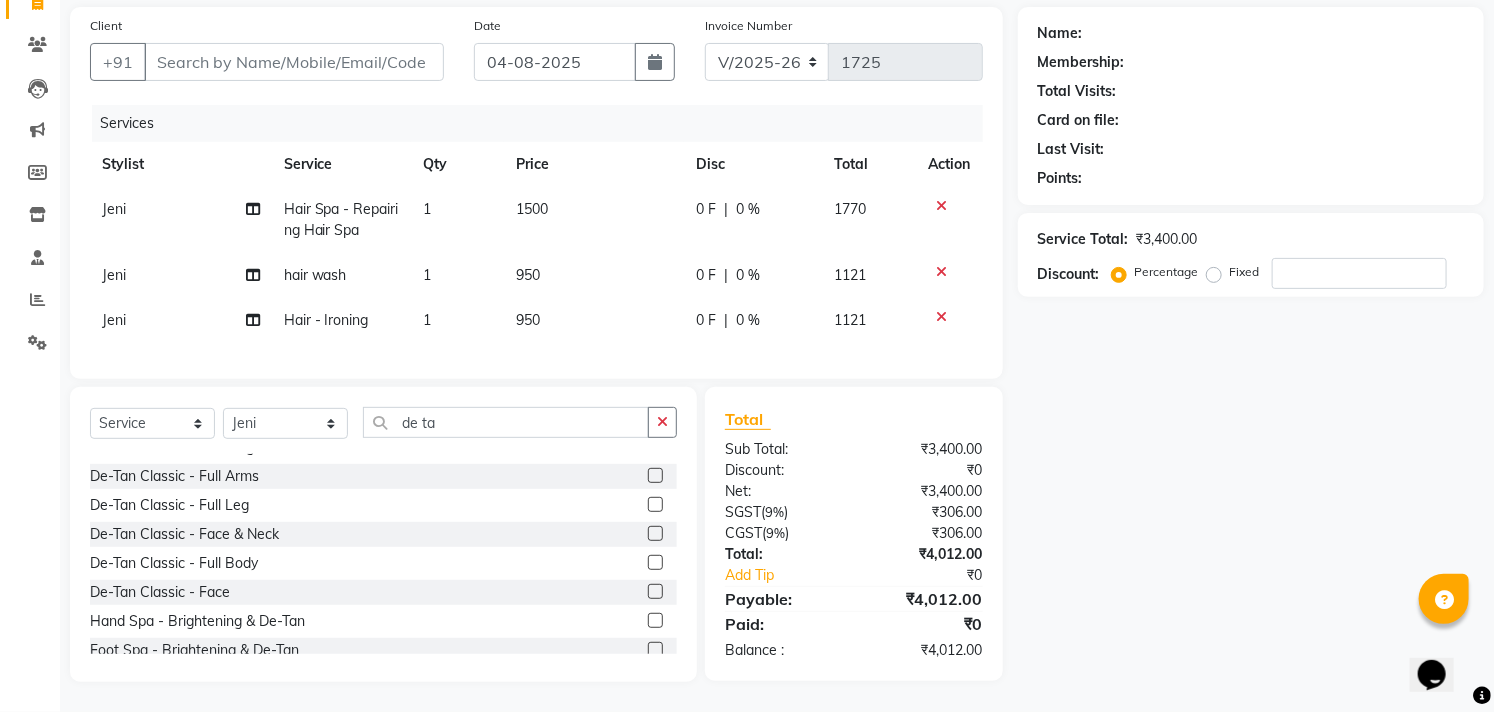 click 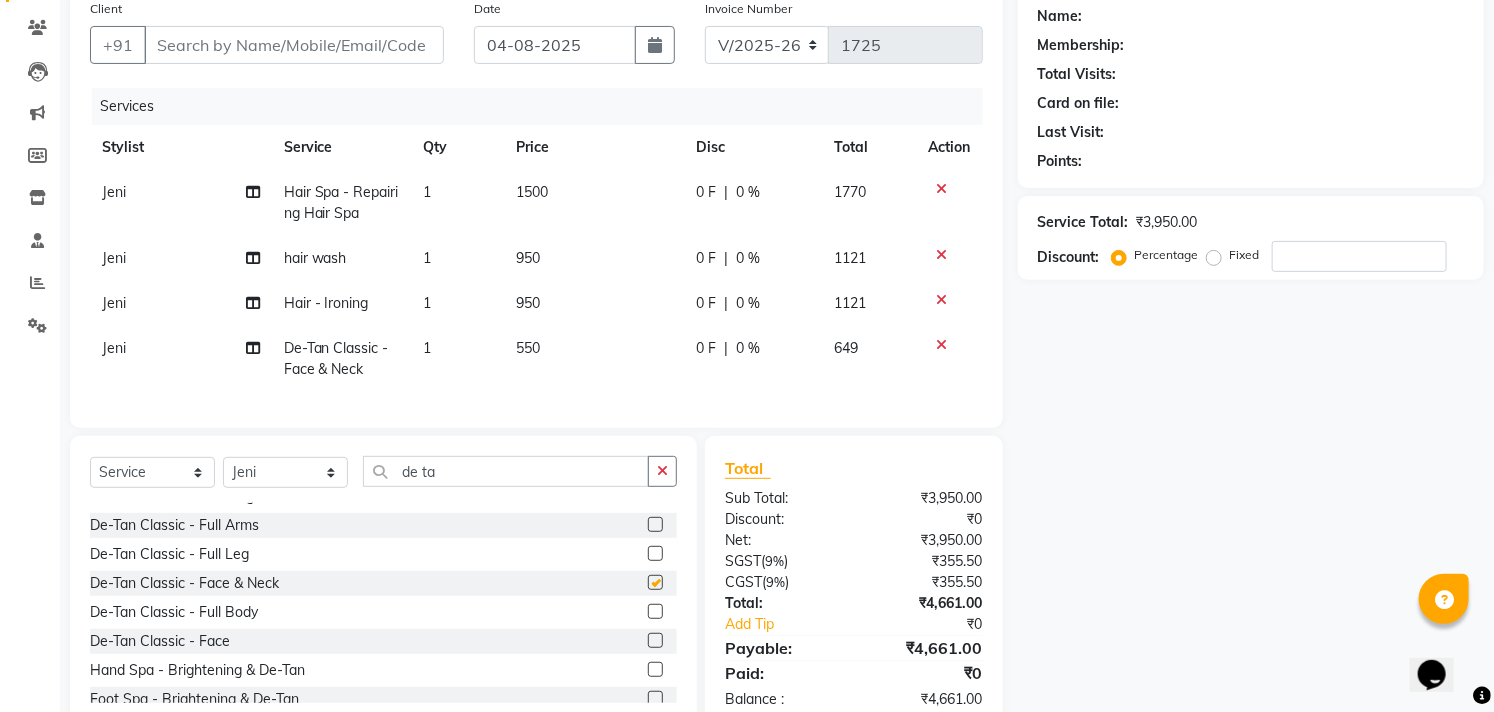 checkbox on "false" 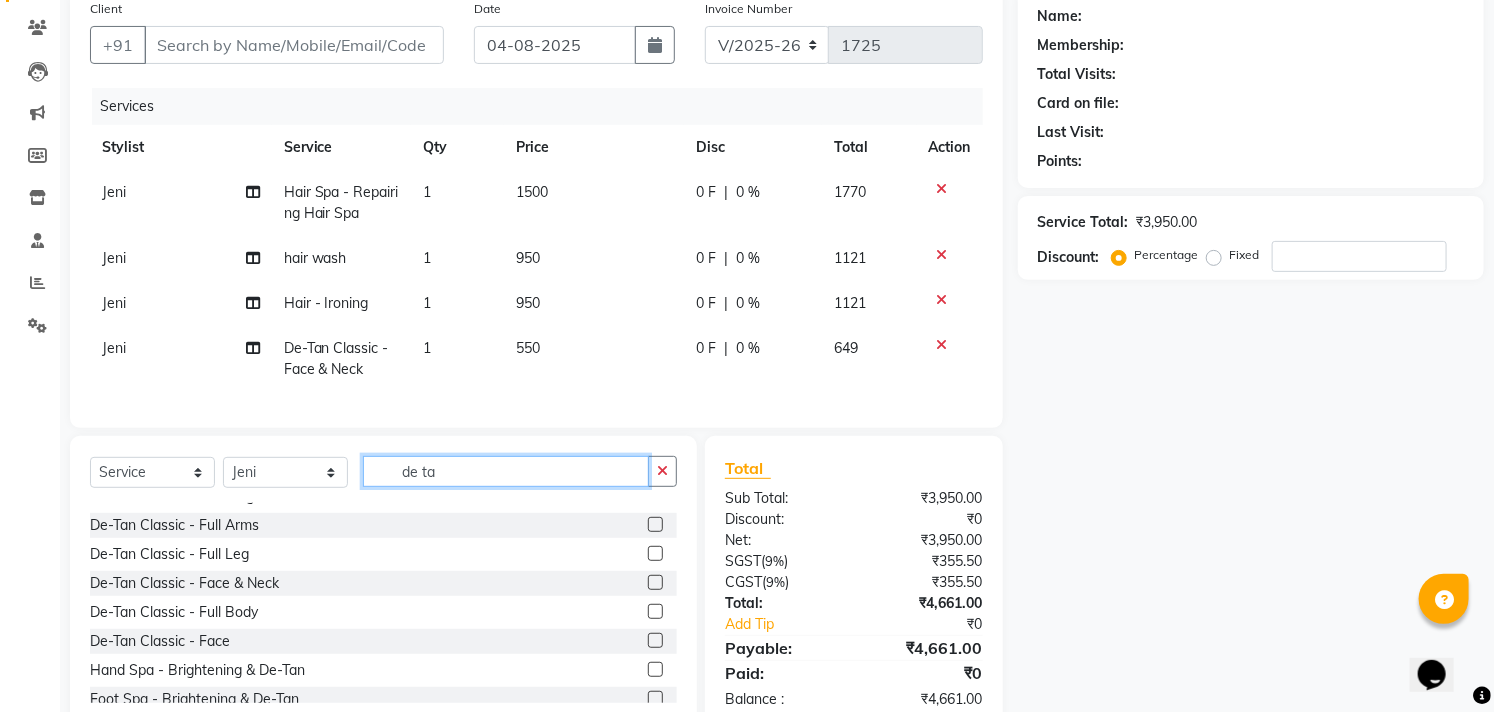 click on "de ta" 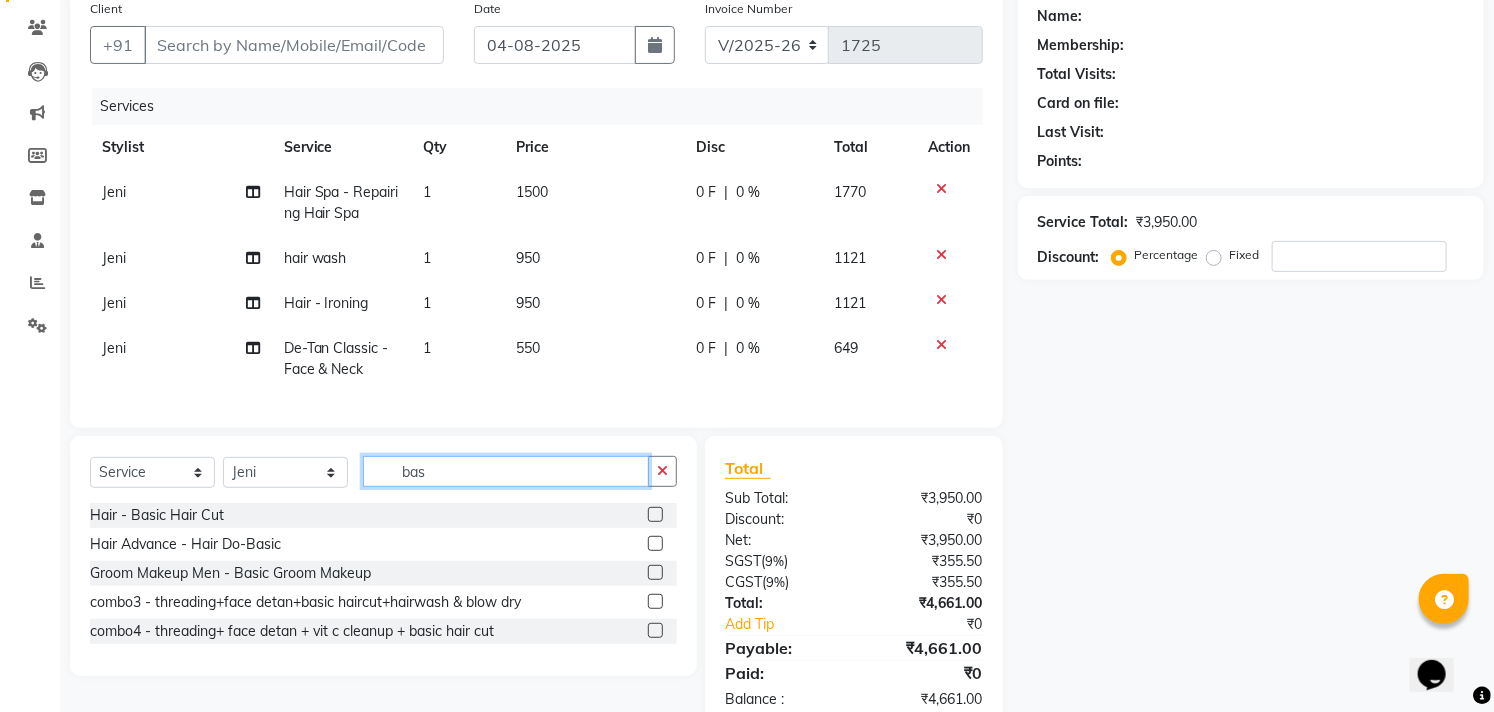 scroll, scrollTop: 0, scrollLeft: 0, axis: both 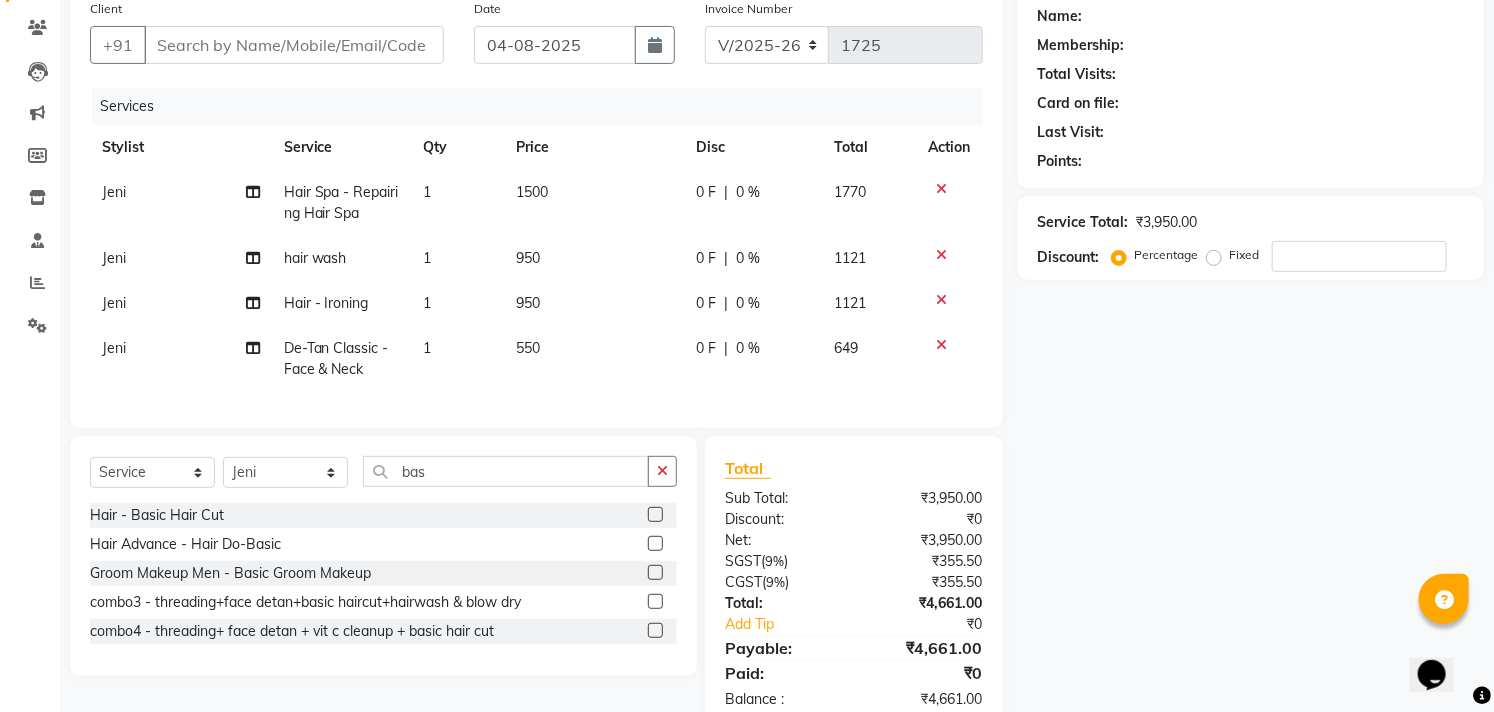 click 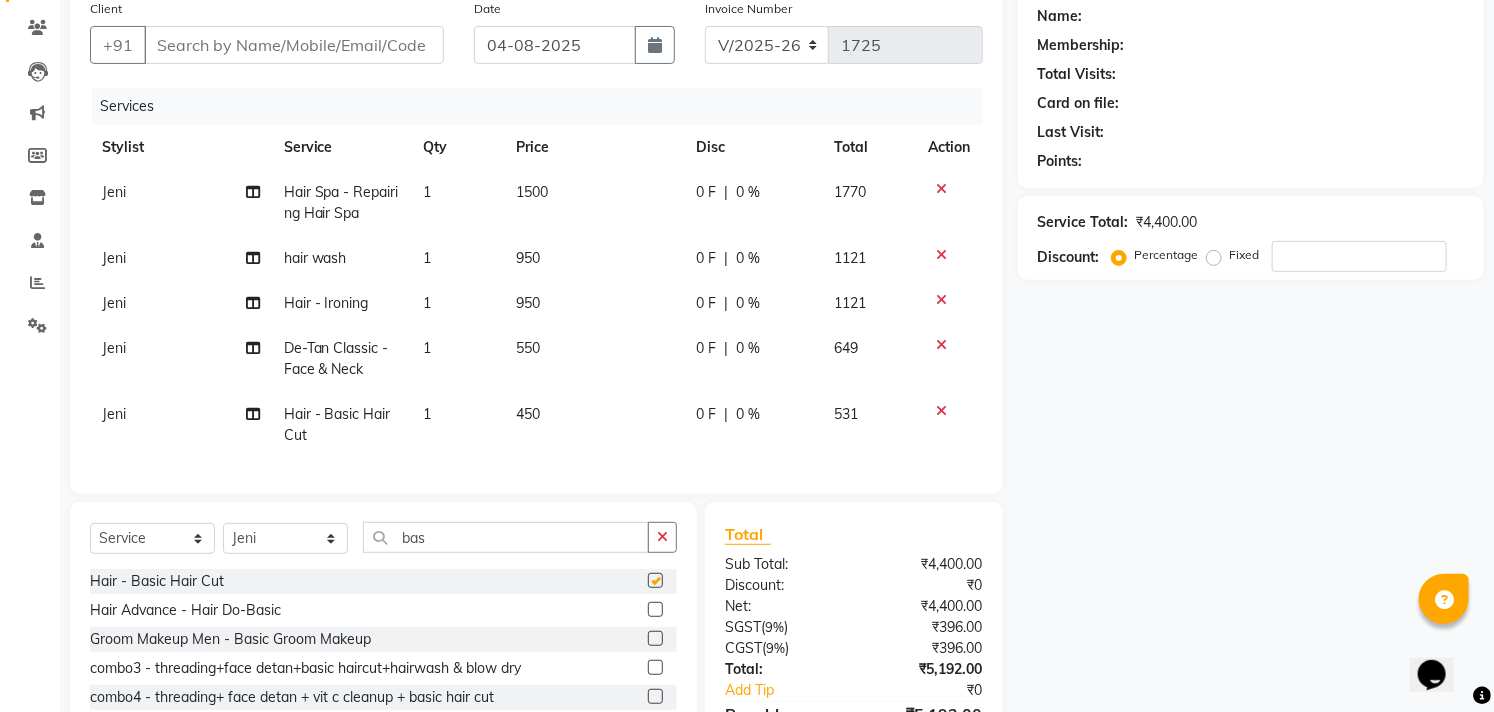 checkbox on "false" 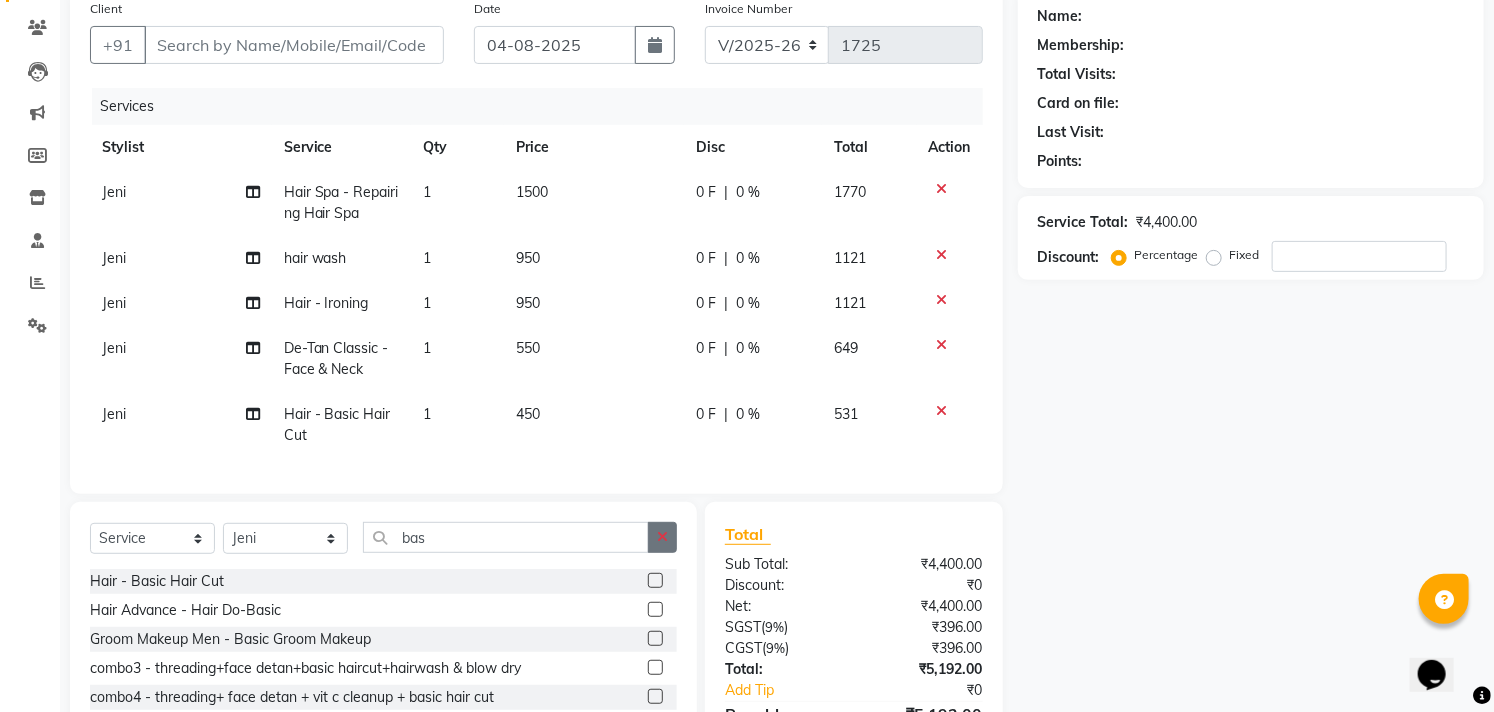 click 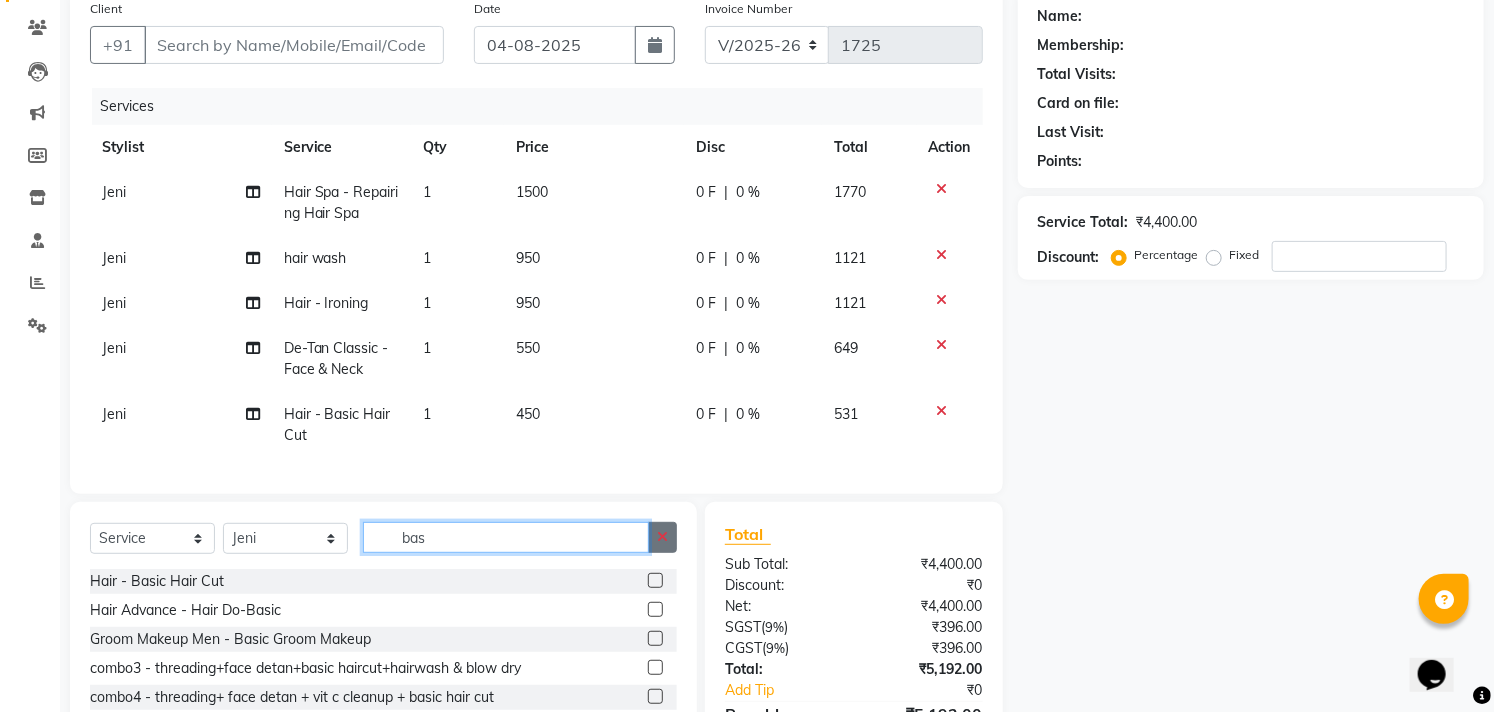 type 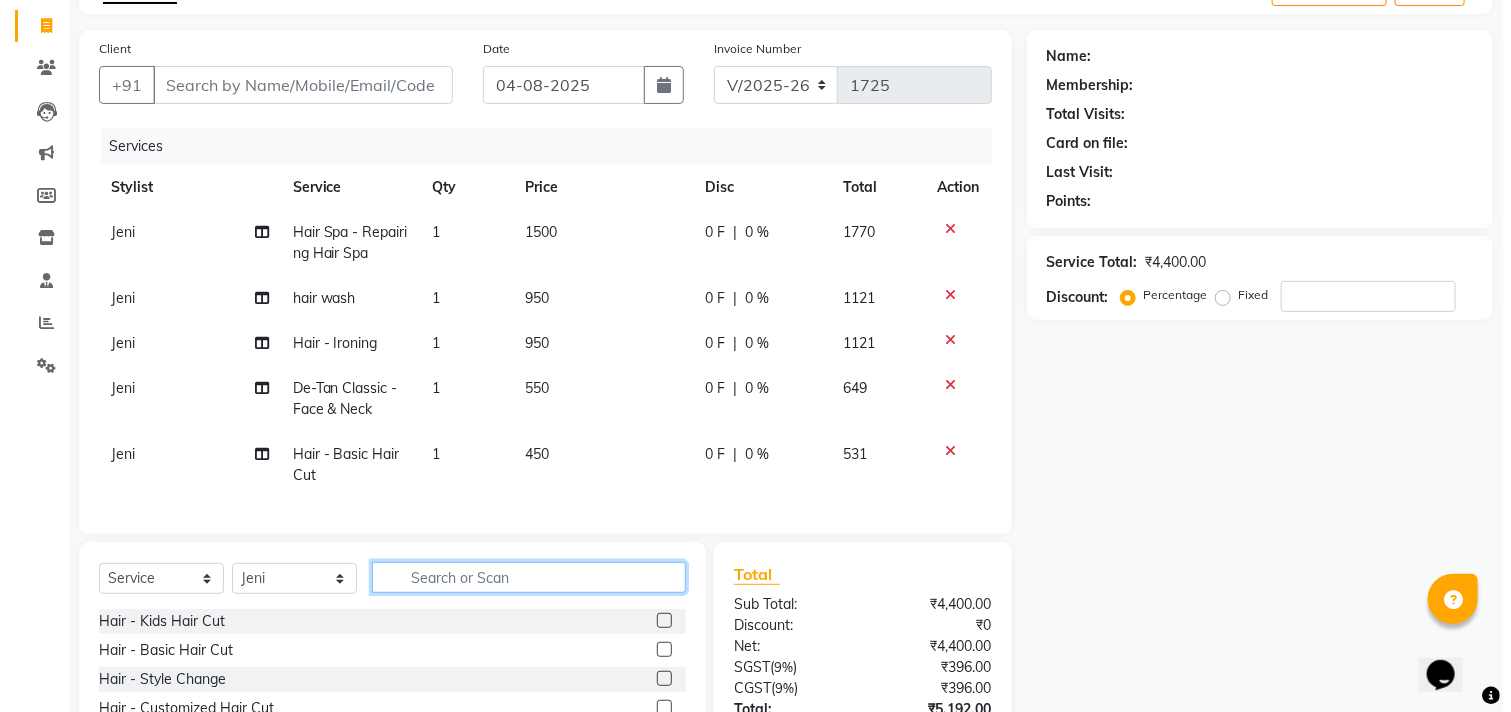 scroll, scrollTop: 0, scrollLeft: 0, axis: both 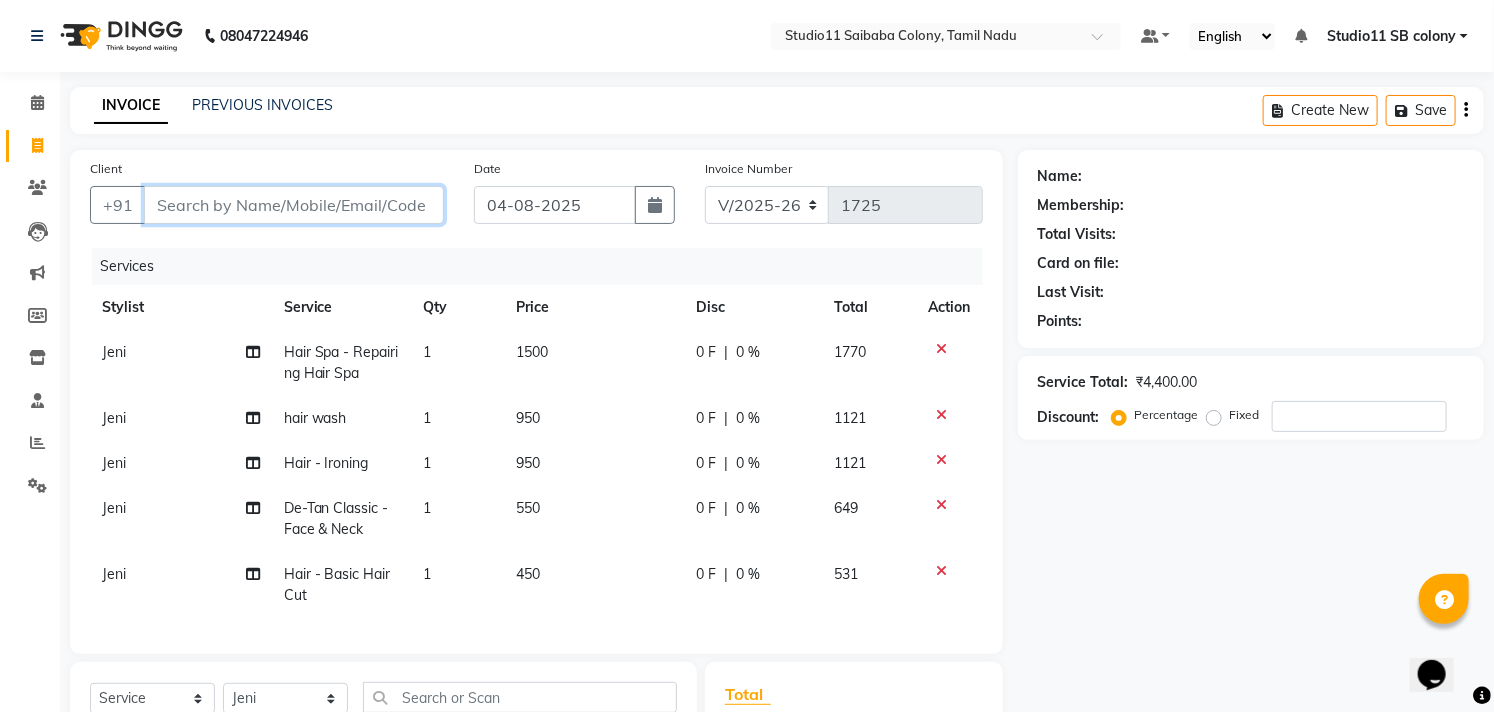 click on "Client" at bounding box center (294, 205) 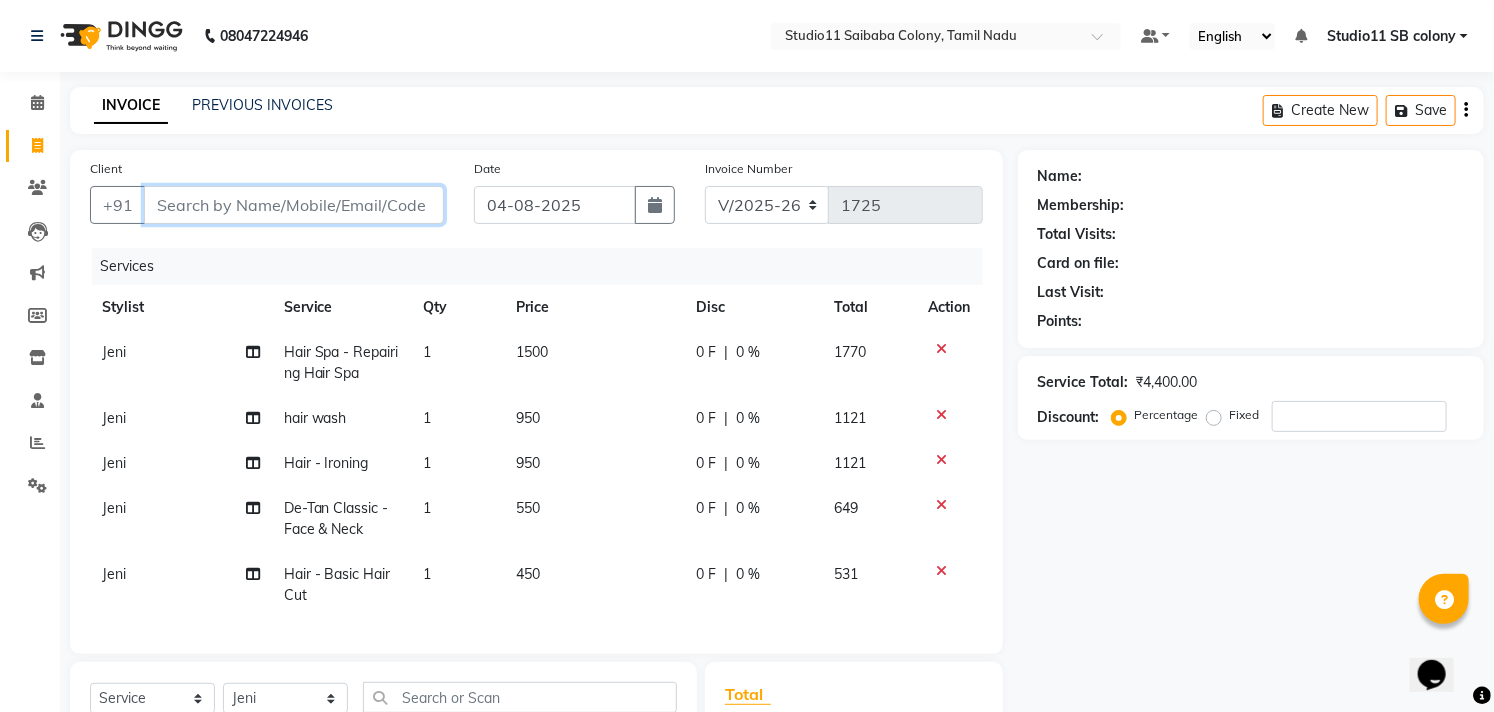 type on "9" 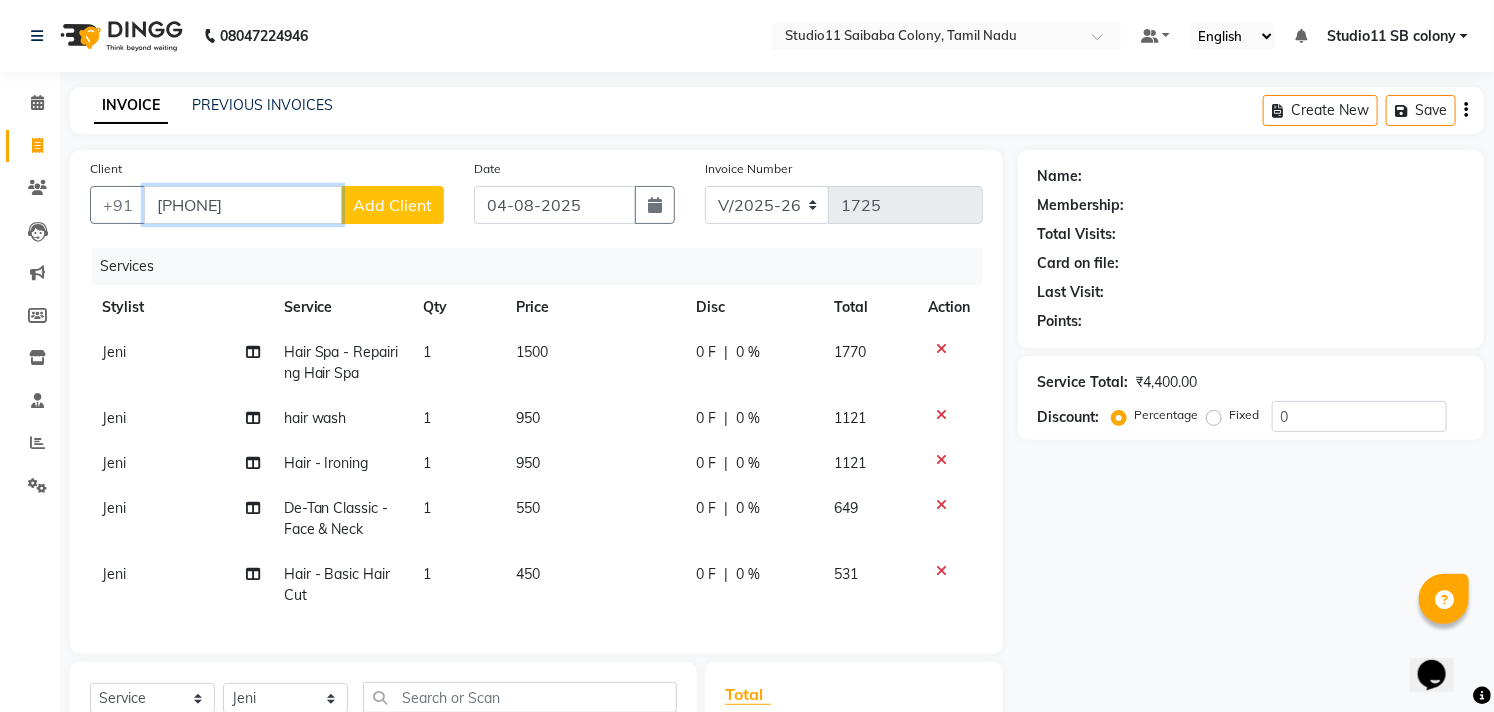 type on "[PHONE]" 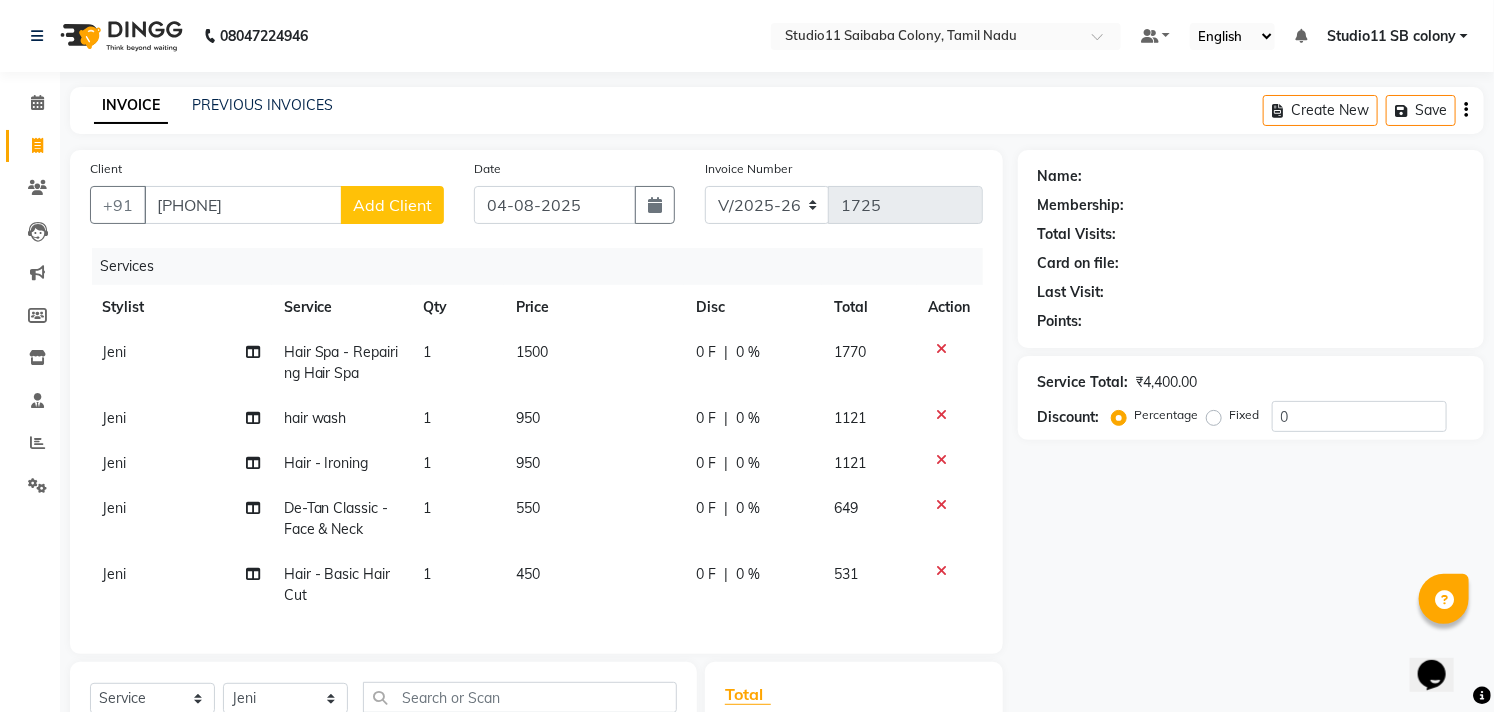click on "Add Client" 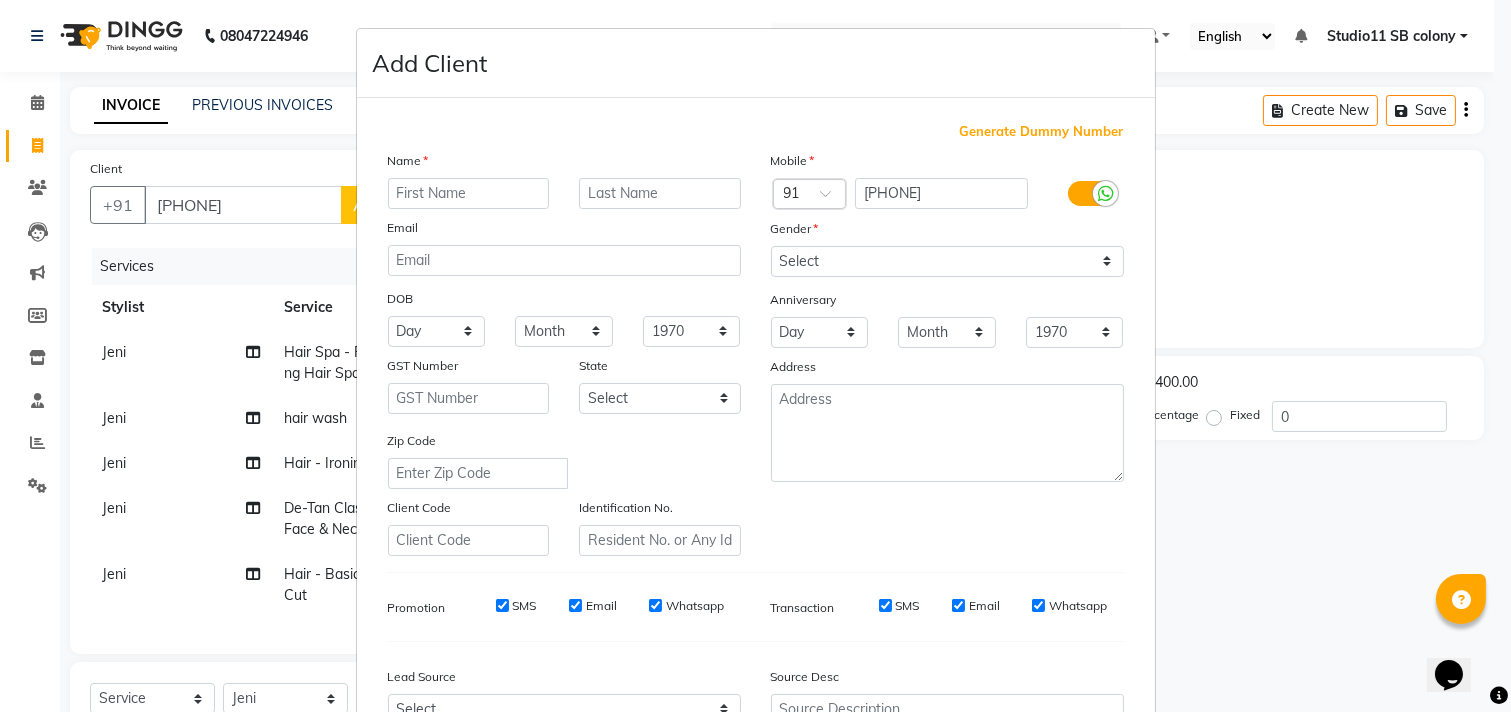click at bounding box center [469, 193] 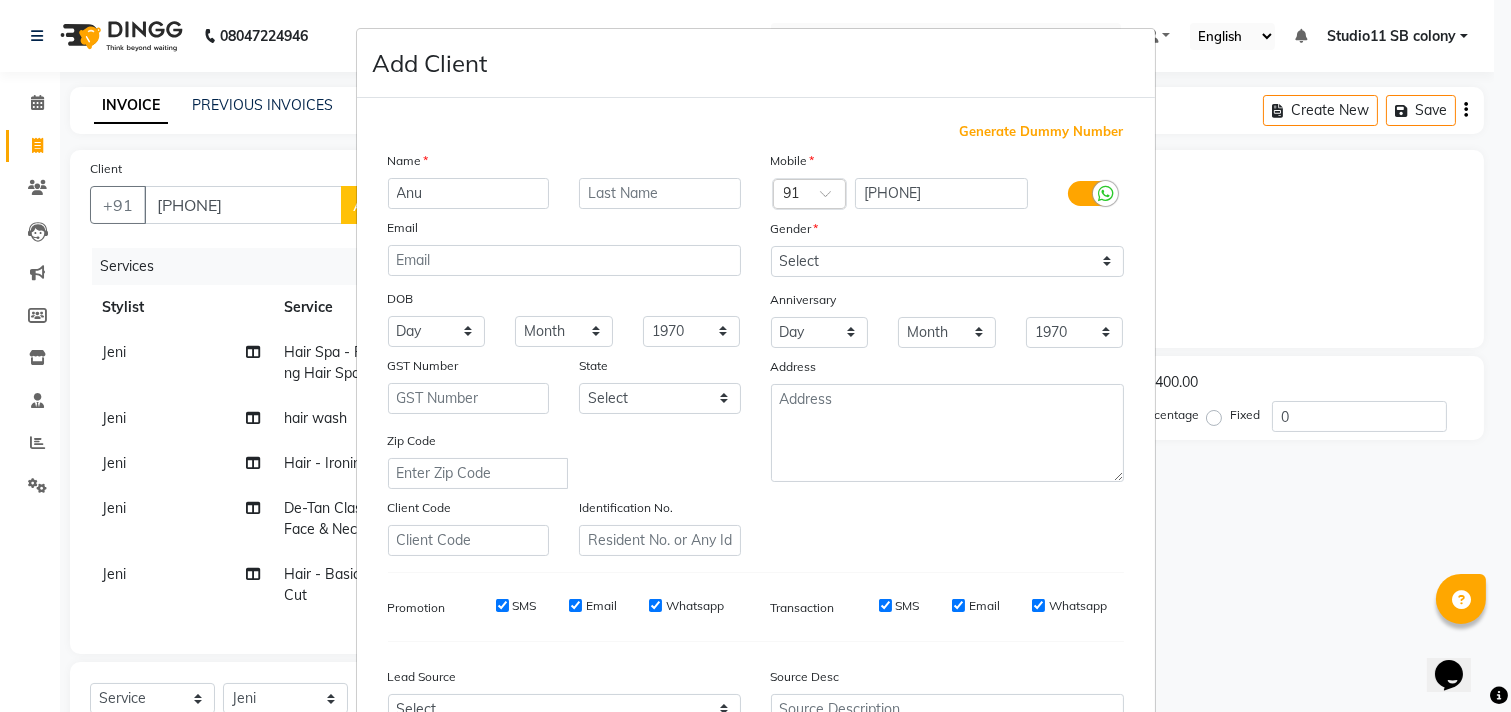 type on "Anu" 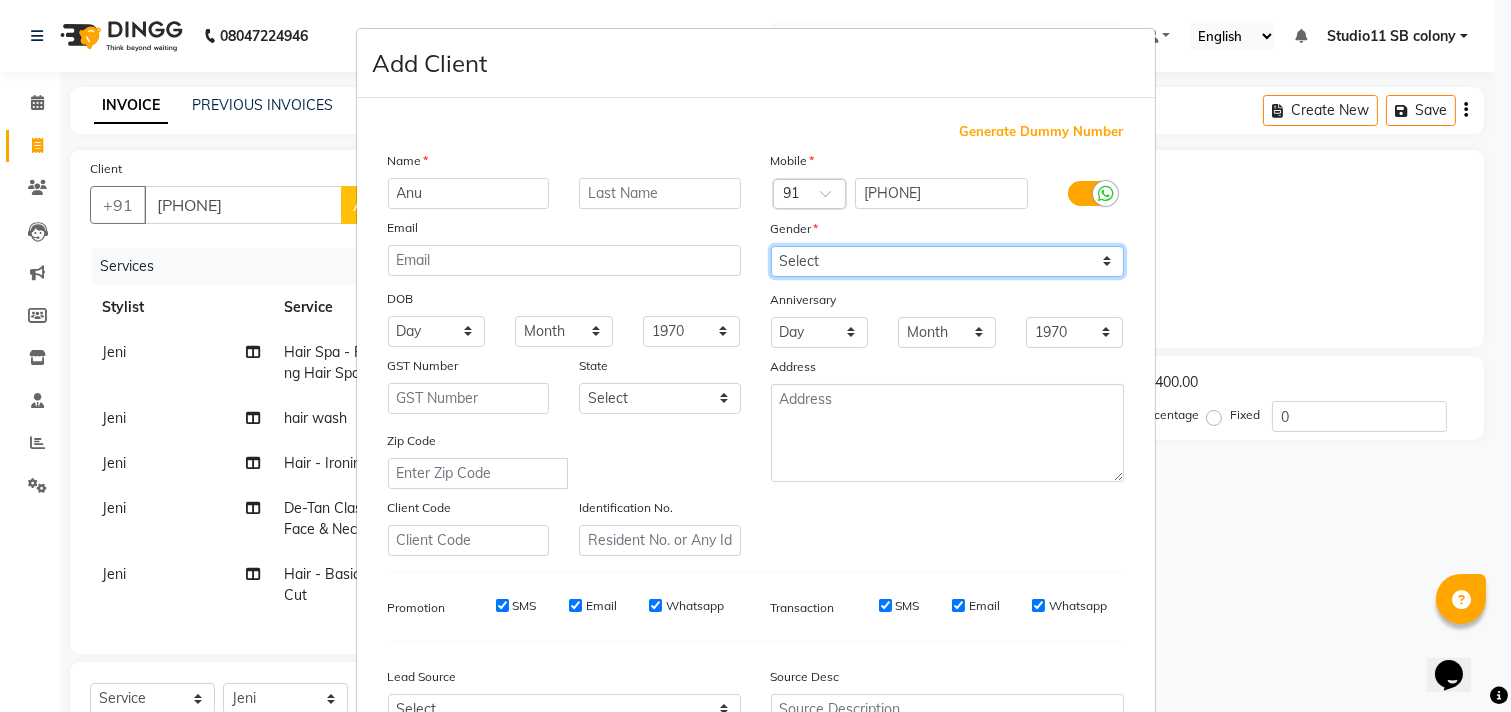drag, startPoint x: 816, startPoint y: 255, endPoint x: 828, endPoint y: 275, distance: 23.323807 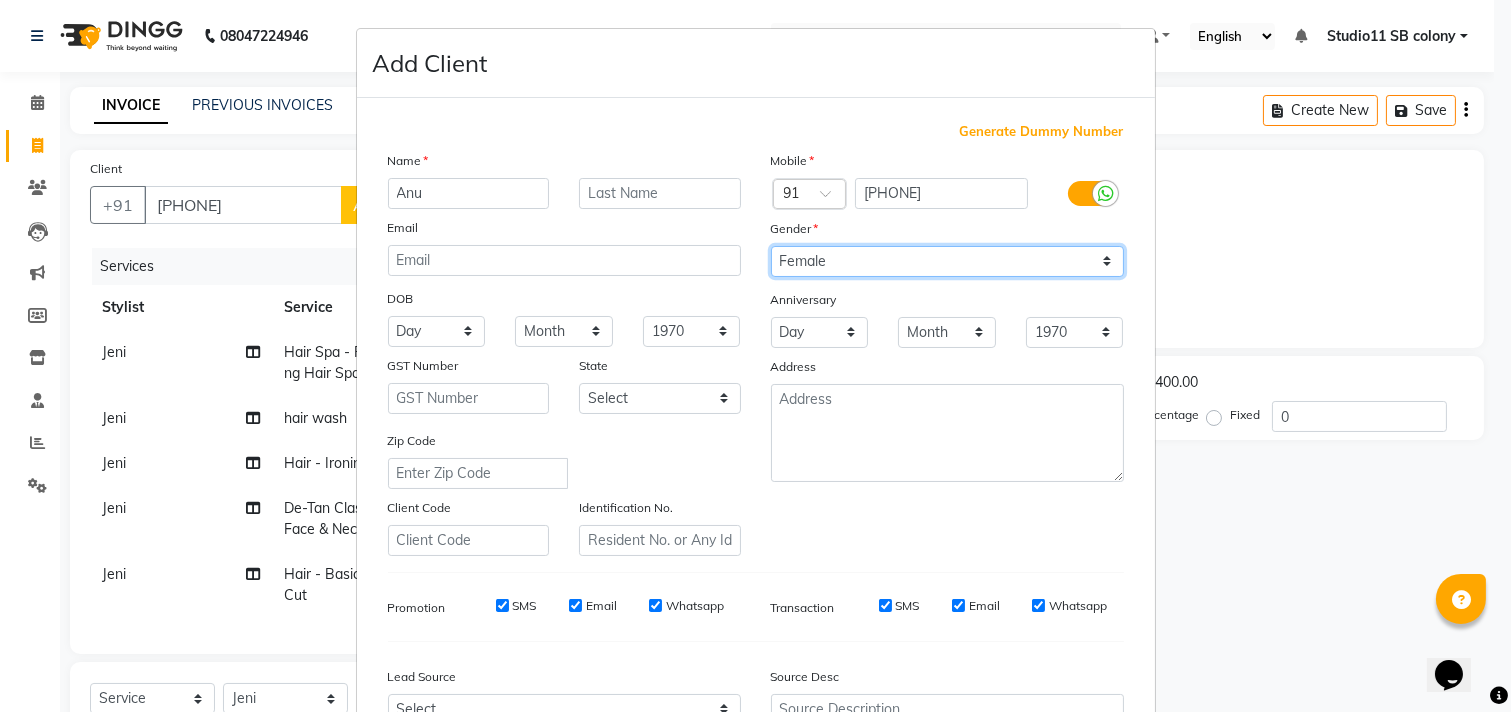 click on "Select Male Female Other Prefer Not To Say" at bounding box center [947, 261] 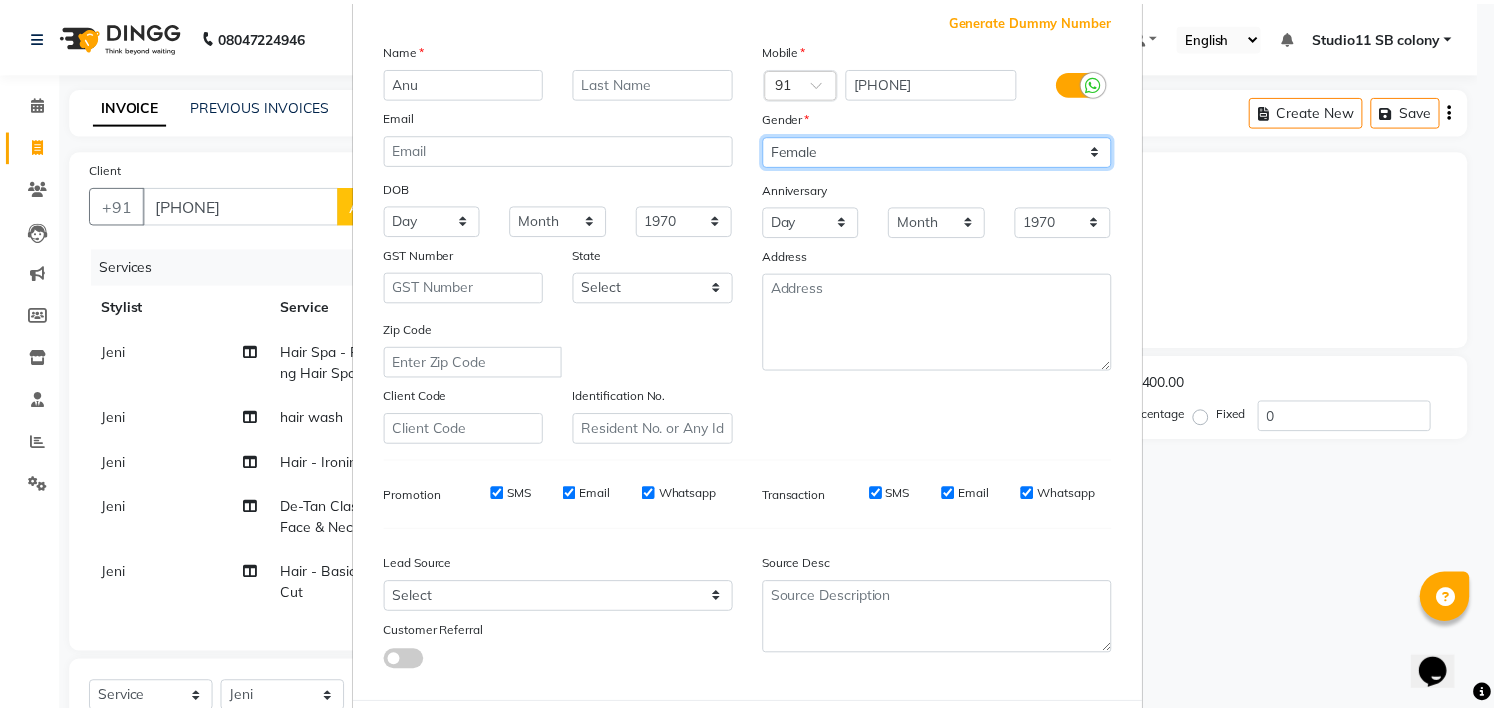 scroll, scrollTop: 212, scrollLeft: 0, axis: vertical 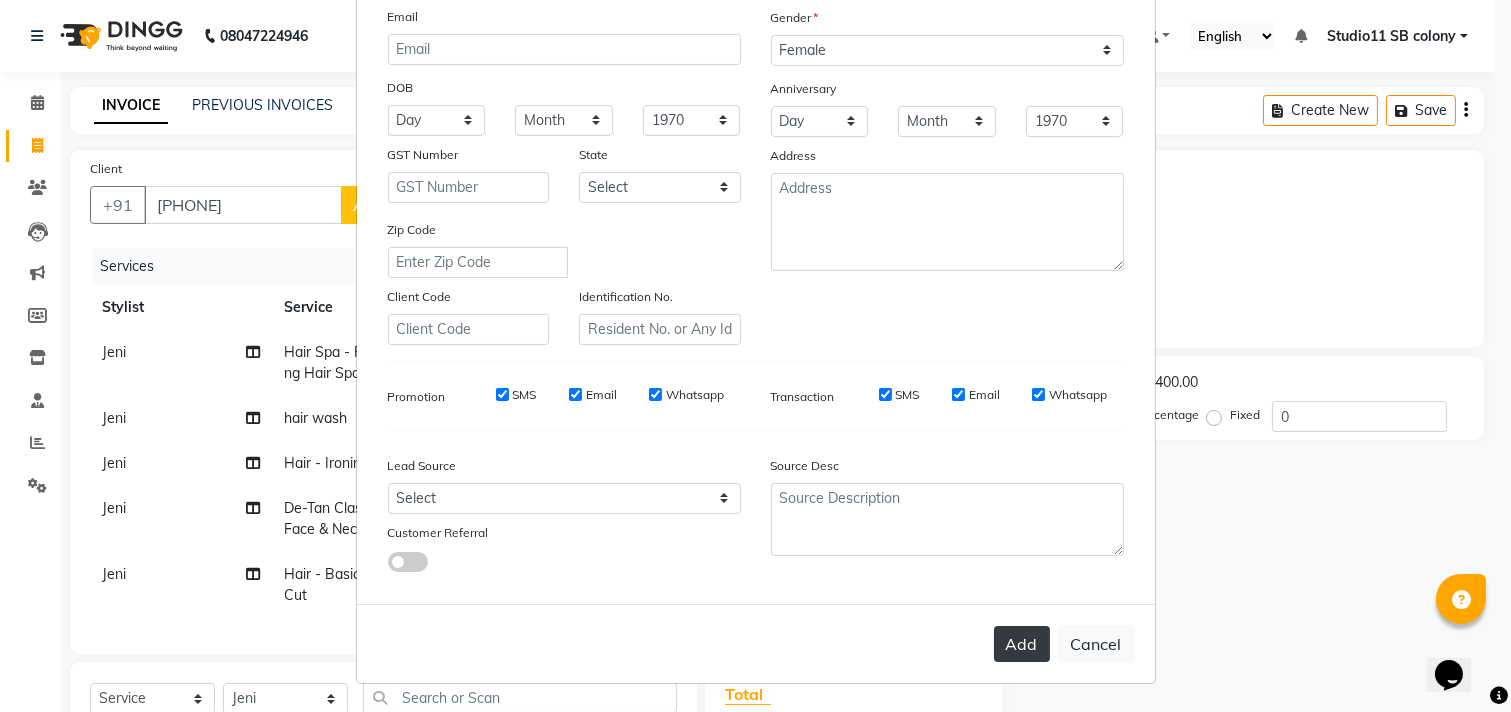 click on "Add" at bounding box center (1022, 644) 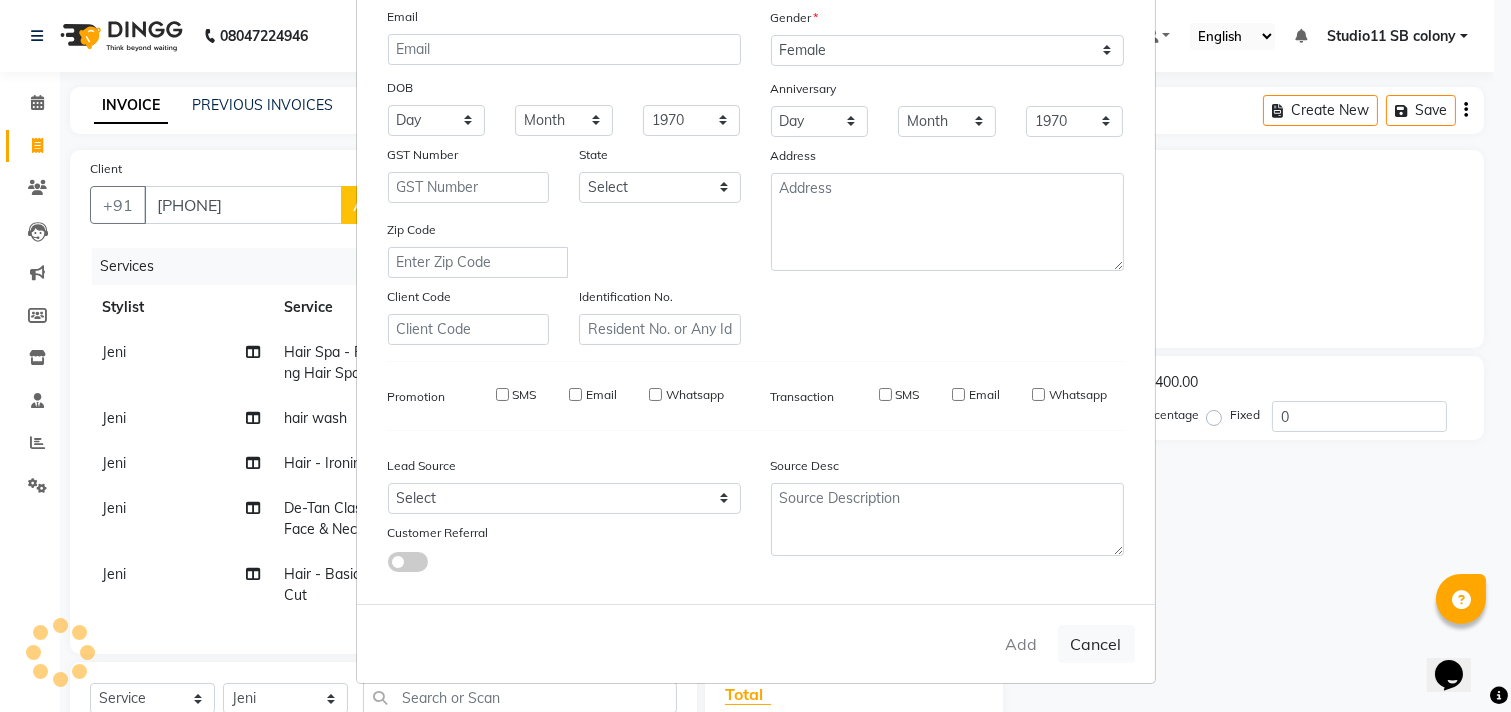 type 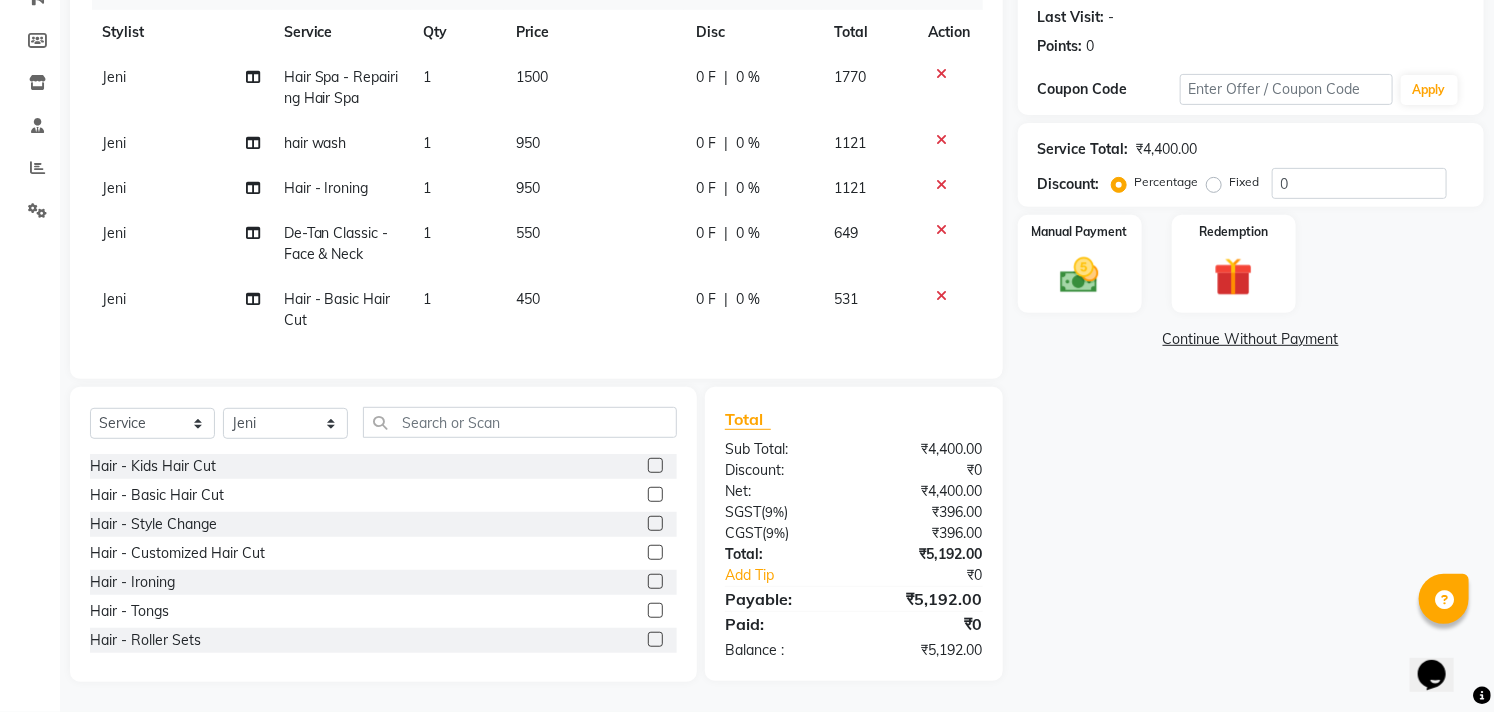scroll, scrollTop: 180, scrollLeft: 0, axis: vertical 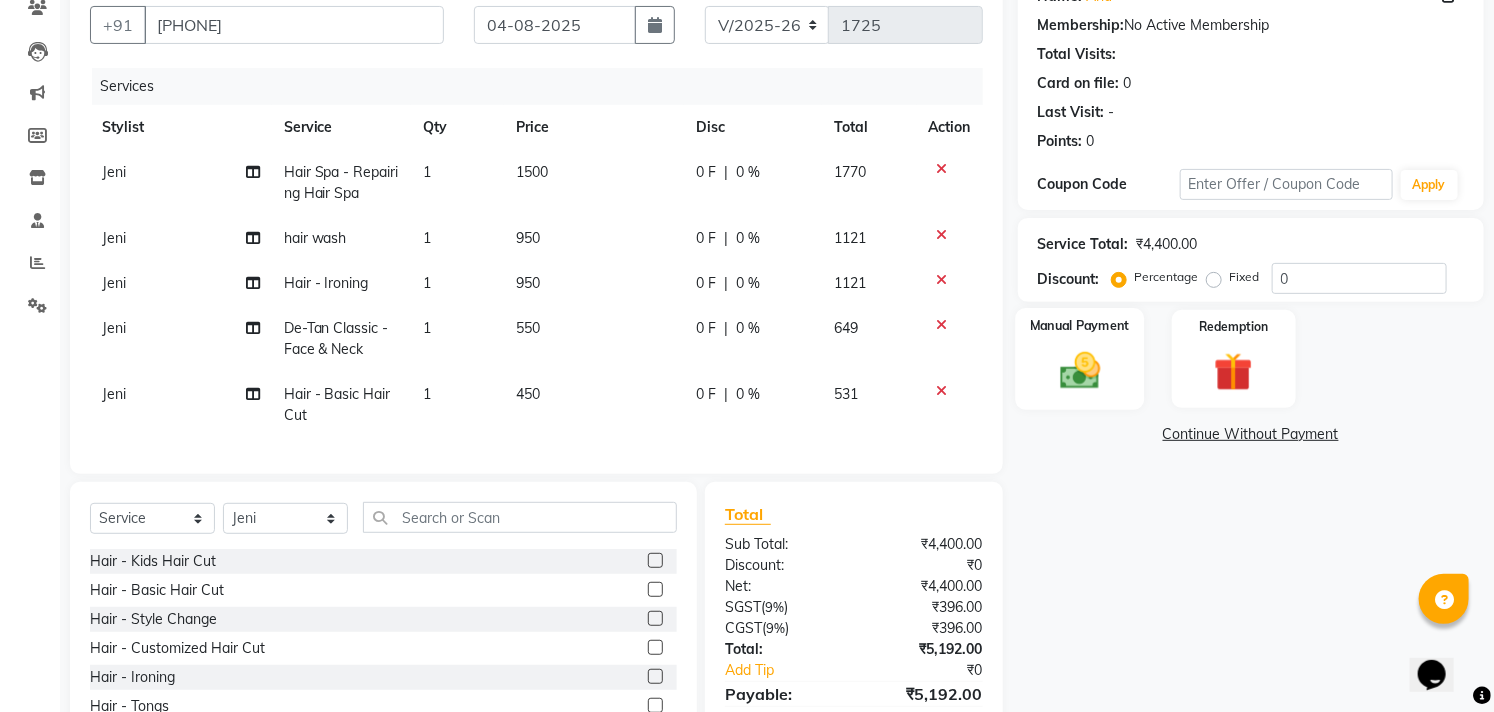 click 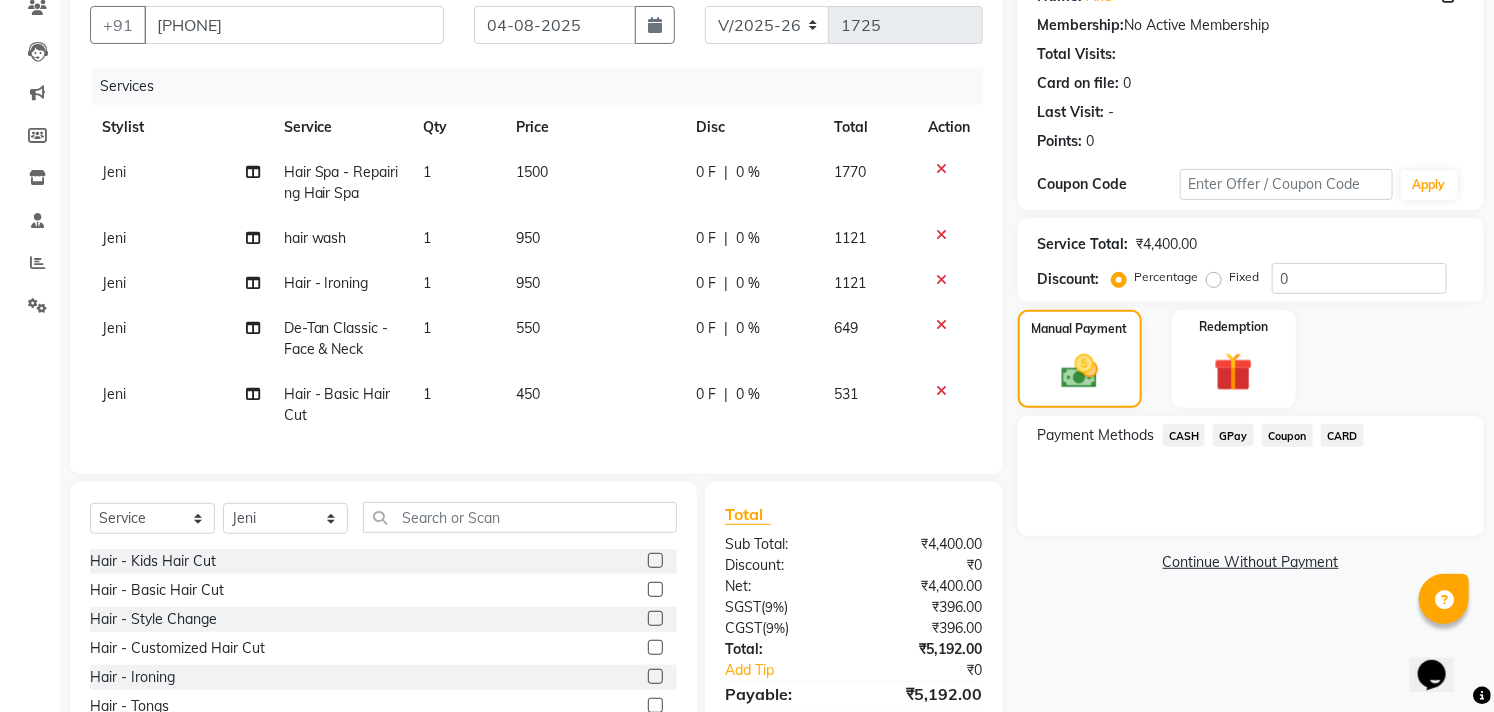 click on "CARD" 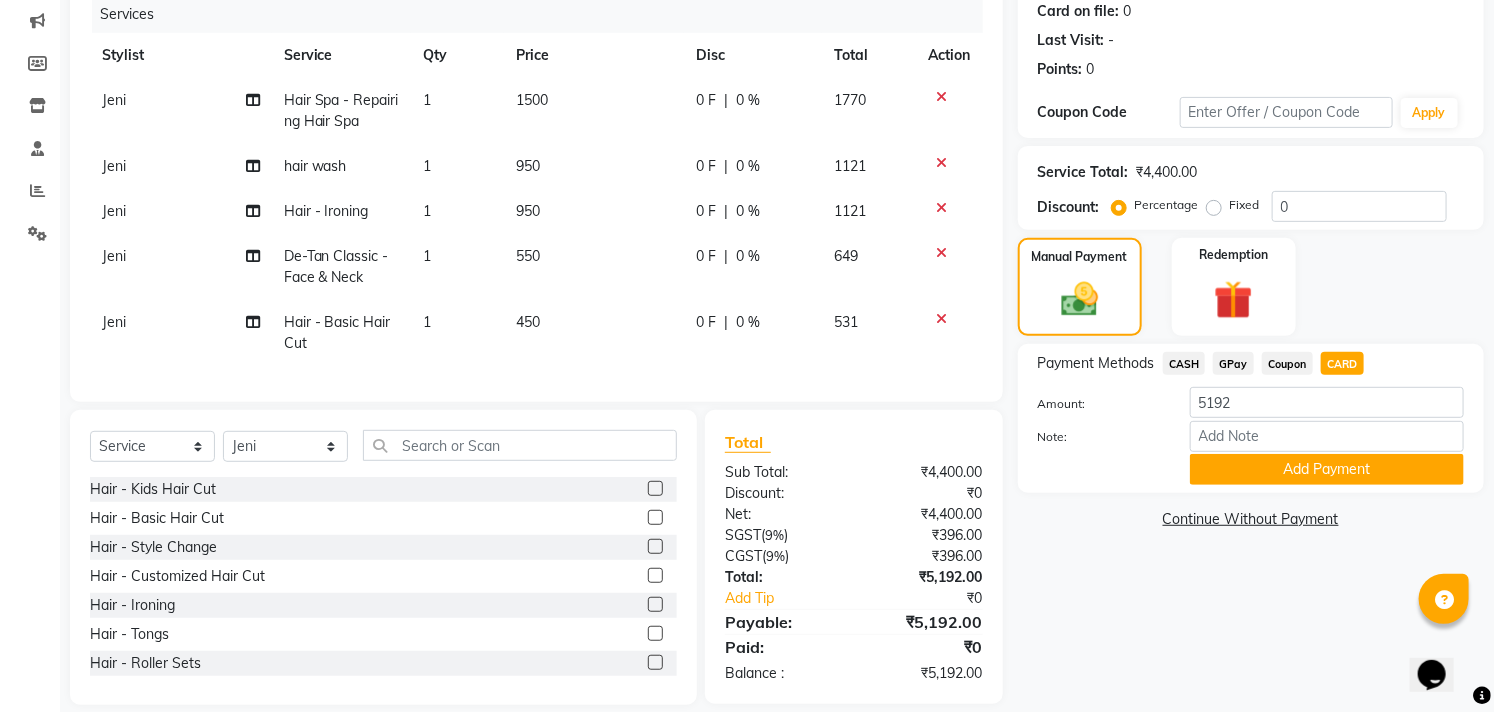 scroll, scrollTop: 291, scrollLeft: 0, axis: vertical 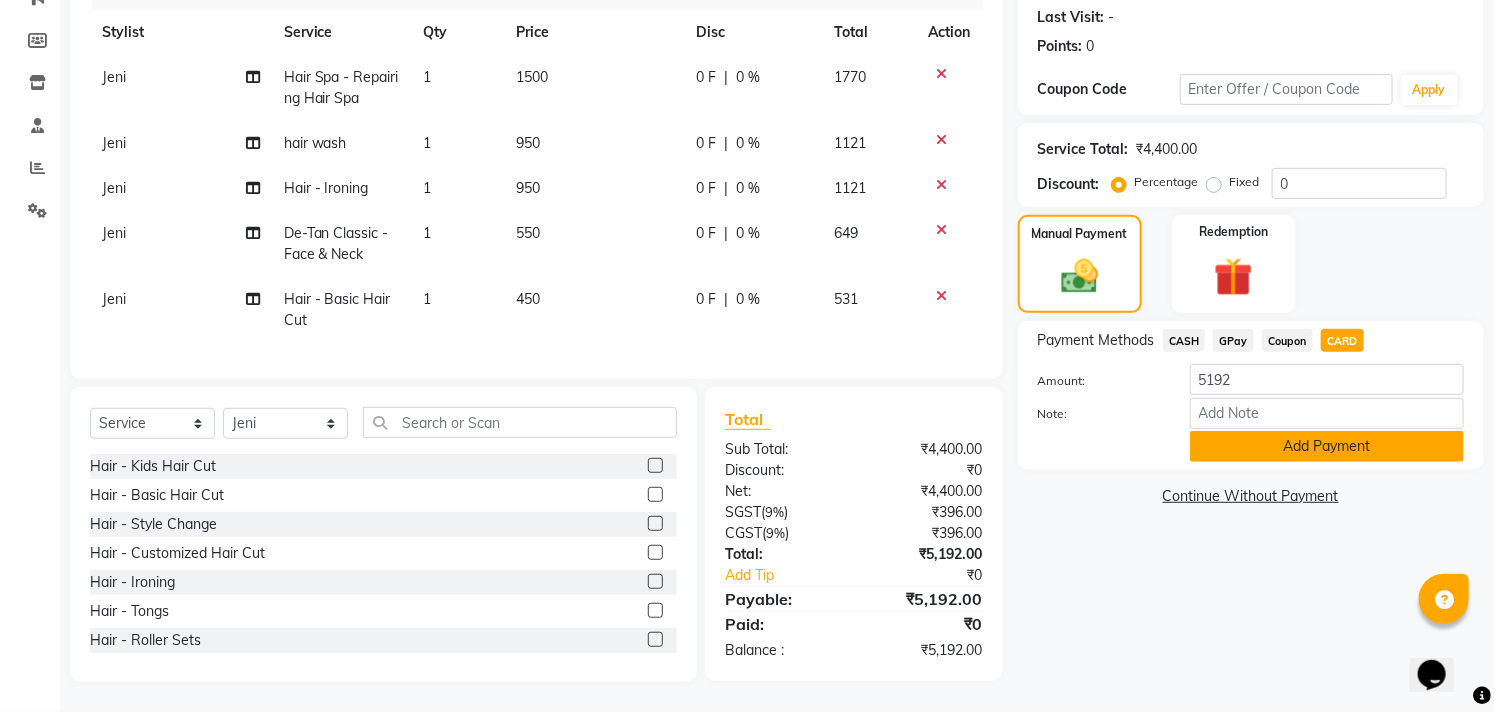 click on "Add Payment" 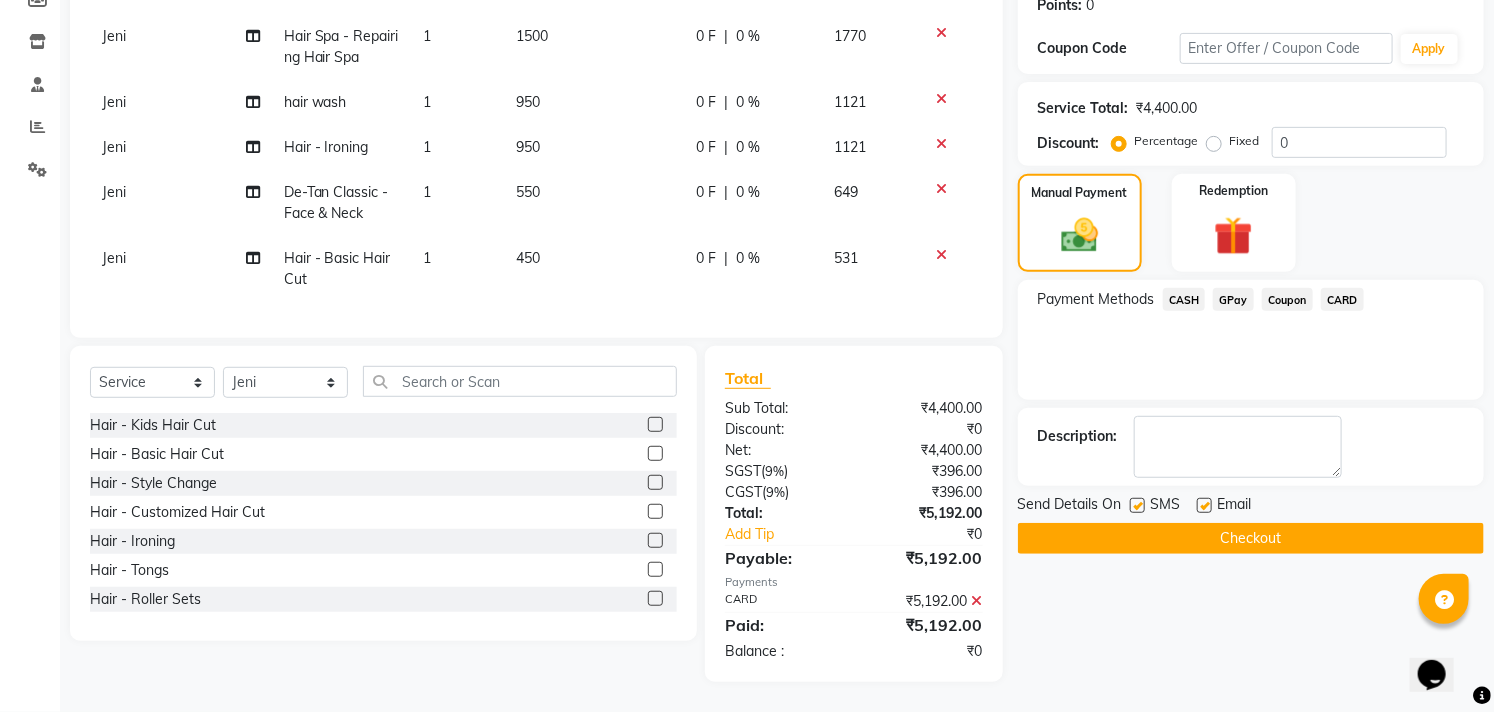 scroll, scrollTop: 332, scrollLeft: 0, axis: vertical 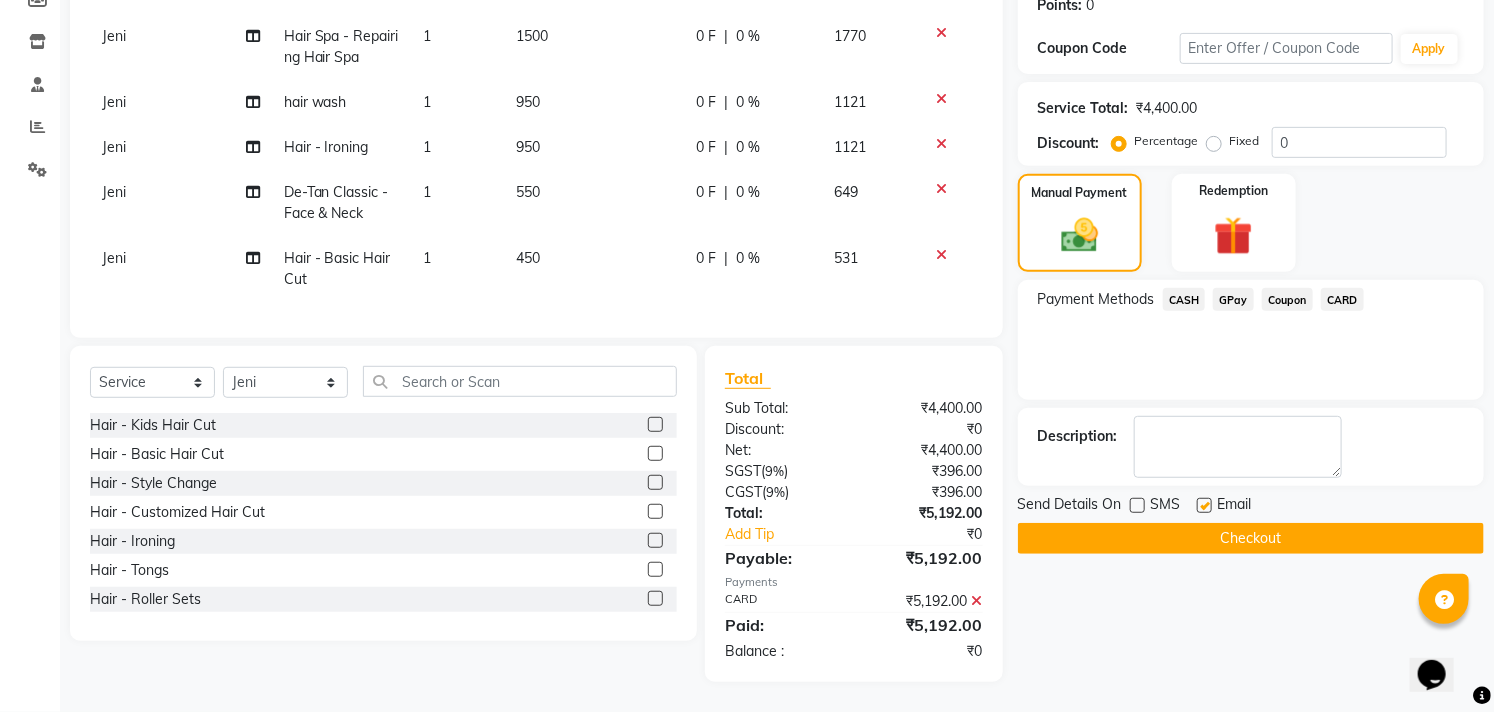 click 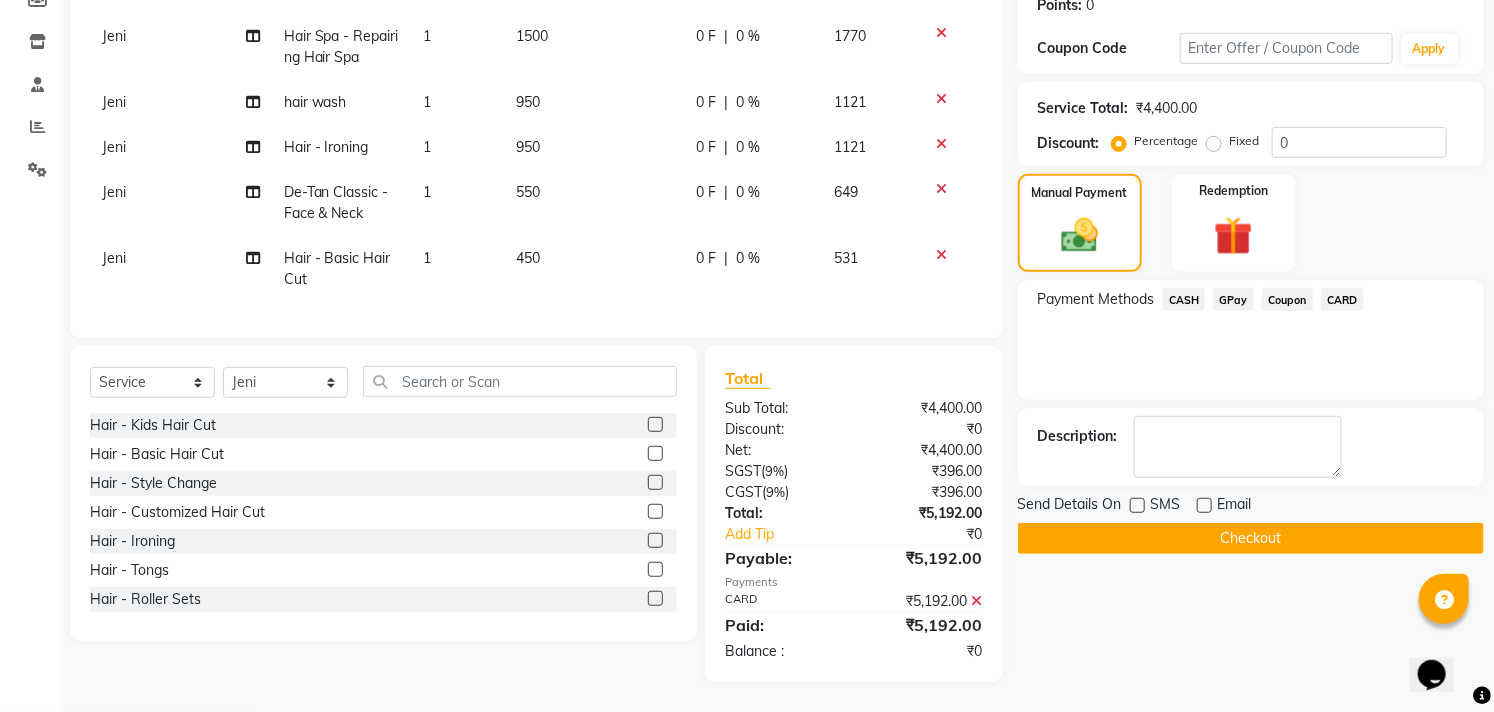 click on "Checkout" 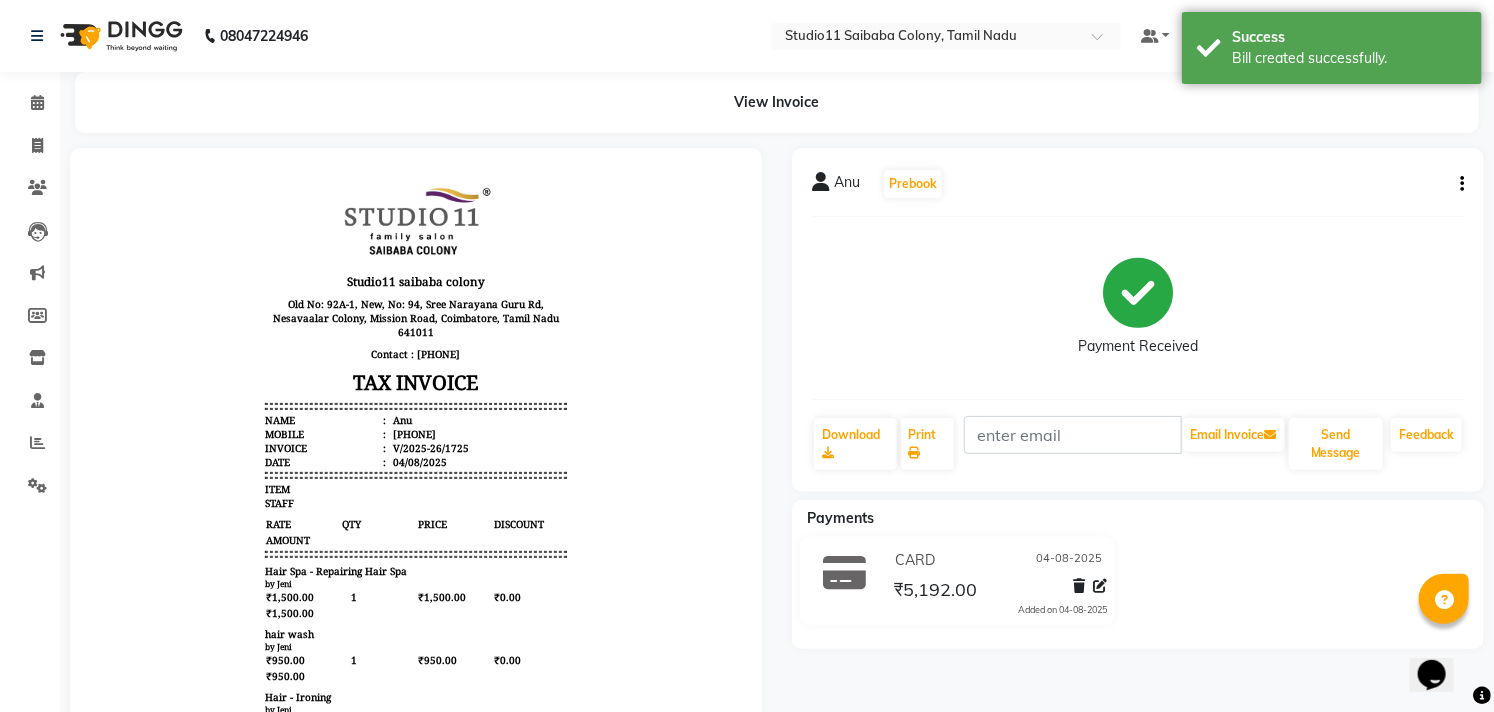 scroll, scrollTop: 0, scrollLeft: 0, axis: both 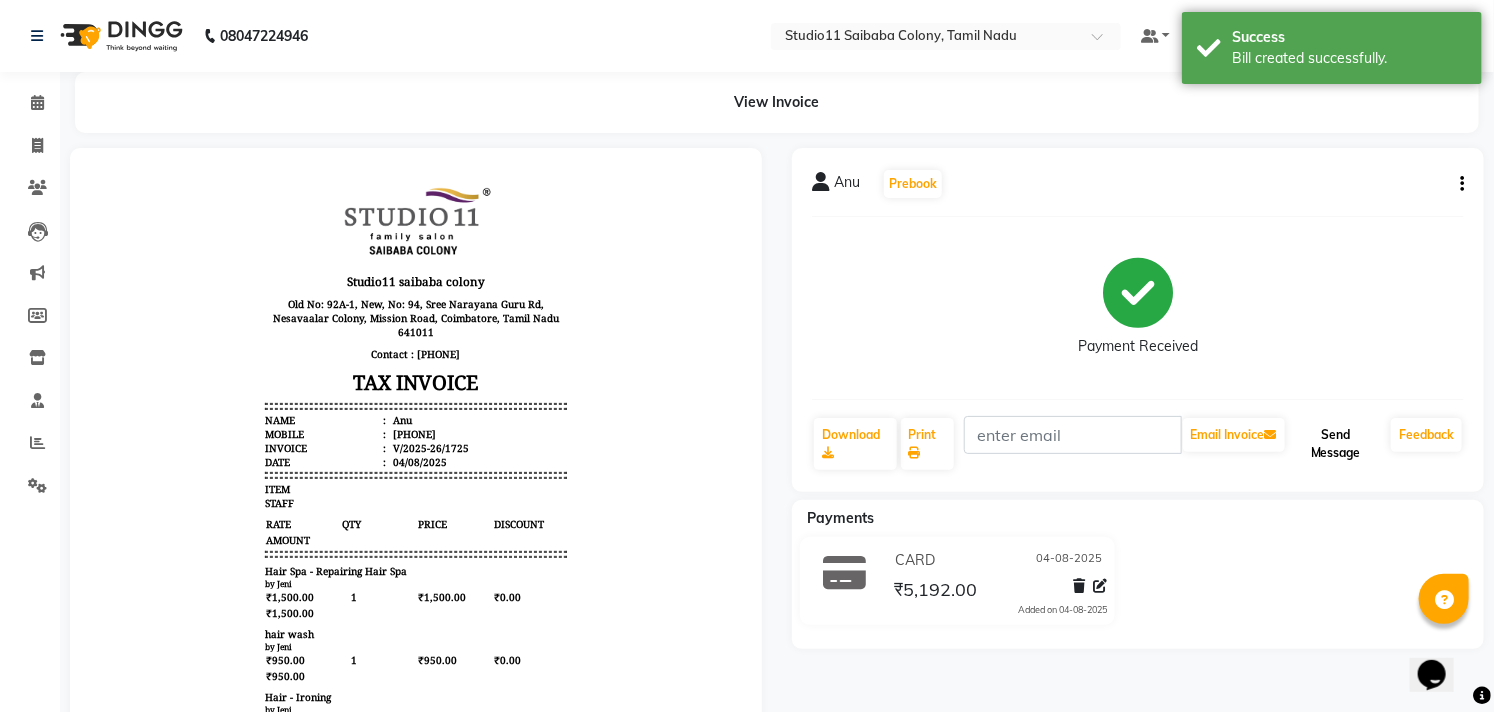 click on "Send Message" 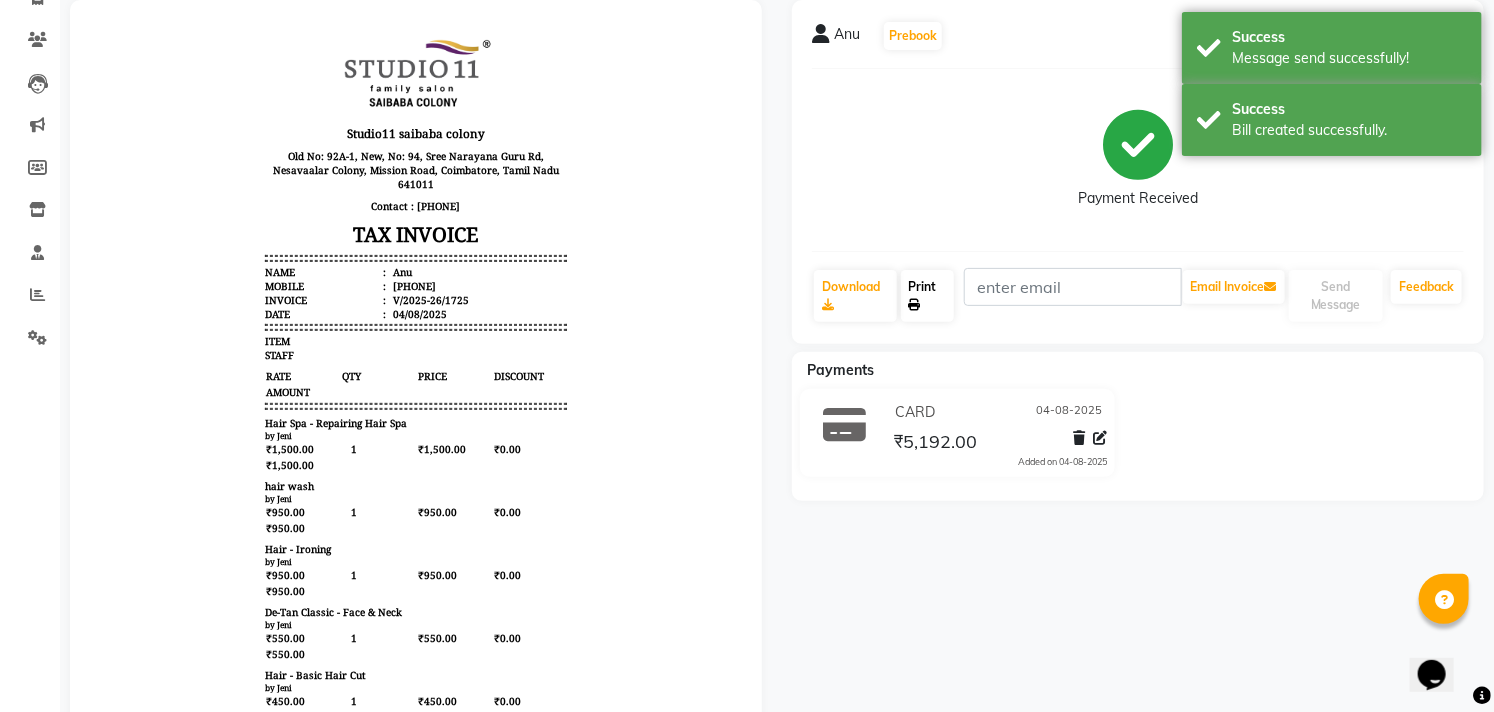 scroll, scrollTop: 0, scrollLeft: 0, axis: both 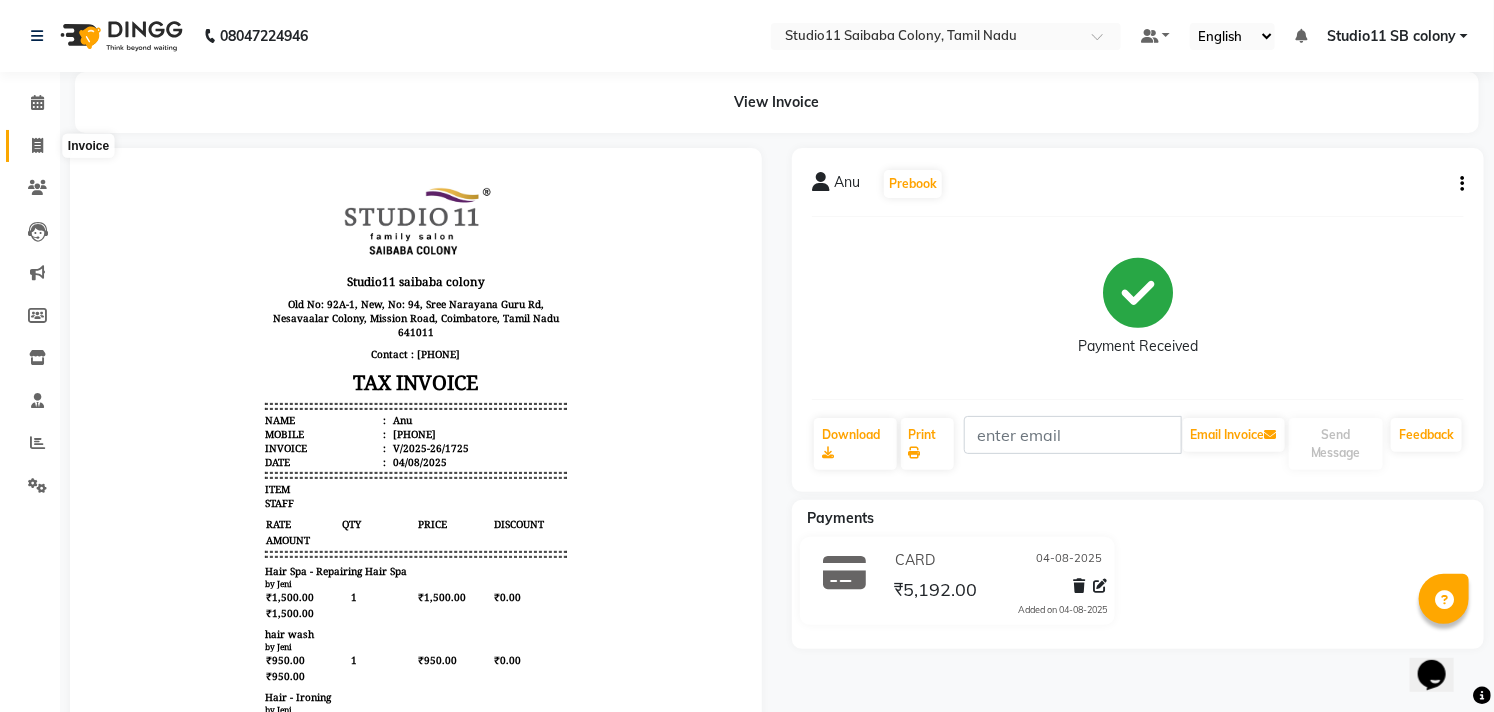 click 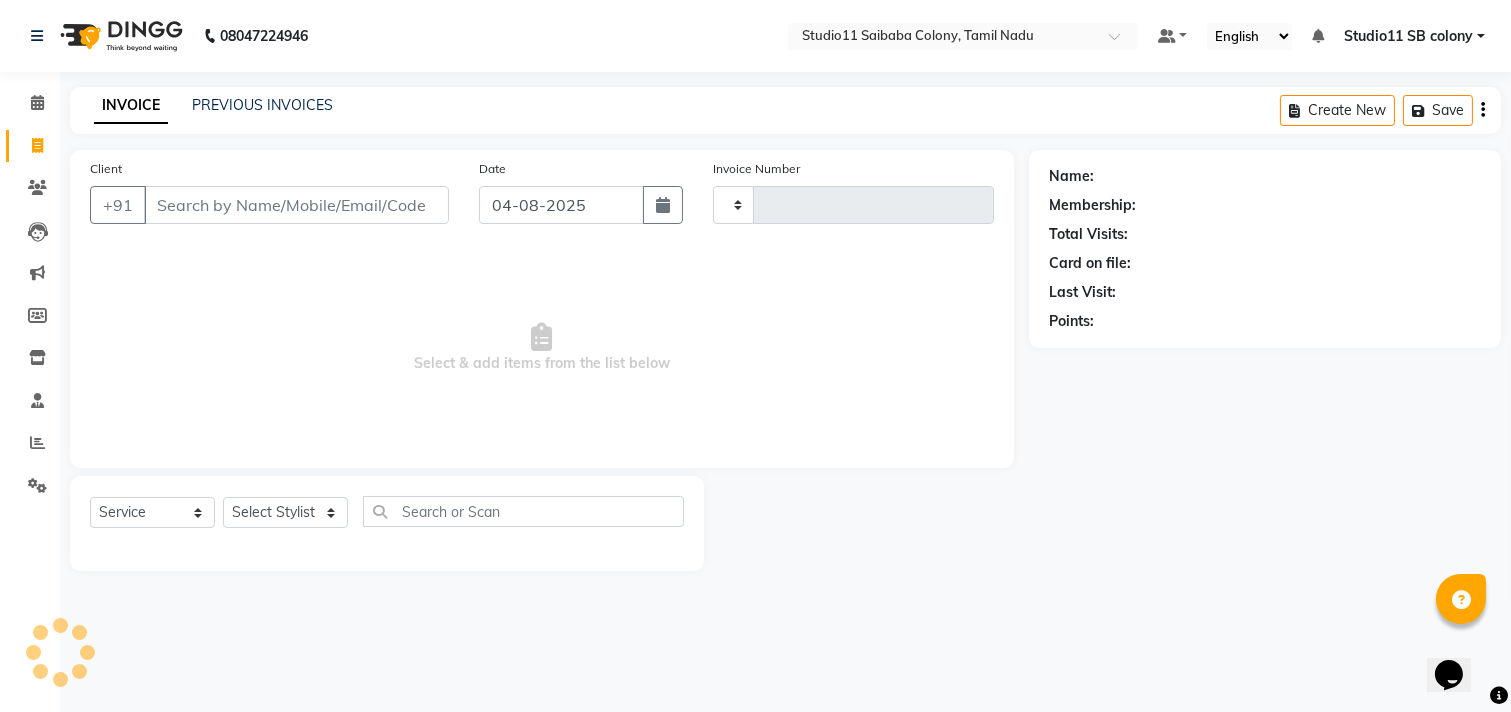 type on "[NUMBER]" 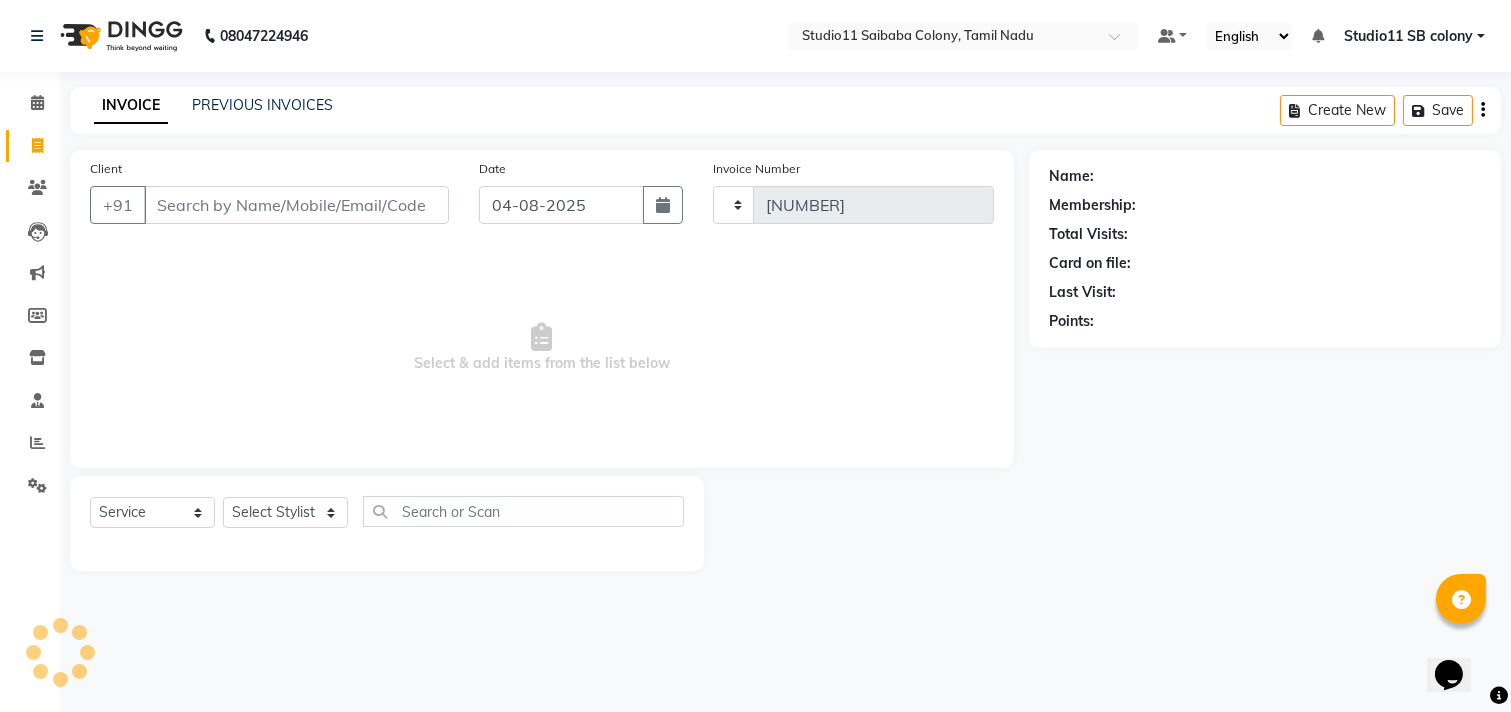 select on "7717" 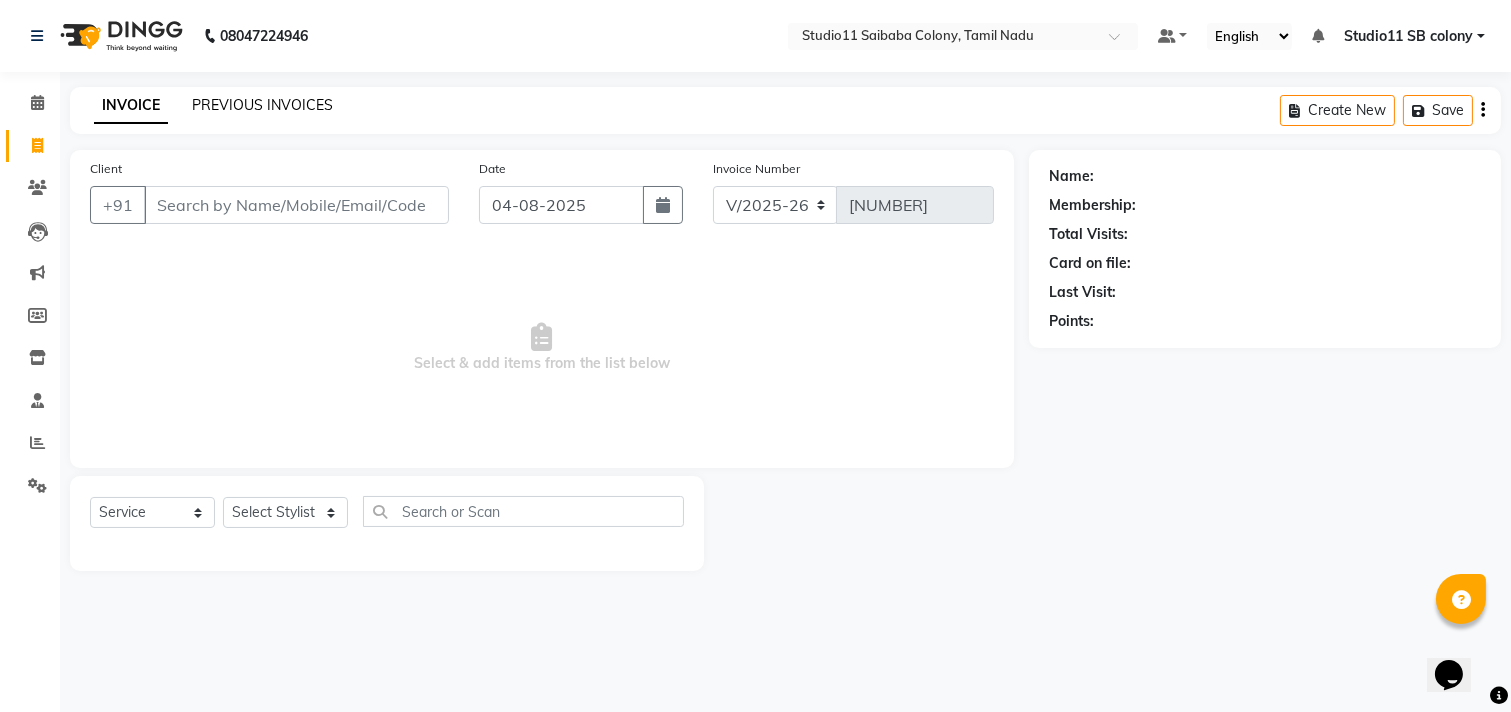 click on "PREVIOUS INVOICES" 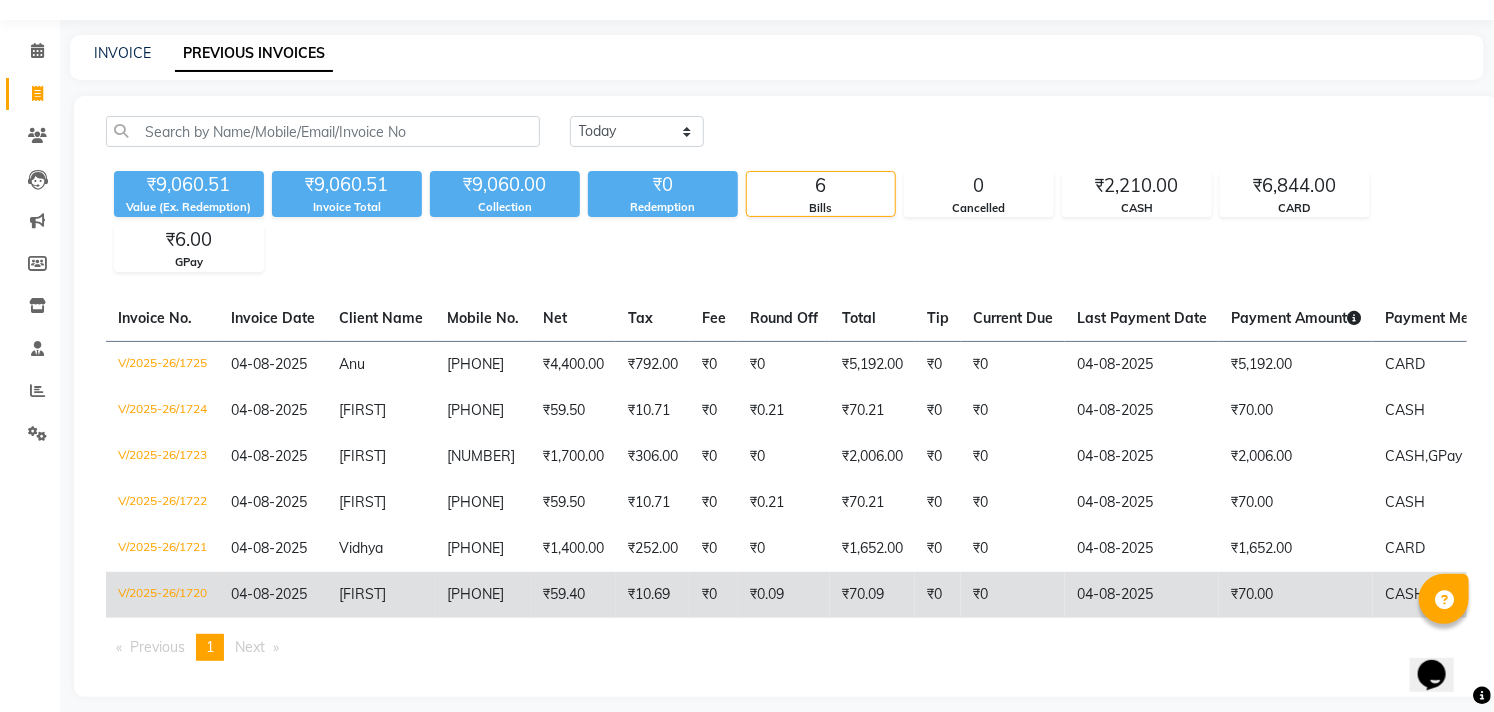 scroll, scrollTop: 102, scrollLeft: 0, axis: vertical 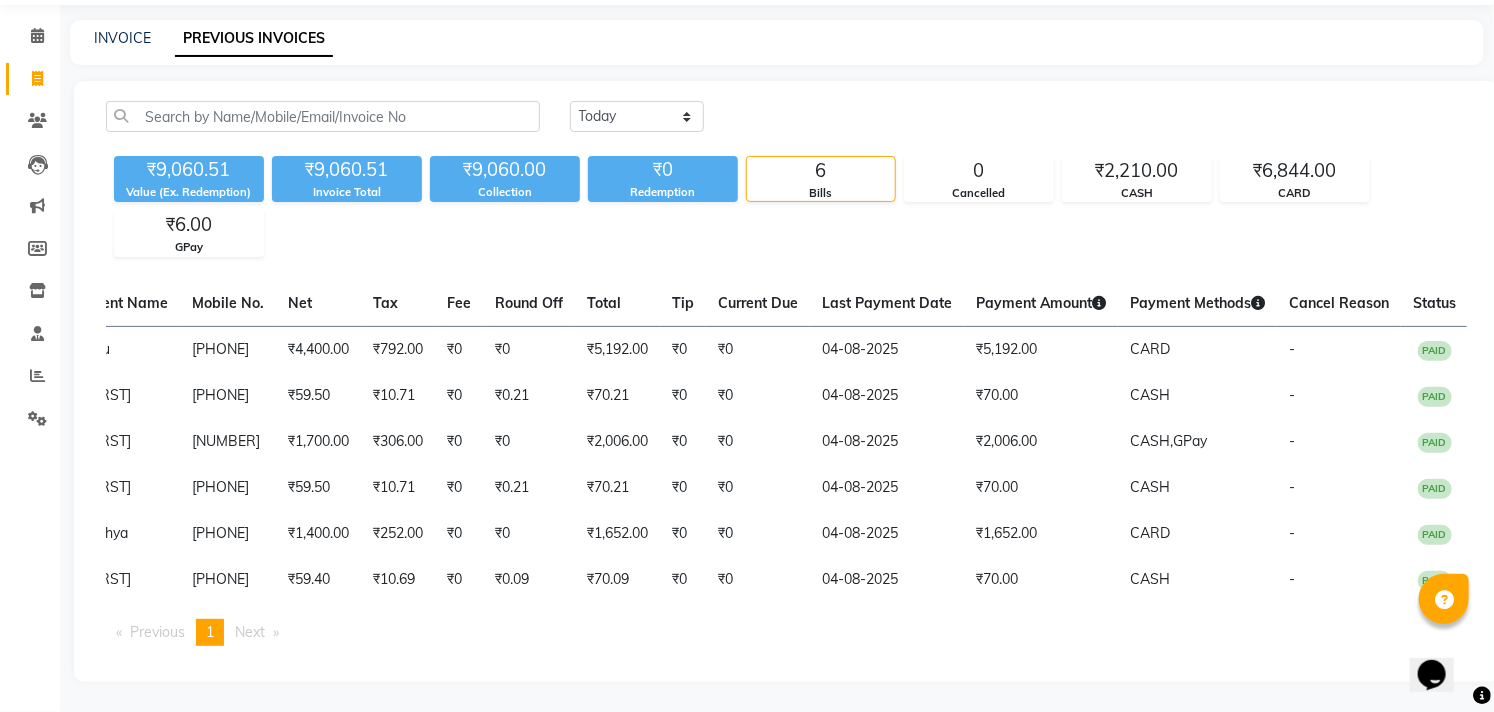 click on "Invoice No. Invoice Date Client Name Mobile No. Net Tax Fee Round Off Total Tip Current Due Last Payment Date Payment Amount Payment Methods Cancel Reason Status V/2025-26/1725 04-08-2025 [FIRST] [PHONE] ₹4,400.00 ₹792.00 ₹0 ₹0 ₹5,192.00 ₹0 ₹0 04-08-2025 ₹5,192.00 CARD - PAID V/2025-26/1724 04-08-2025 [FIRST] [PHONE] ₹59.50 ₹10.71 ₹0 ₹0.21 ₹70.21 ₹0 ₹0 04-08-2025 ₹70.00 CASH - PAID V/2025-26/1723 04-08-2025 [FIRST] [PHONE] ₹1,700.00 ₹306.00 ₹0 ₹0 ₹2,006.00 ₹0 ₹0 04-08-2025 ₹2,006.00 CASH, GPay - PAID V/2025-26/1722 04-08-2025 [FIRST] [PHONE] ₹59.50 ₹10.71 ₹0 ₹0.21 ₹70.21 ₹0 ₹0 04-08-2025 ₹70.00 CASH - PAID V/2025-26/1721 04-08-2025 [FIRST] [PHONE] ₹1,400.00 ₹252.00 ₹0 ₹0 ₹1,652.00 ₹0 ₹0 04-08-2025 ₹1,652.00 CARD - PAID V/2025-26/1720 04-08-2025 [FIRST] [PHONE] ₹59.40 ₹10.69 ₹0 ₹0.09 ₹70.09 ₹0 ₹0 04-08-2025 ₹70.00 CASH - 1" 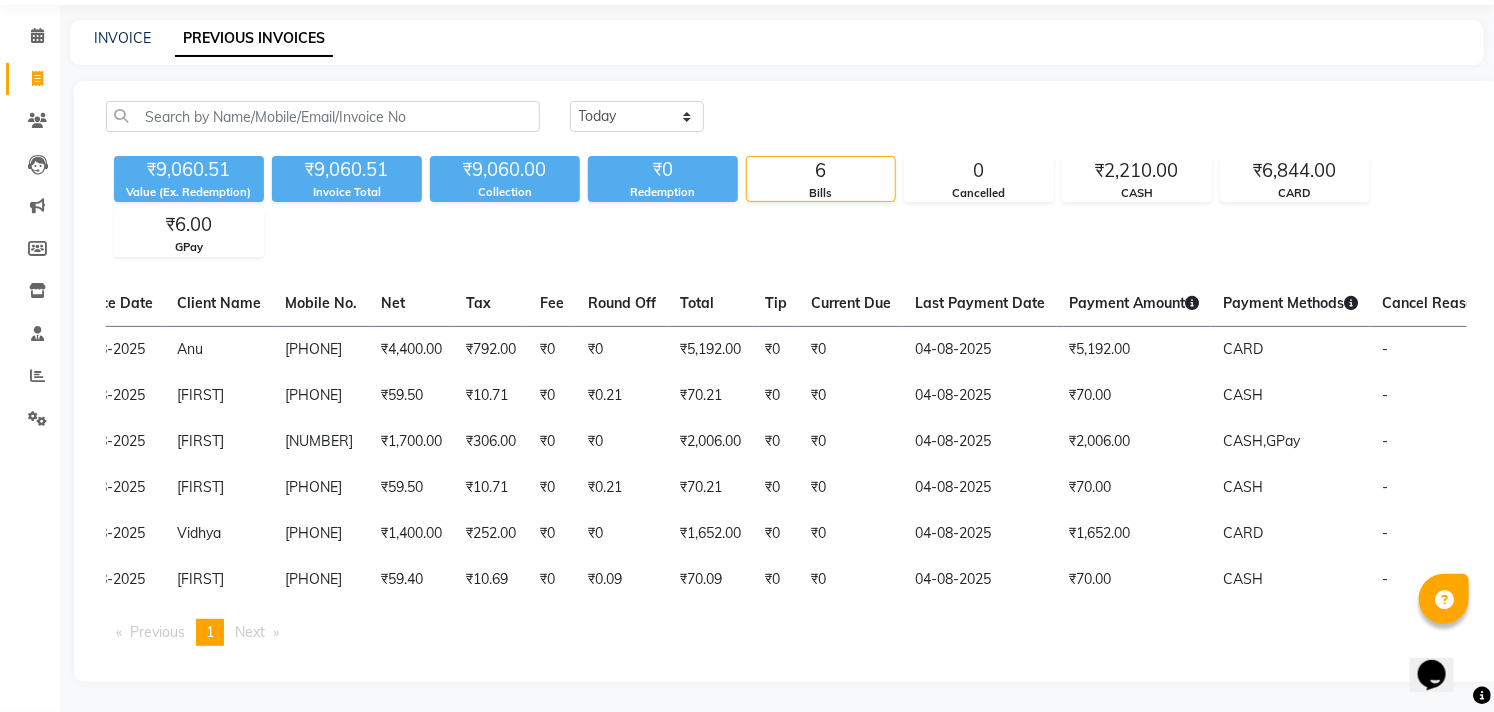 scroll, scrollTop: 0, scrollLeft: 0, axis: both 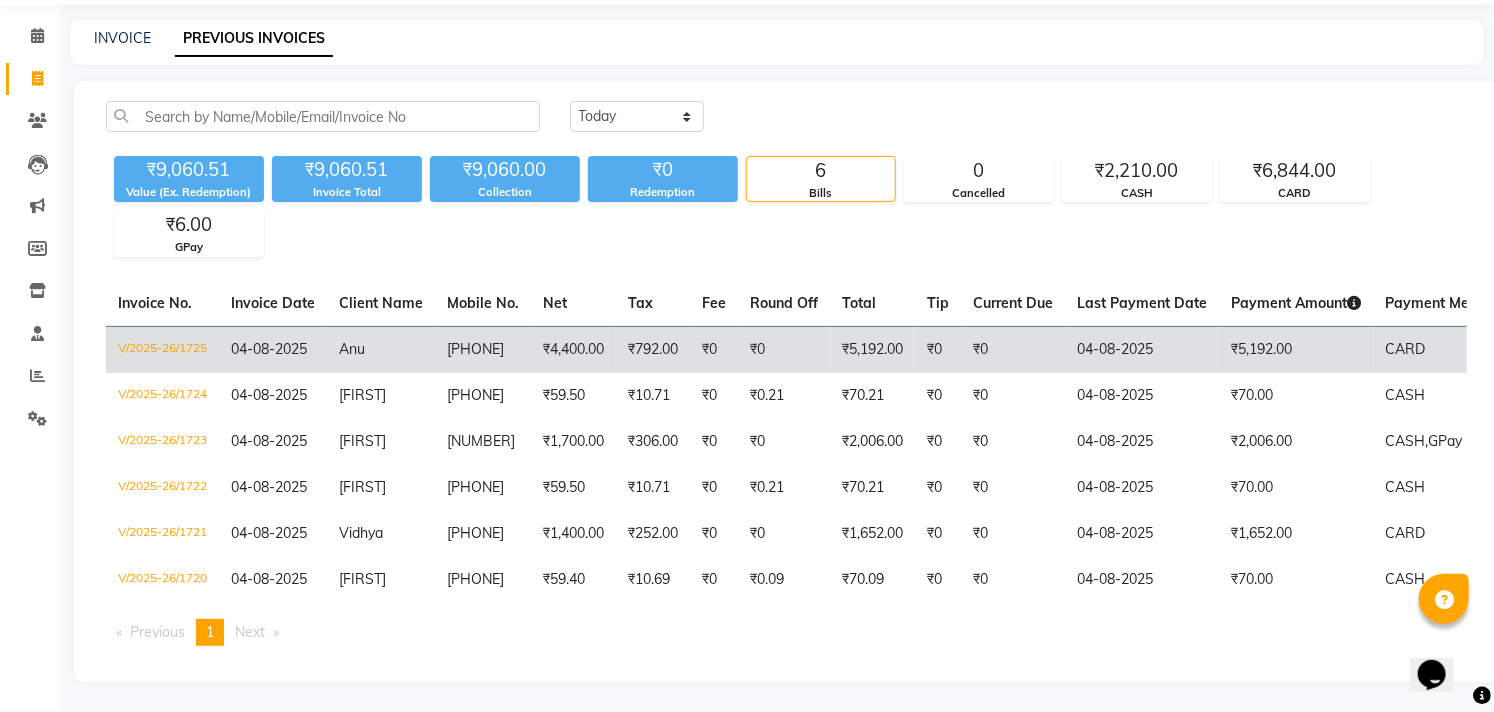 click on "₹4,400.00" 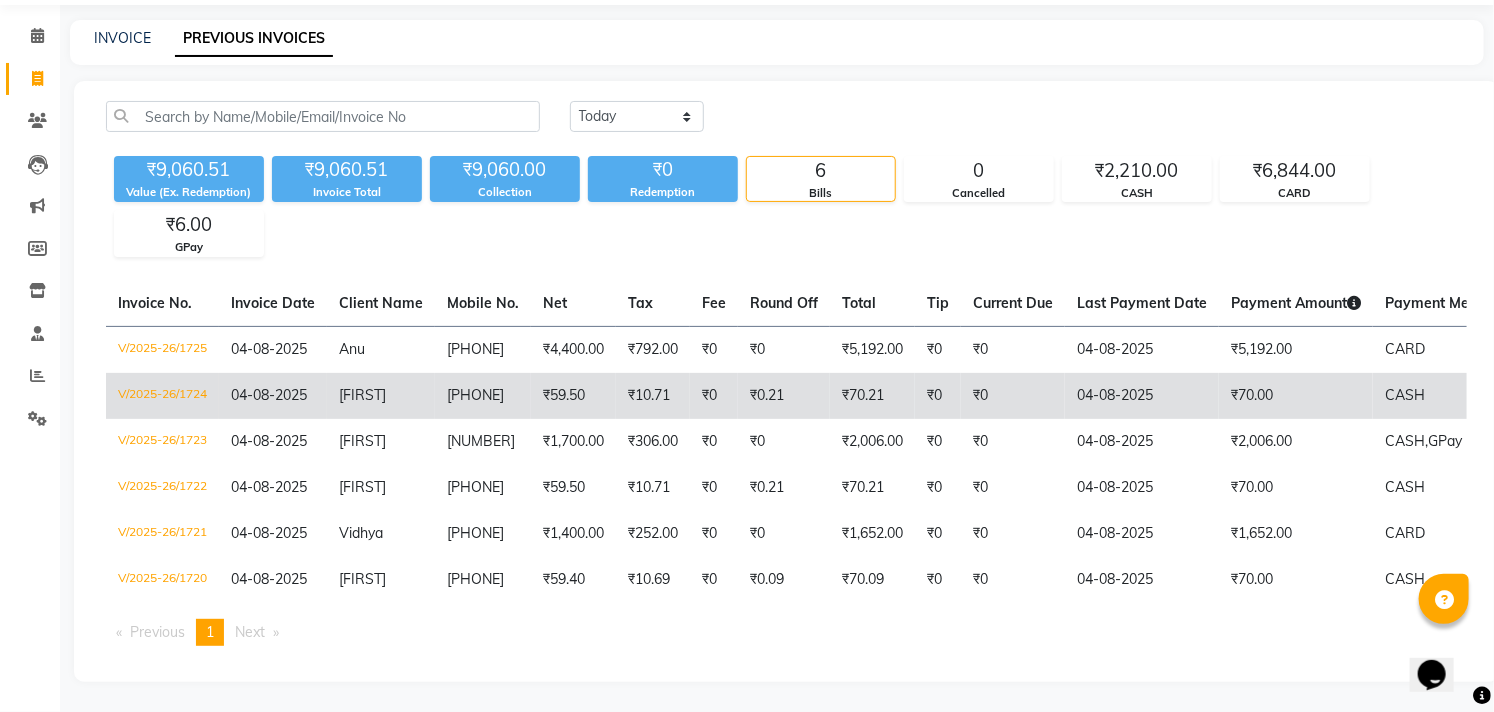 scroll, scrollTop: 0, scrollLeft: 0, axis: both 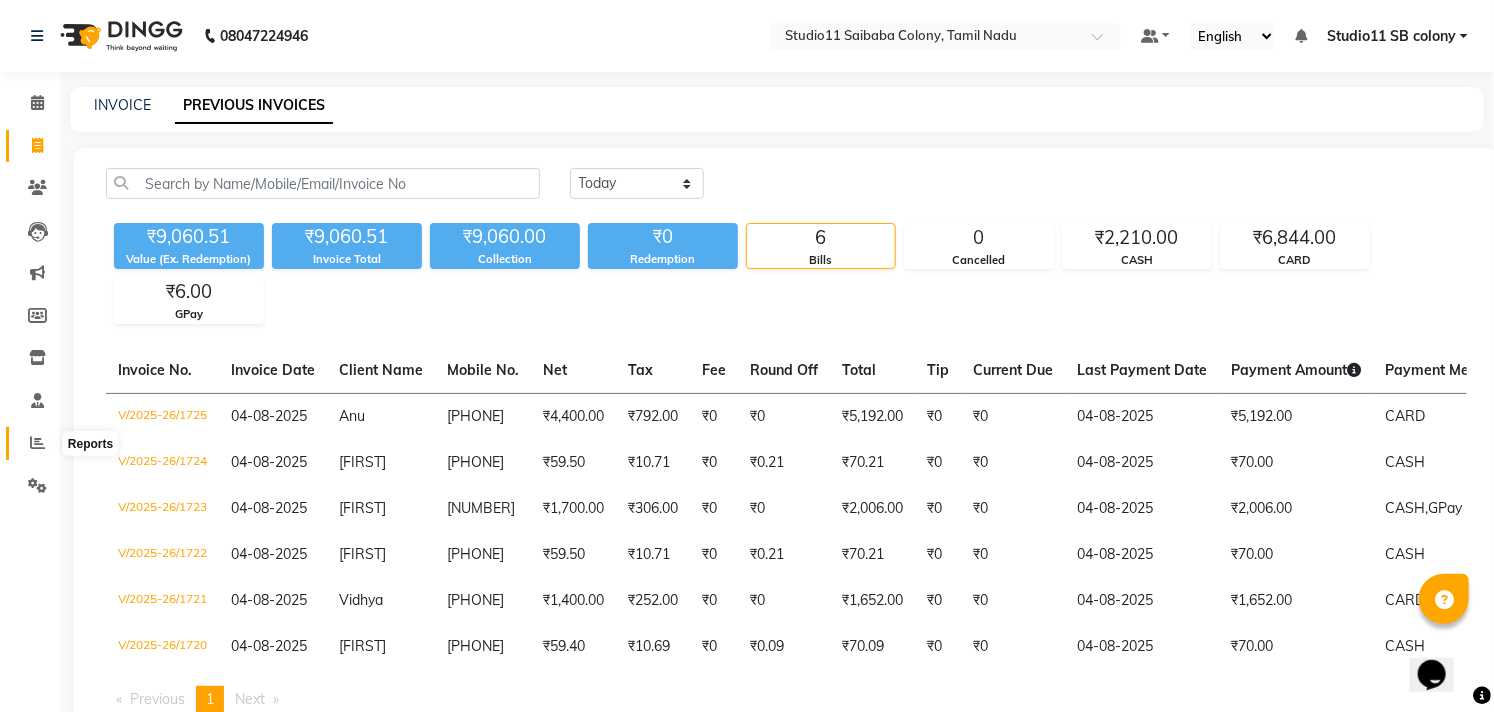 click 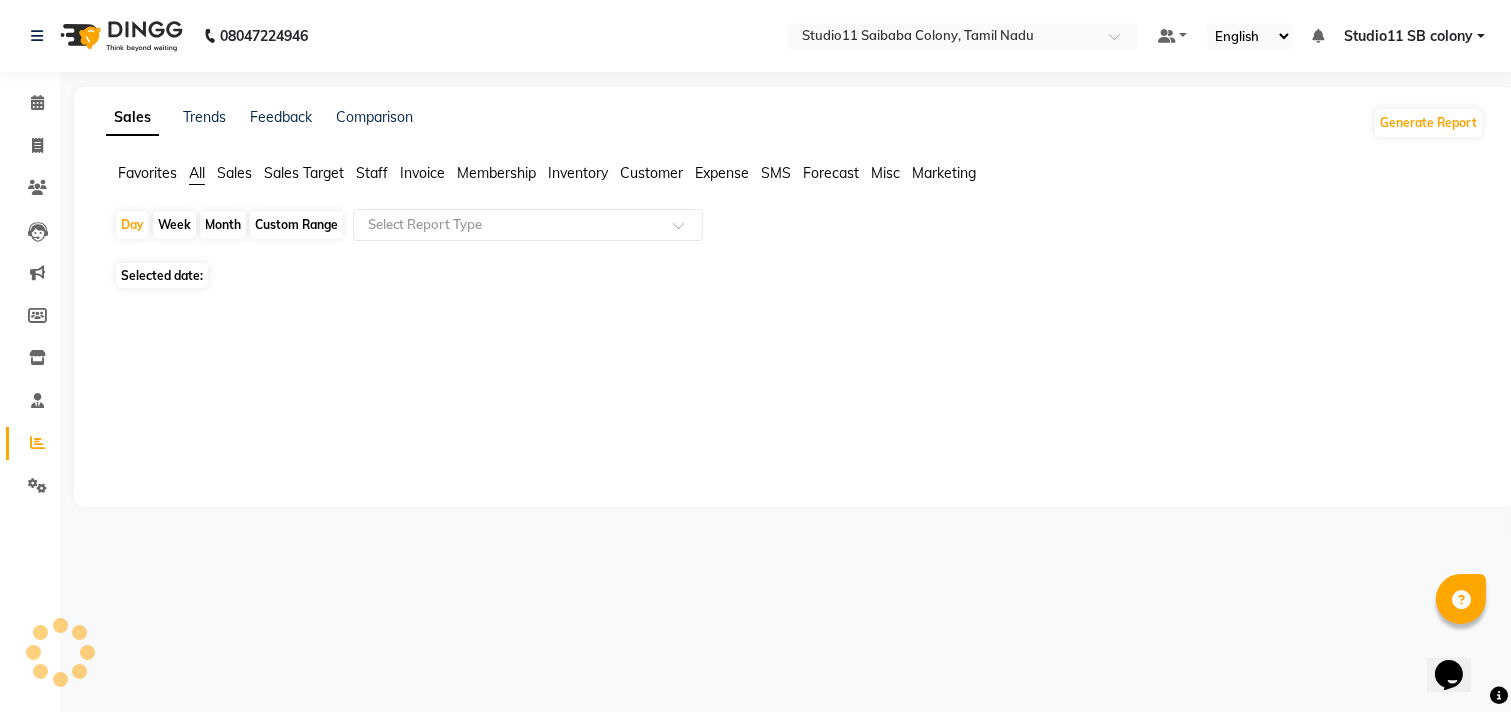 click on "Month" 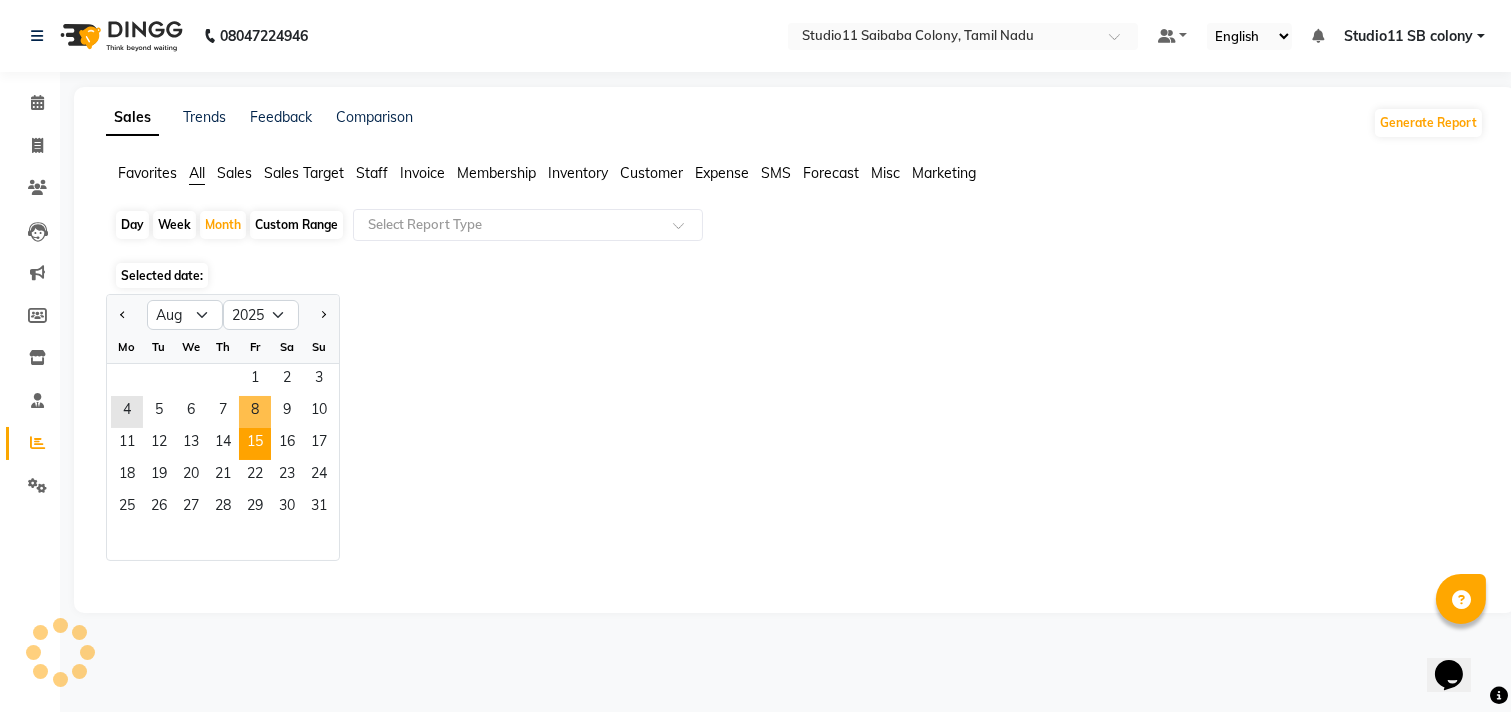 click on "15" 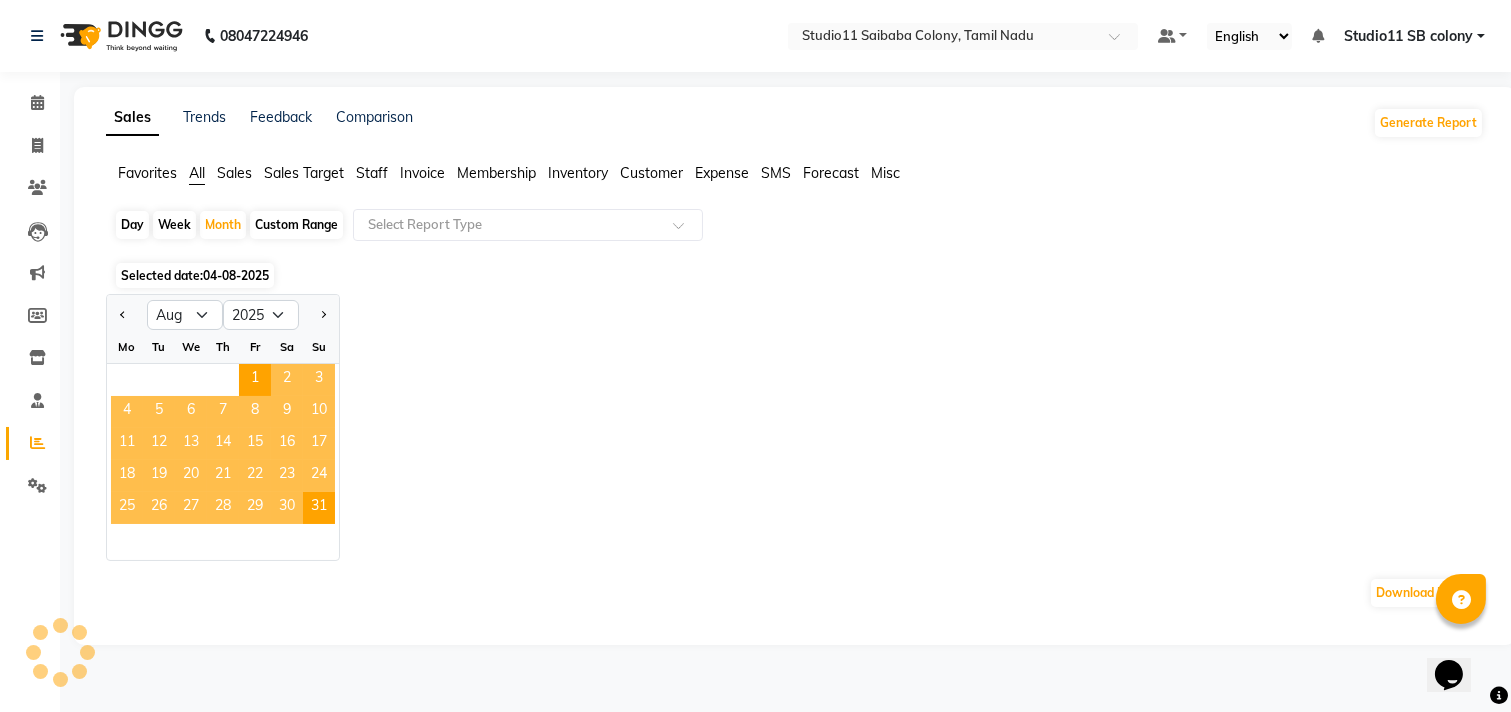 click on "Staff" 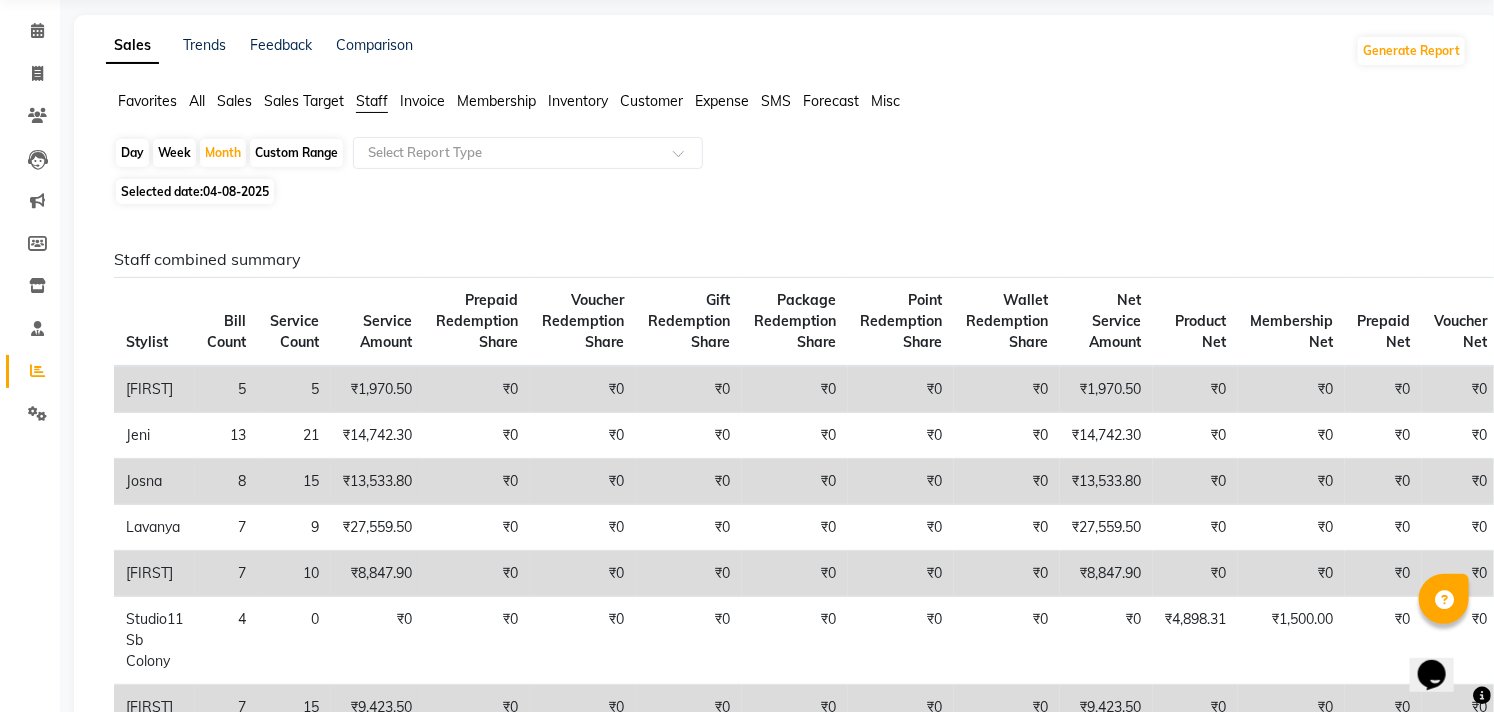 scroll, scrollTop: 111, scrollLeft: 0, axis: vertical 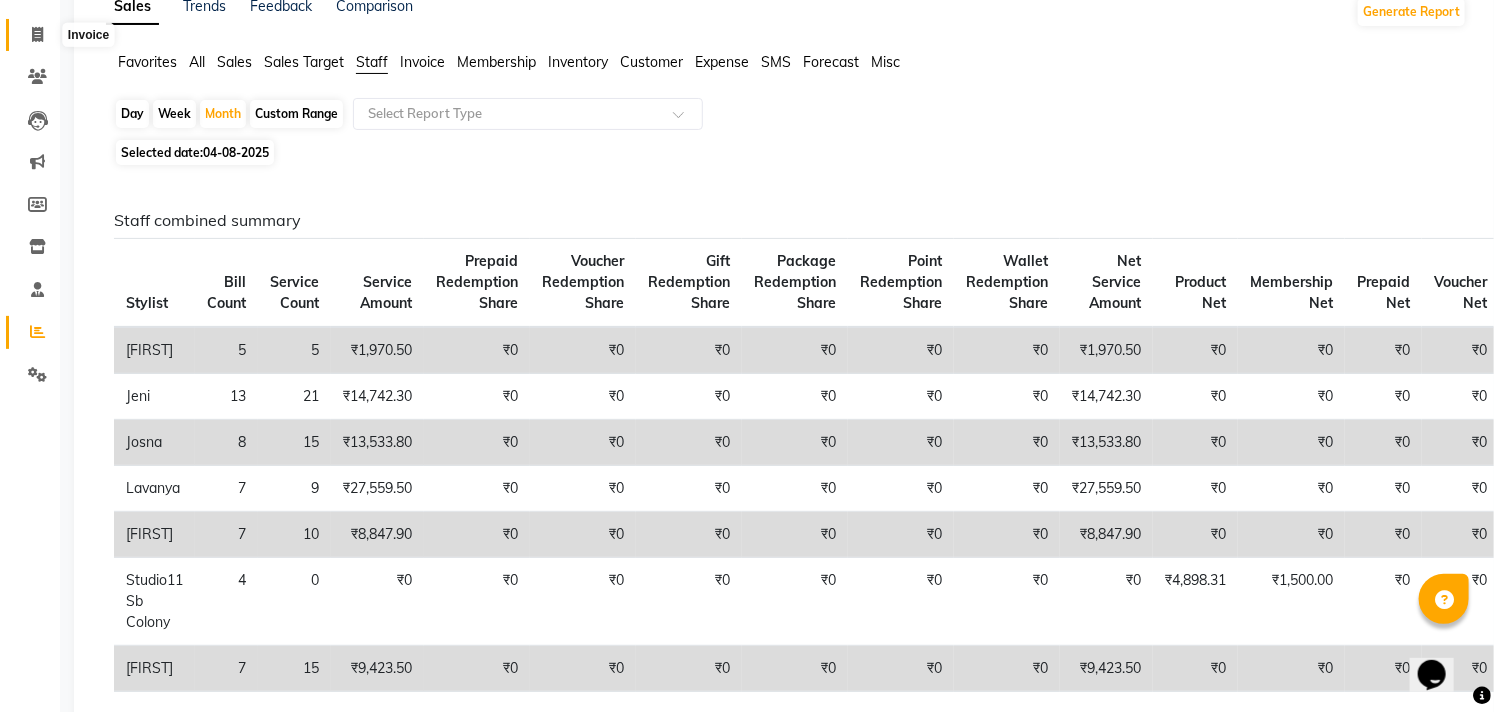click 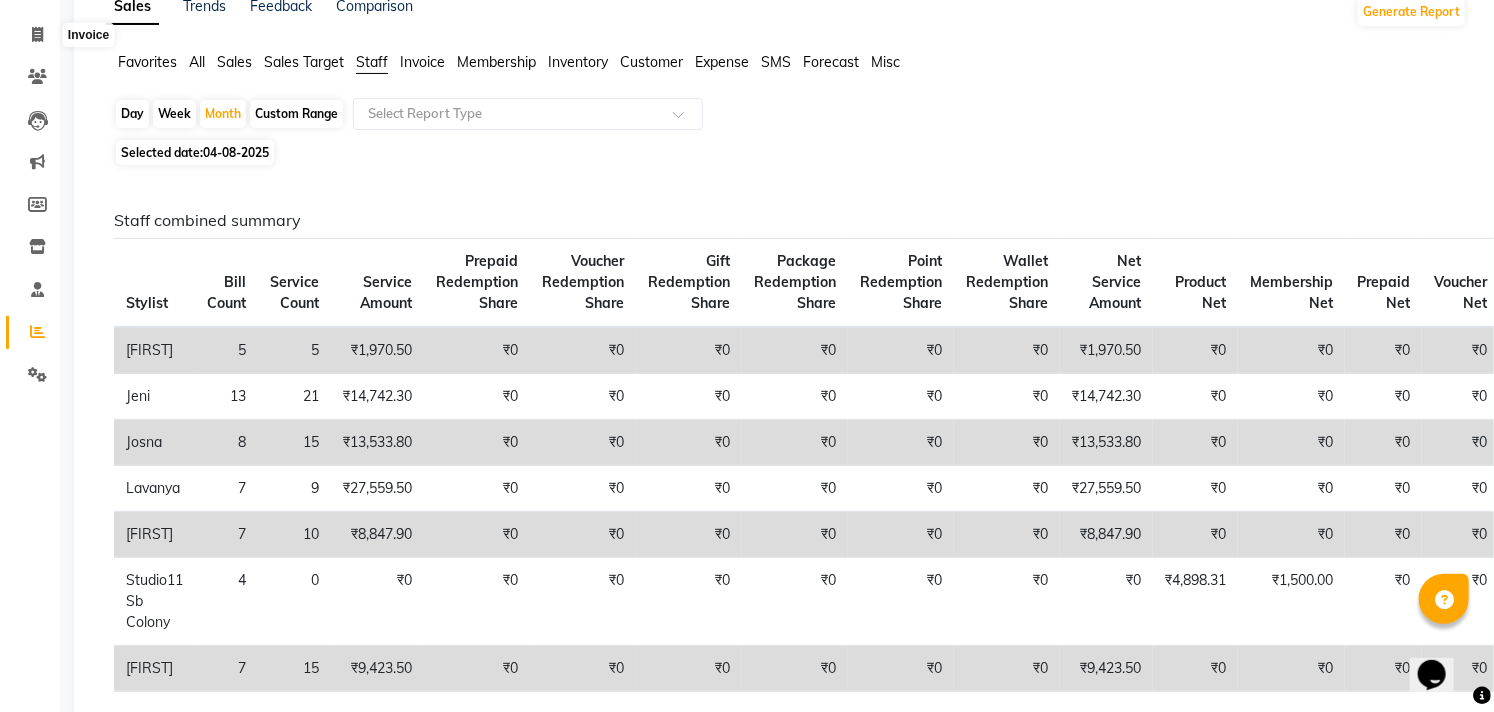 select on "service" 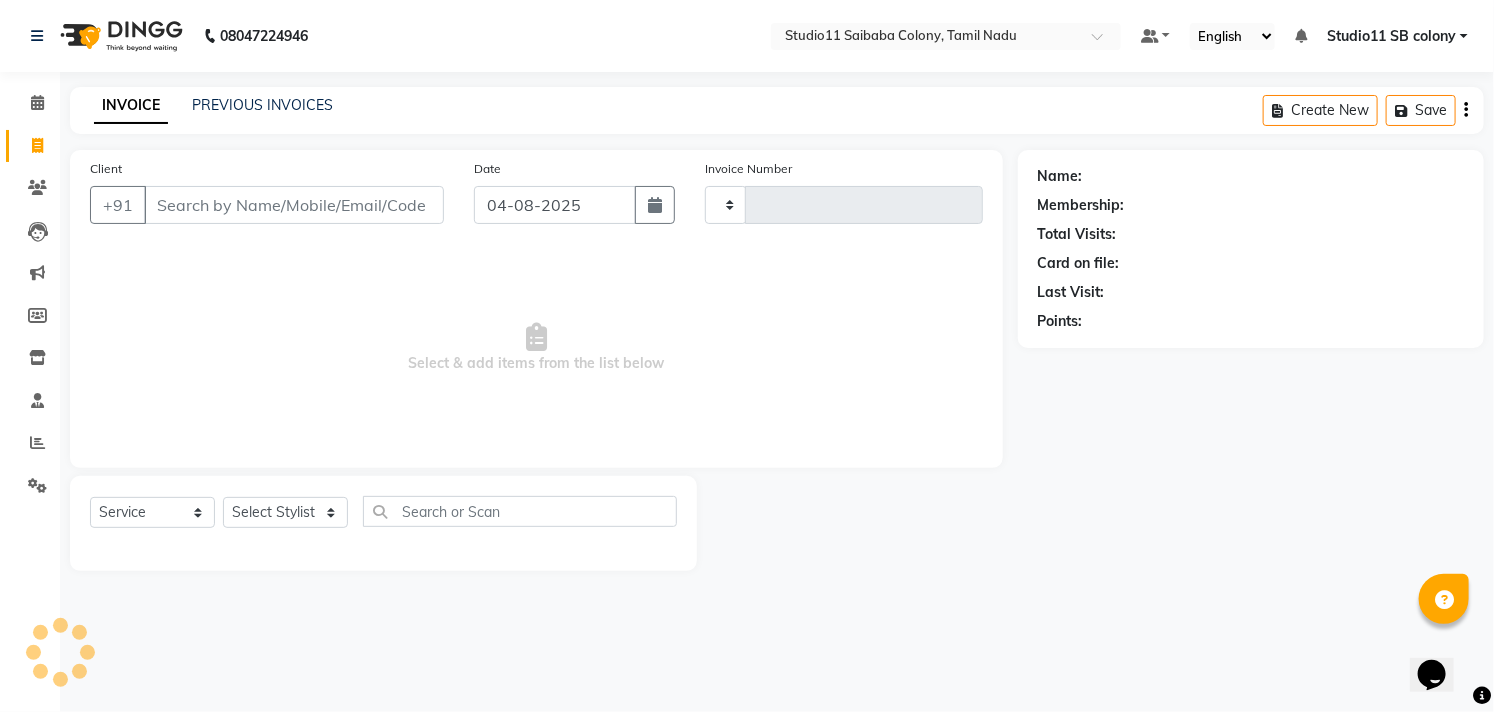 scroll, scrollTop: 0, scrollLeft: 0, axis: both 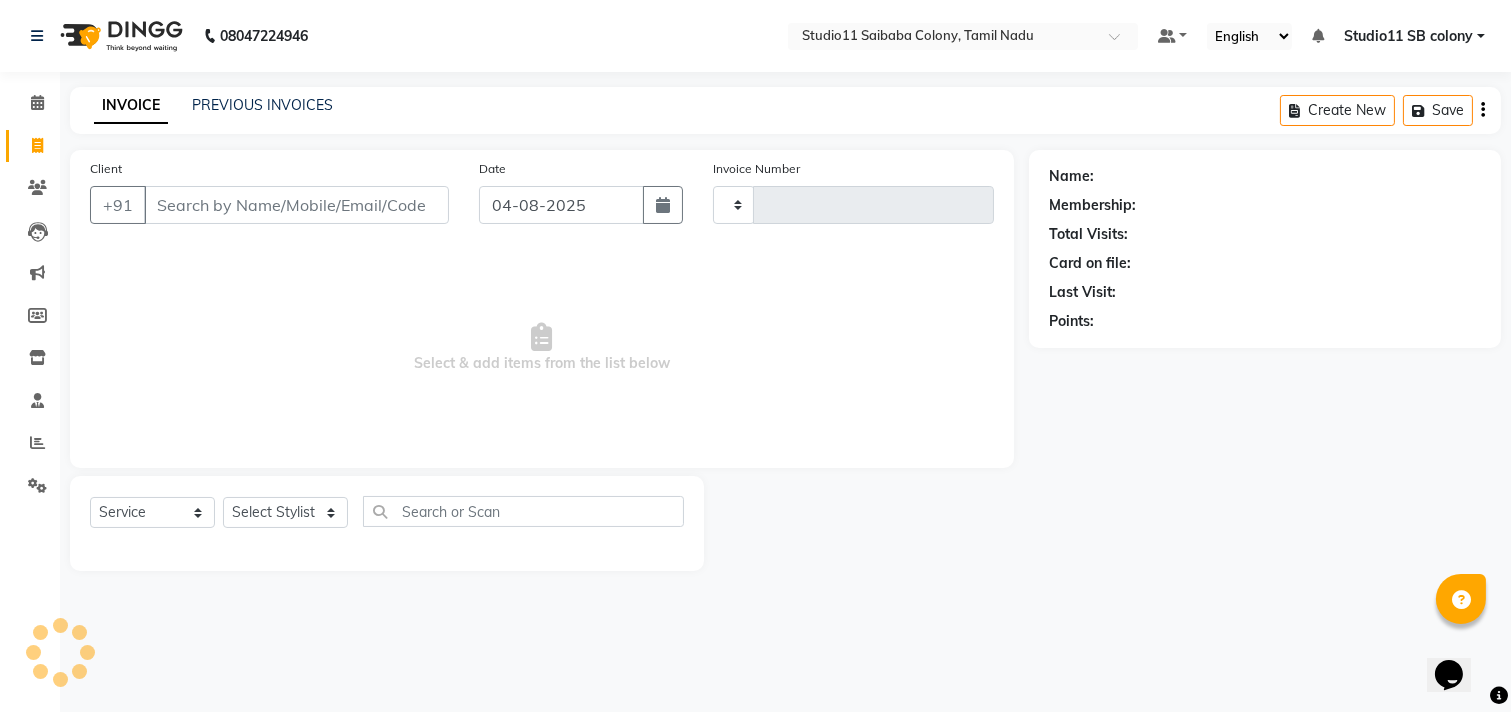 type on "[NUMBER]" 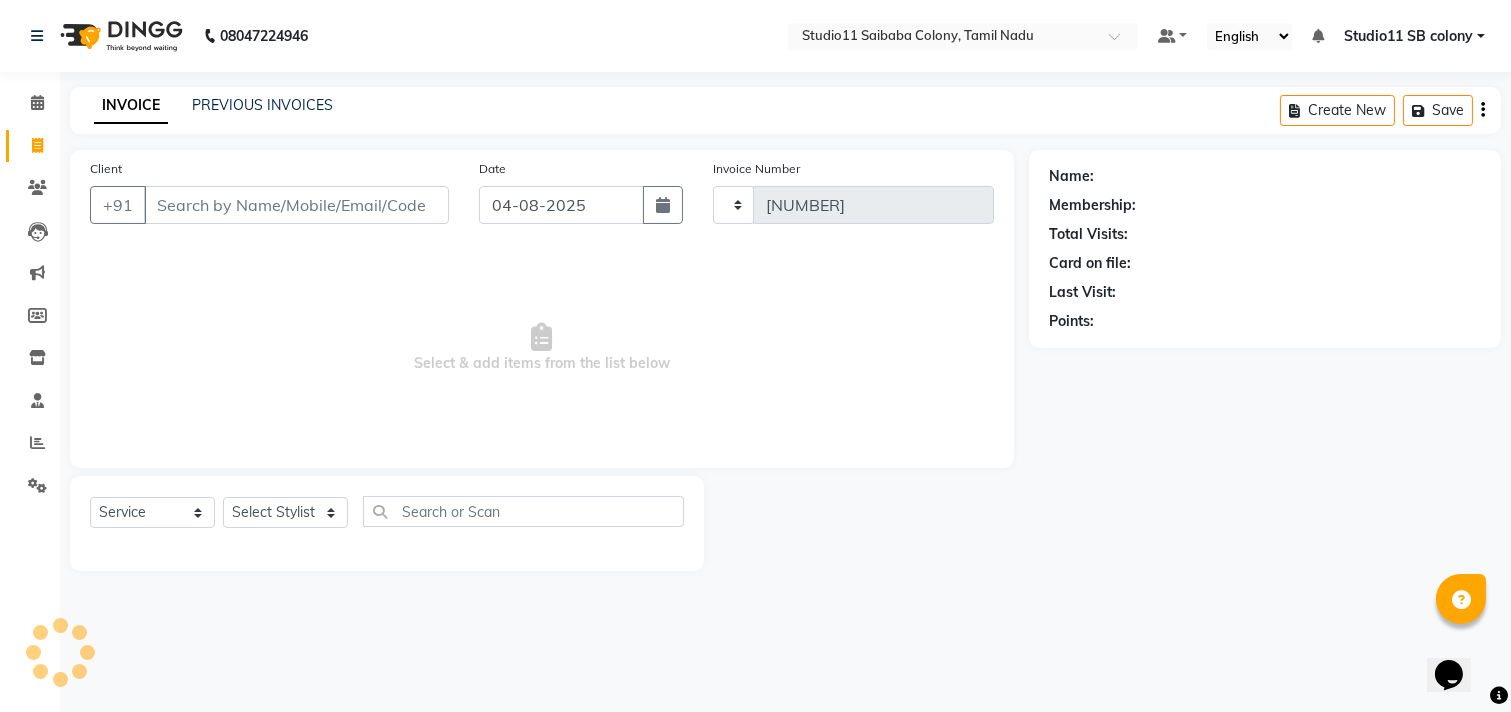 select on "7717" 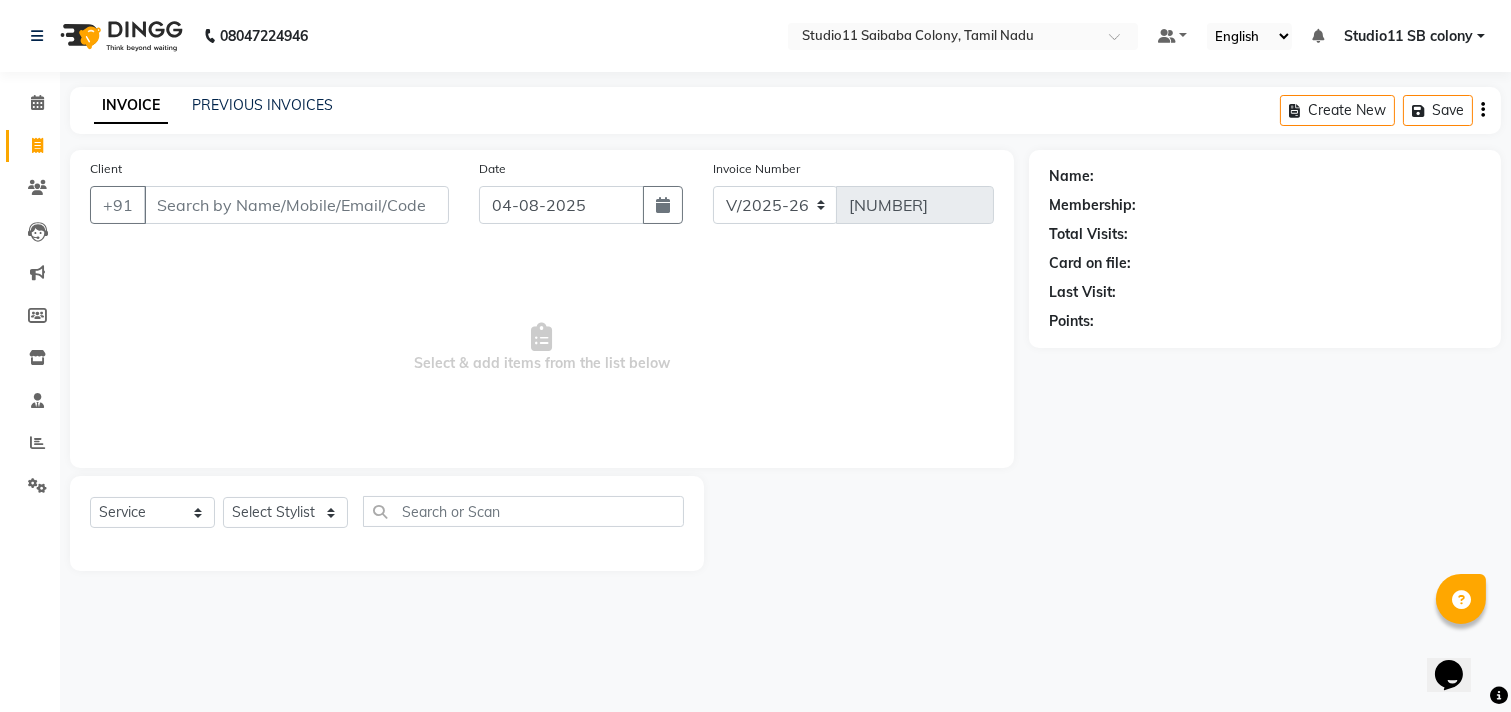 click on "Studio11 Saibaba Colony, Tamil Nadu Default Panel My Panel English ENGLISH Español Arabic Marathi Hindi Gujarati Tamil 中文 Notifications nothing to show Studio11 SB colony Manage Profile Change Password Sign out Version:3.16.0 ☀️ Studio11 saibaba colony, Tamil Nadu Calendar Invoice Clients Leads Marketing Members Inventory Staff Reports Settings Completed InProgress Upcoming Dropped Tentative Check-In Confirm Bookings Generate Report Segments Page Builder INVOICE PREVIOUS INVOICES Create New Save Client +91 Date 04-08-2025 Invoice Number V/2025 V/2025-26 1726 Select & add items from the list below Select Service Product Membership Package Voucher Prepaid Gift Card Select Stylist [FIRST] [FIRST] [FIRST] [FIRST] [FIRST] kaif lavanya [FIRST] [FIRST] Sonu Studio11 SB colony Tahir tamil Name: Membership: Total Visits: Card on file: Last Visit: Points:" at bounding box center [755, 356] 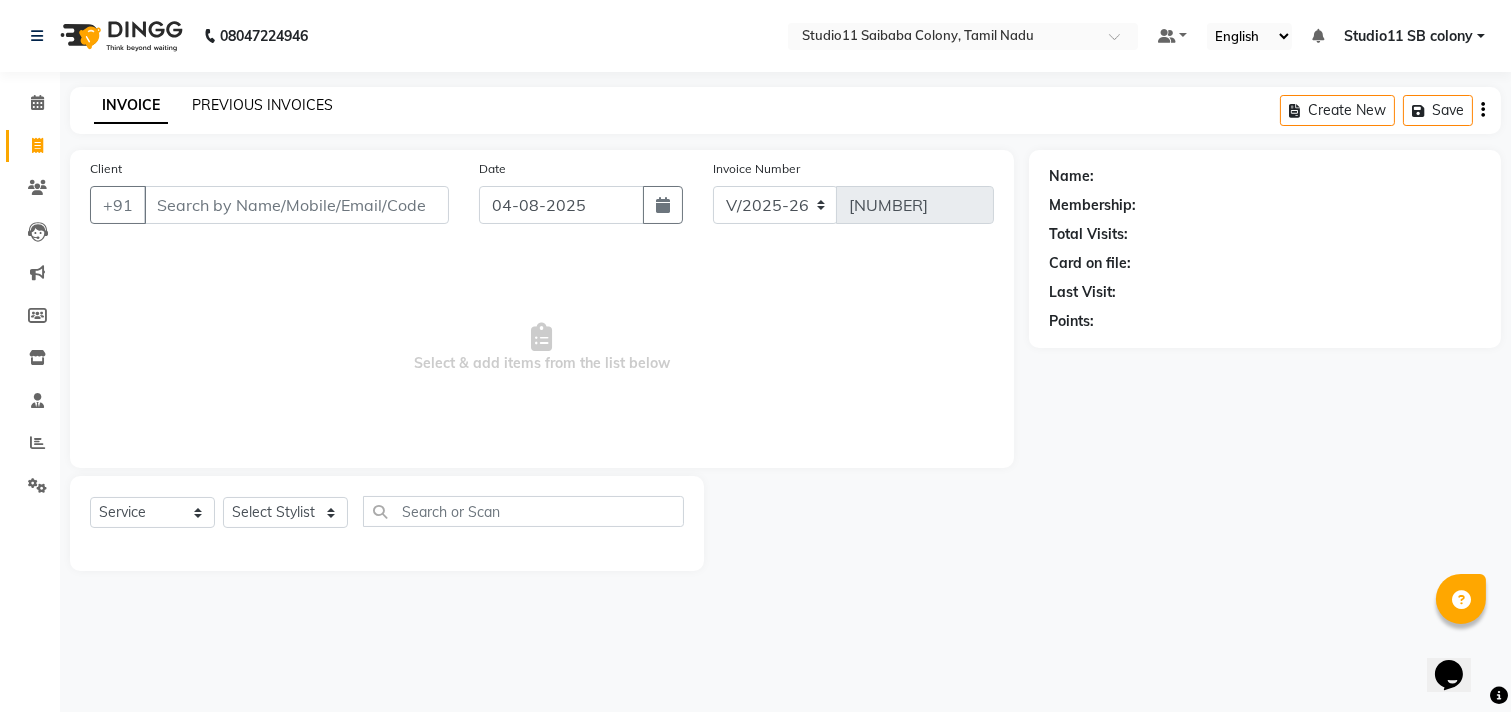 click on "PREVIOUS INVOICES" 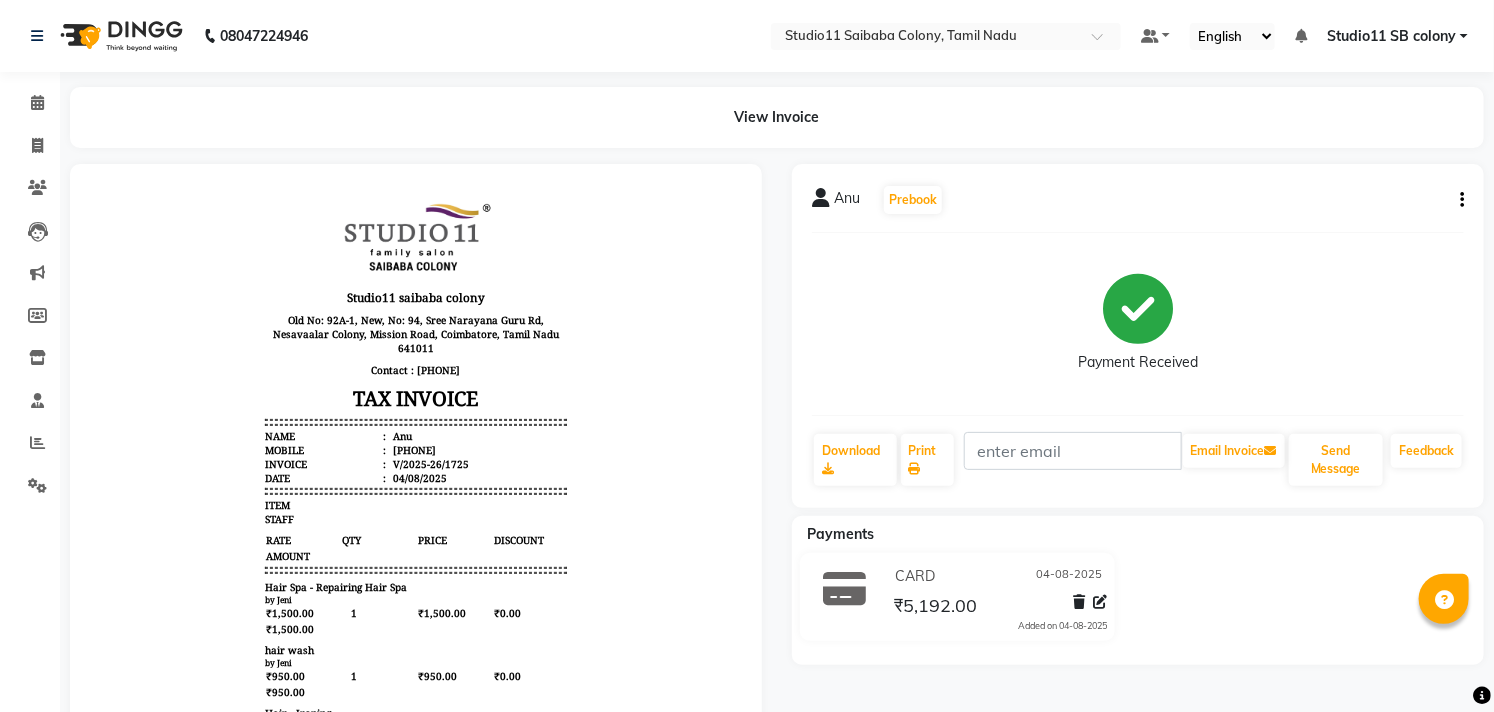 scroll, scrollTop: 0, scrollLeft: 0, axis: both 